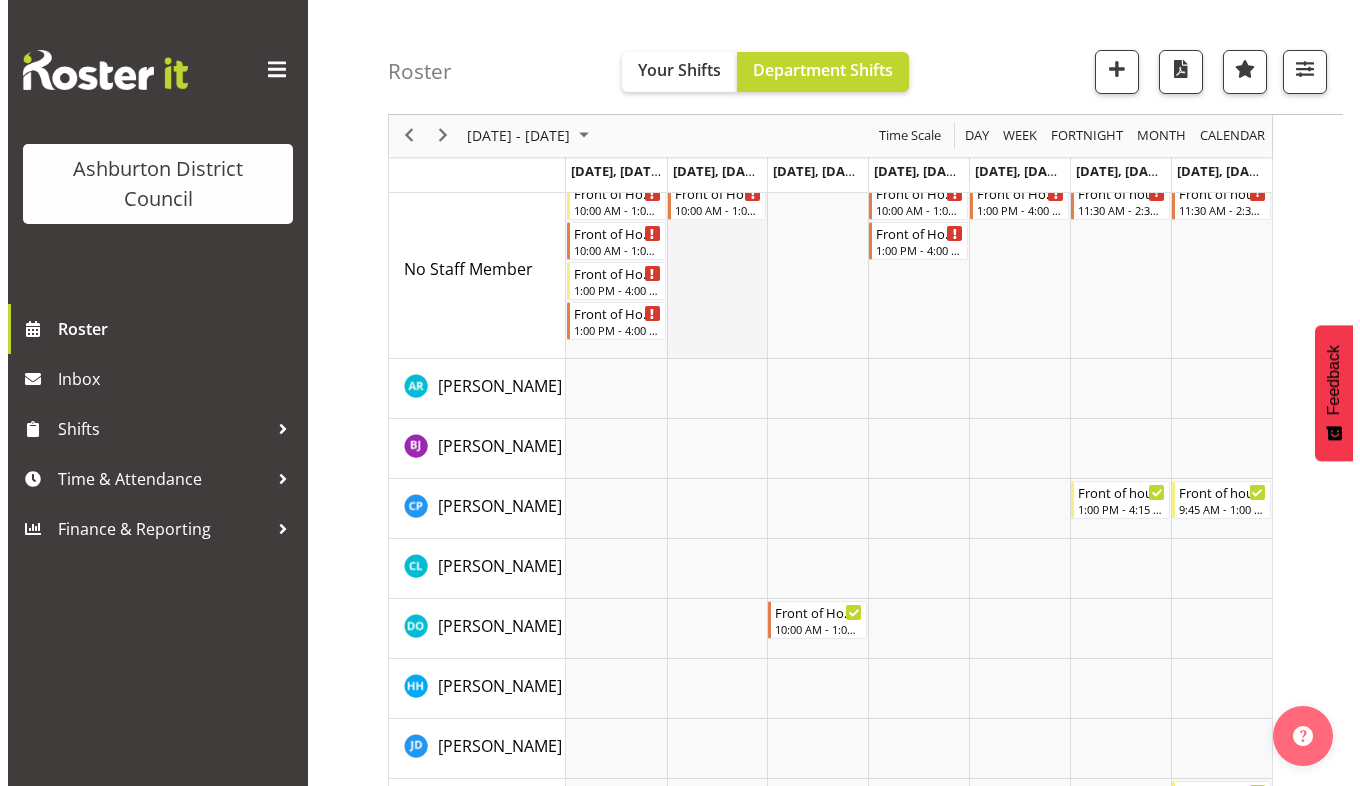 scroll, scrollTop: 0, scrollLeft: 0, axis: both 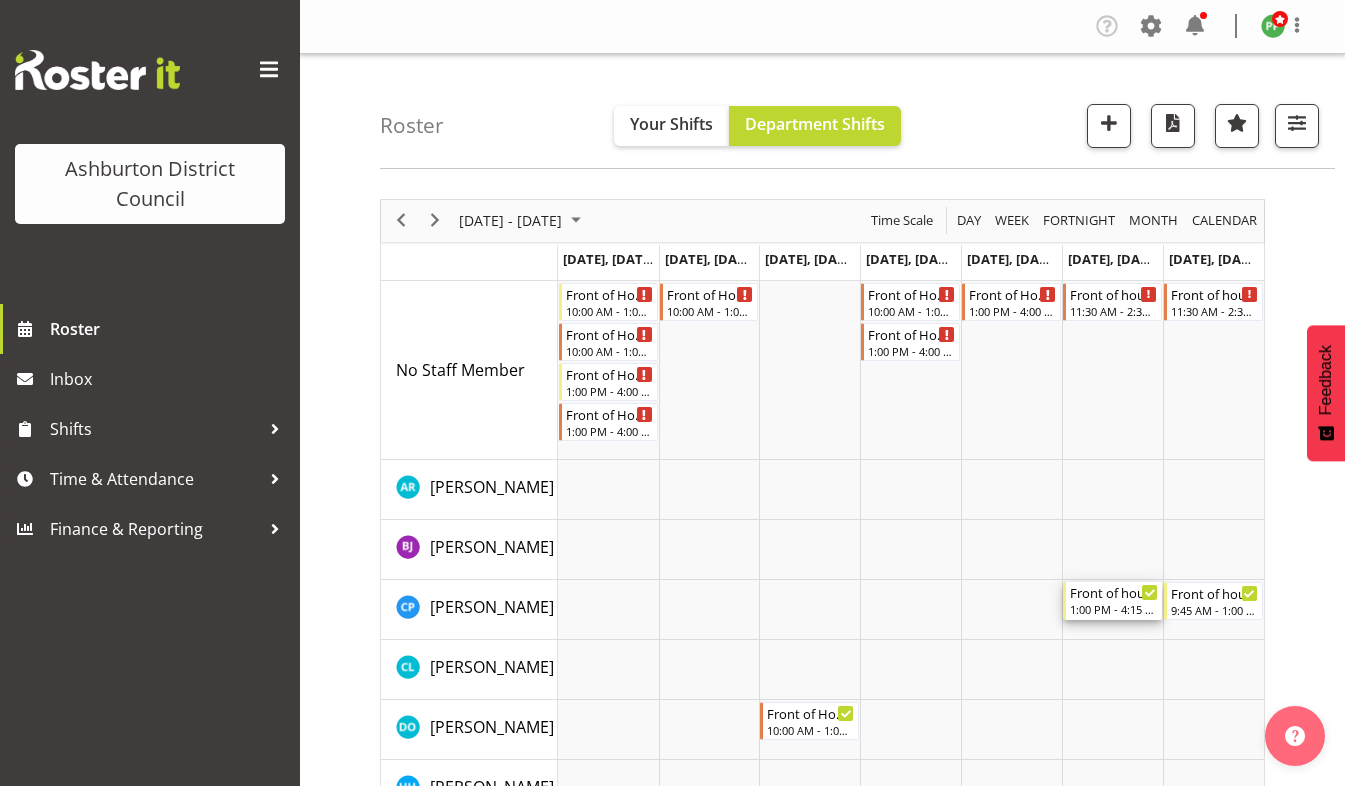 click on "Front of house - Weekend" at bounding box center (1114, 592) 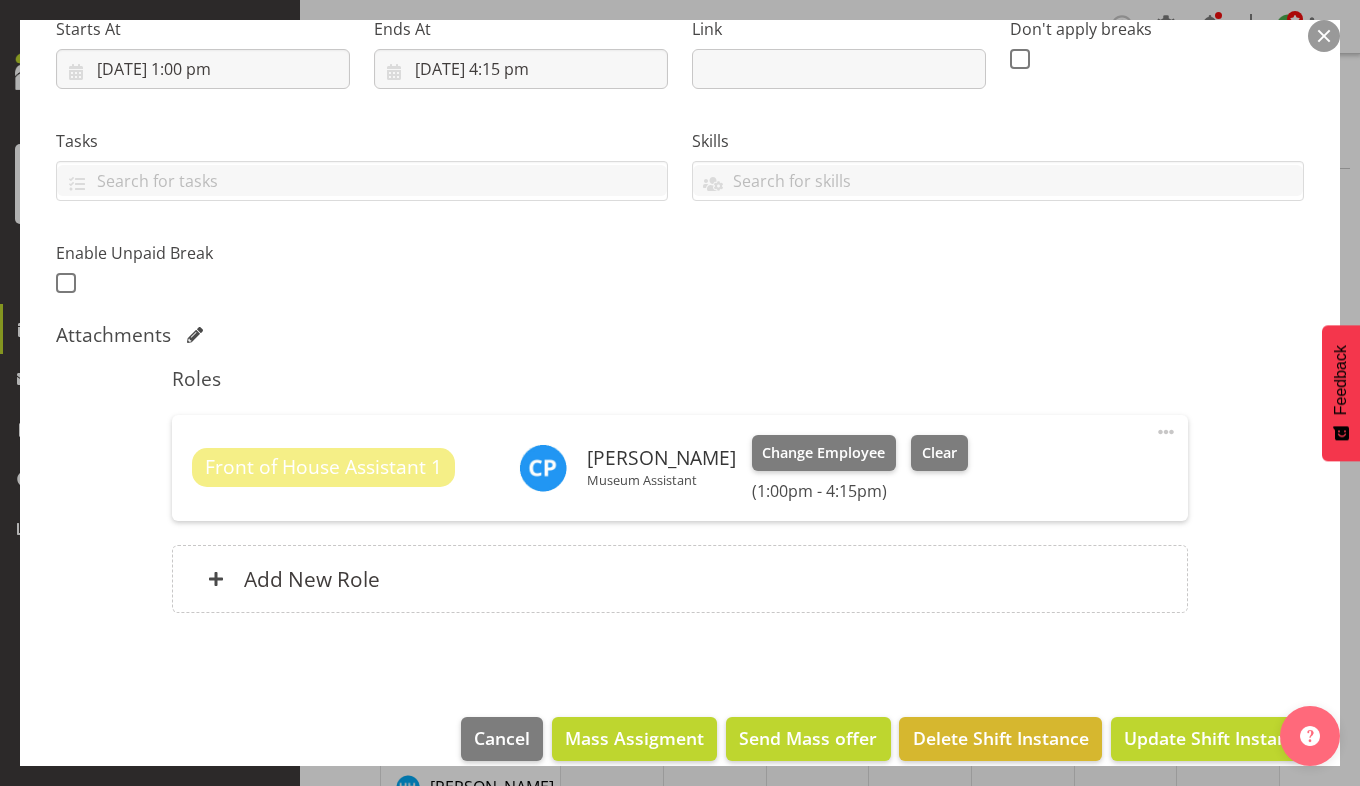 scroll, scrollTop: 336, scrollLeft: 0, axis: vertical 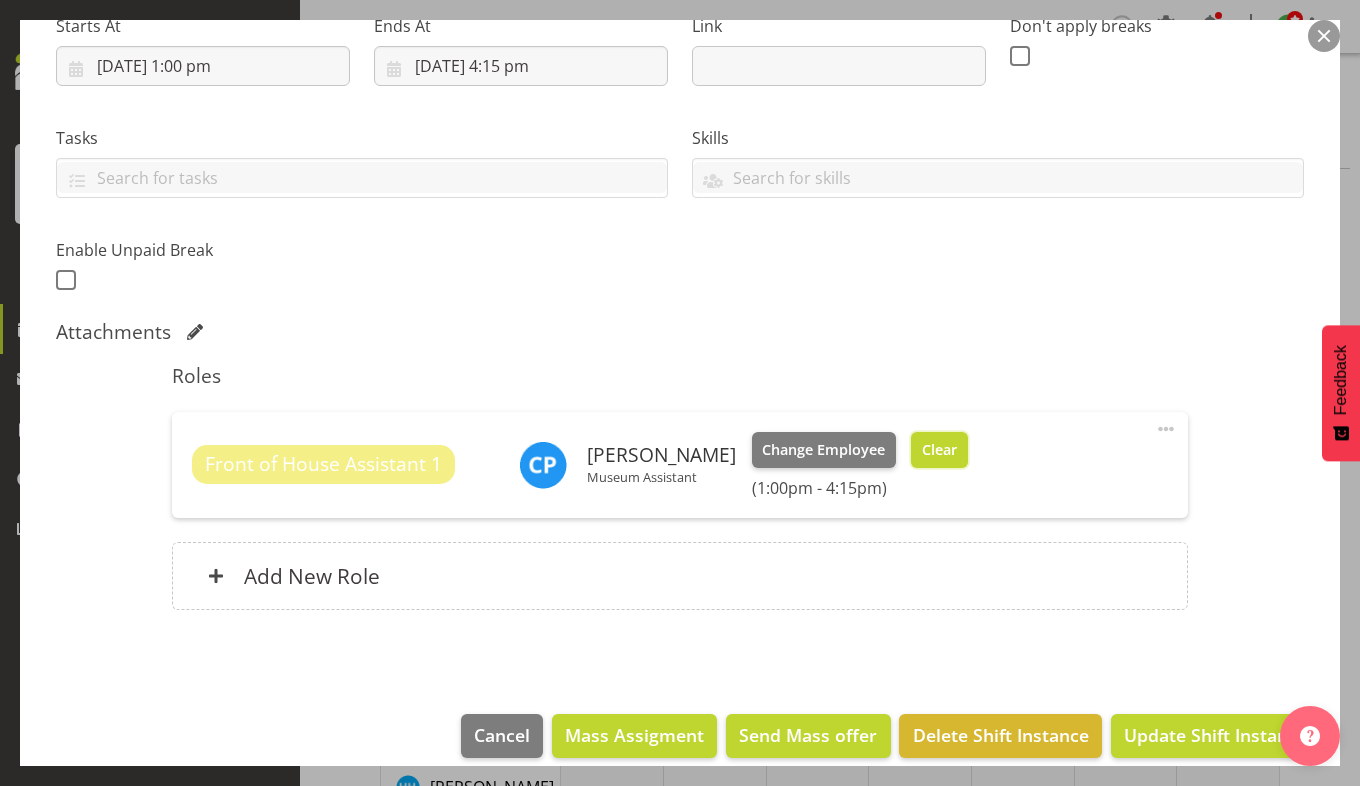 click on "Clear" at bounding box center [939, 450] 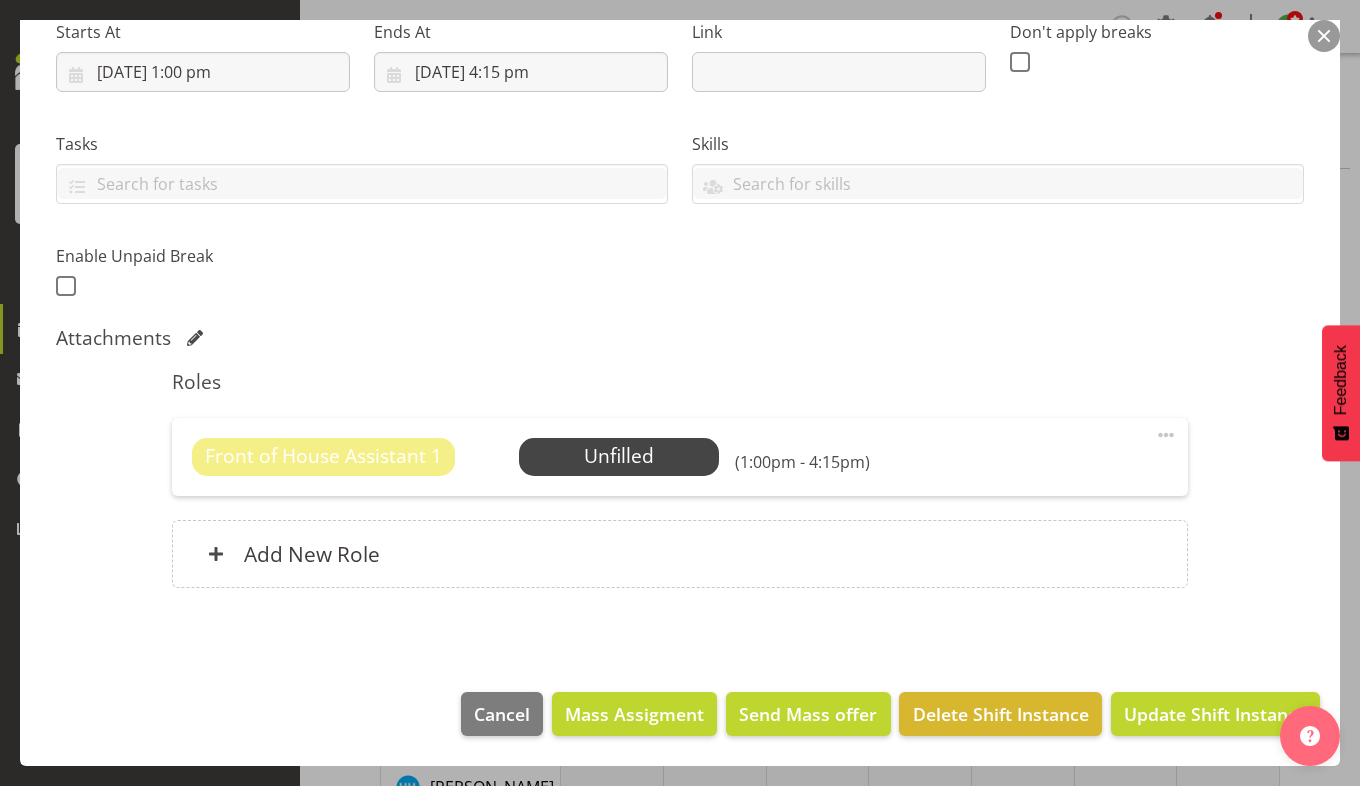 scroll, scrollTop: 330, scrollLeft: 0, axis: vertical 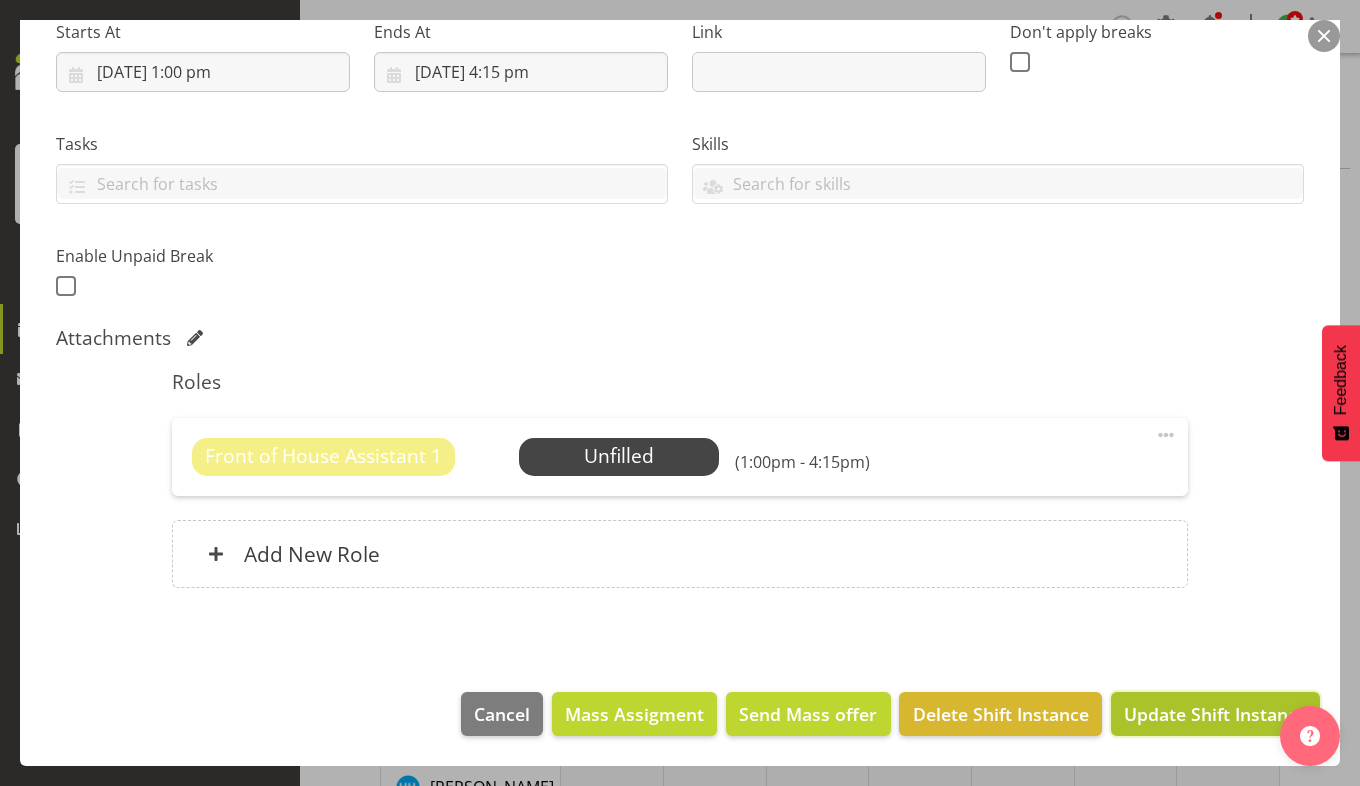 click on "Update Shift Instance" at bounding box center (1215, 714) 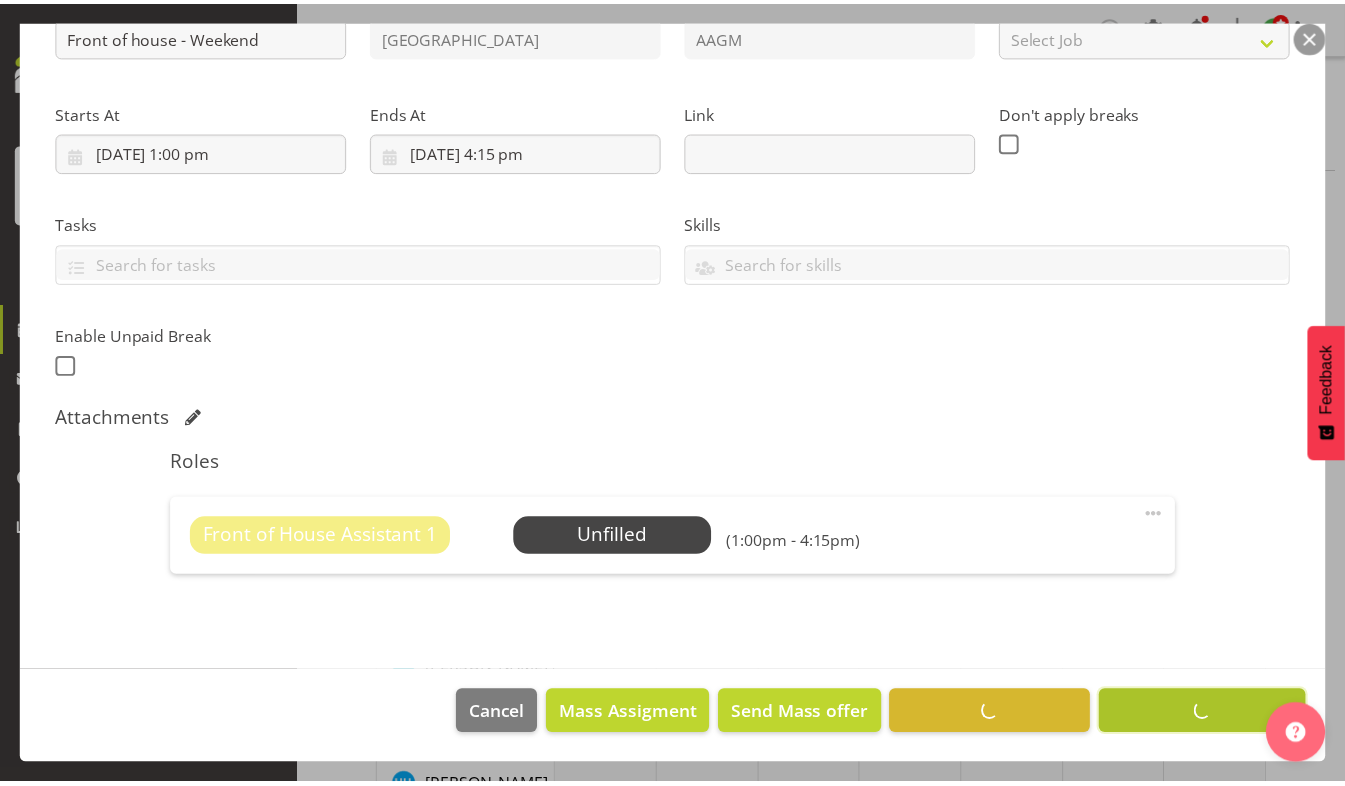 scroll, scrollTop: 250, scrollLeft: 0, axis: vertical 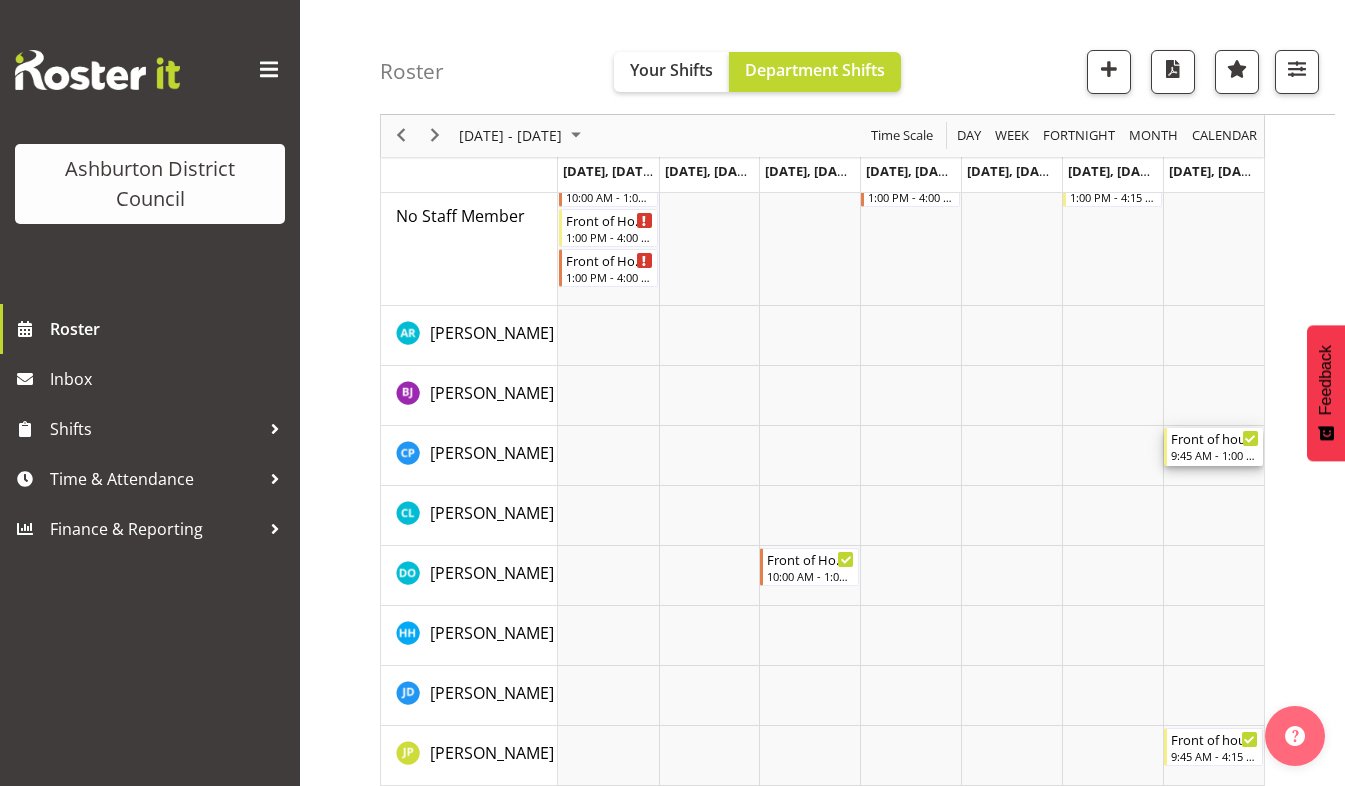 click on "Front of house - Weekend 9:45 AM - 1:00 PM" at bounding box center (1215, 447) 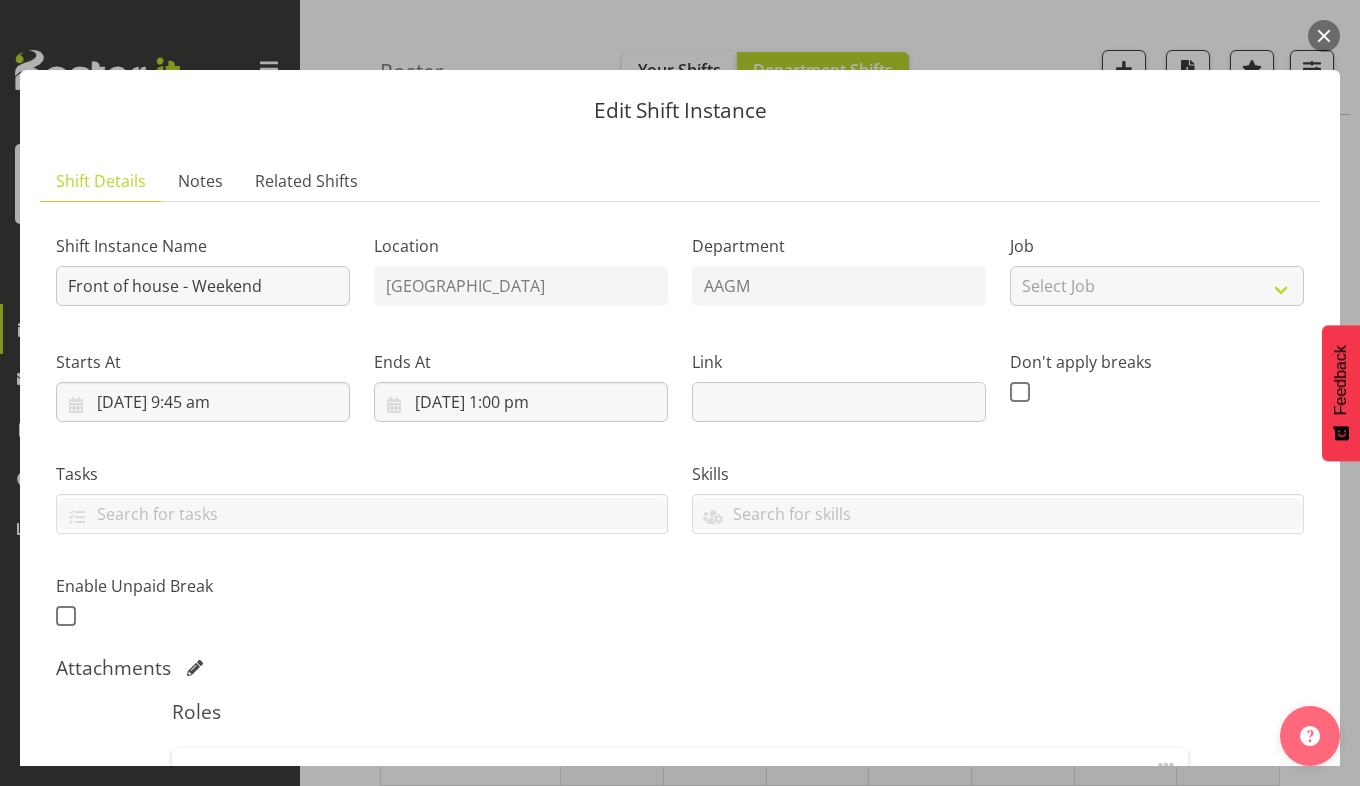 scroll, scrollTop: 357, scrollLeft: 0, axis: vertical 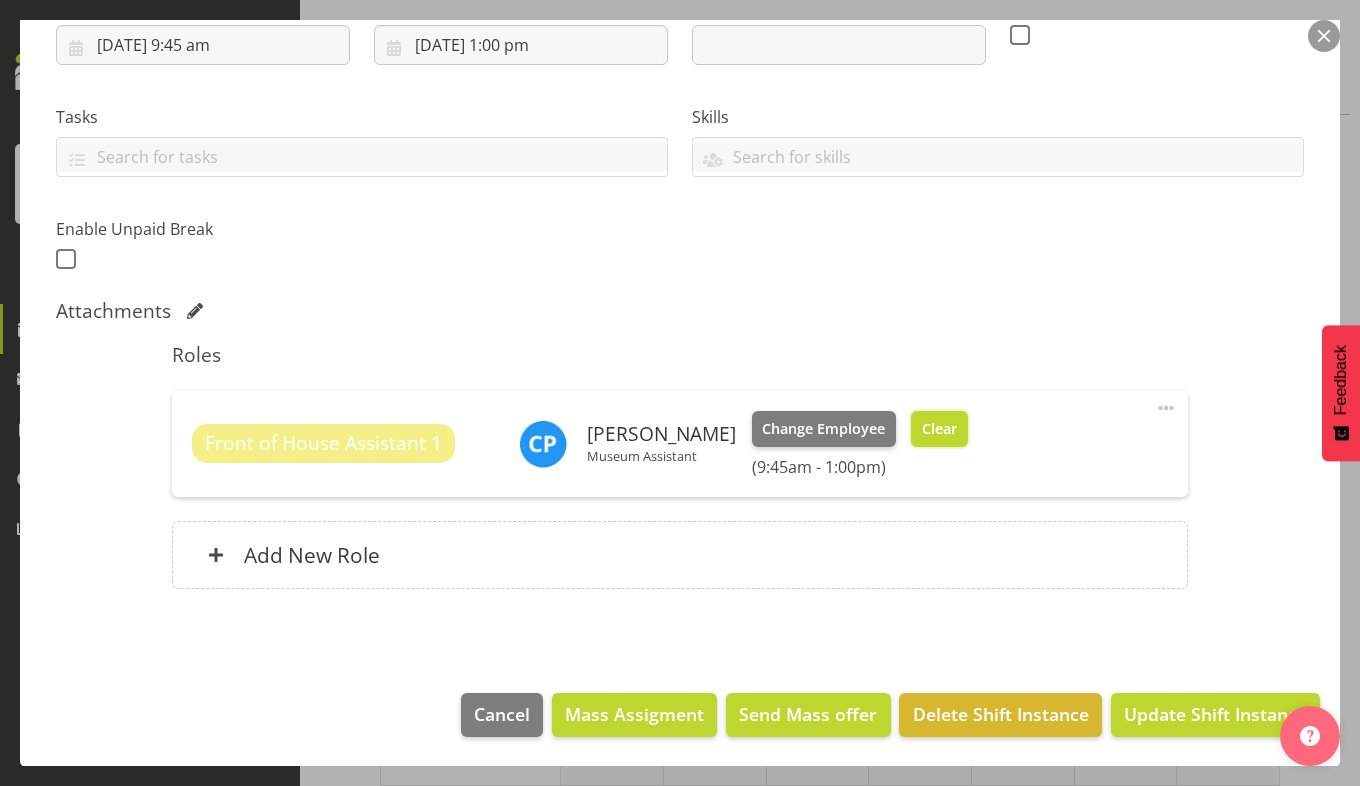 click on "Clear" at bounding box center (939, 429) 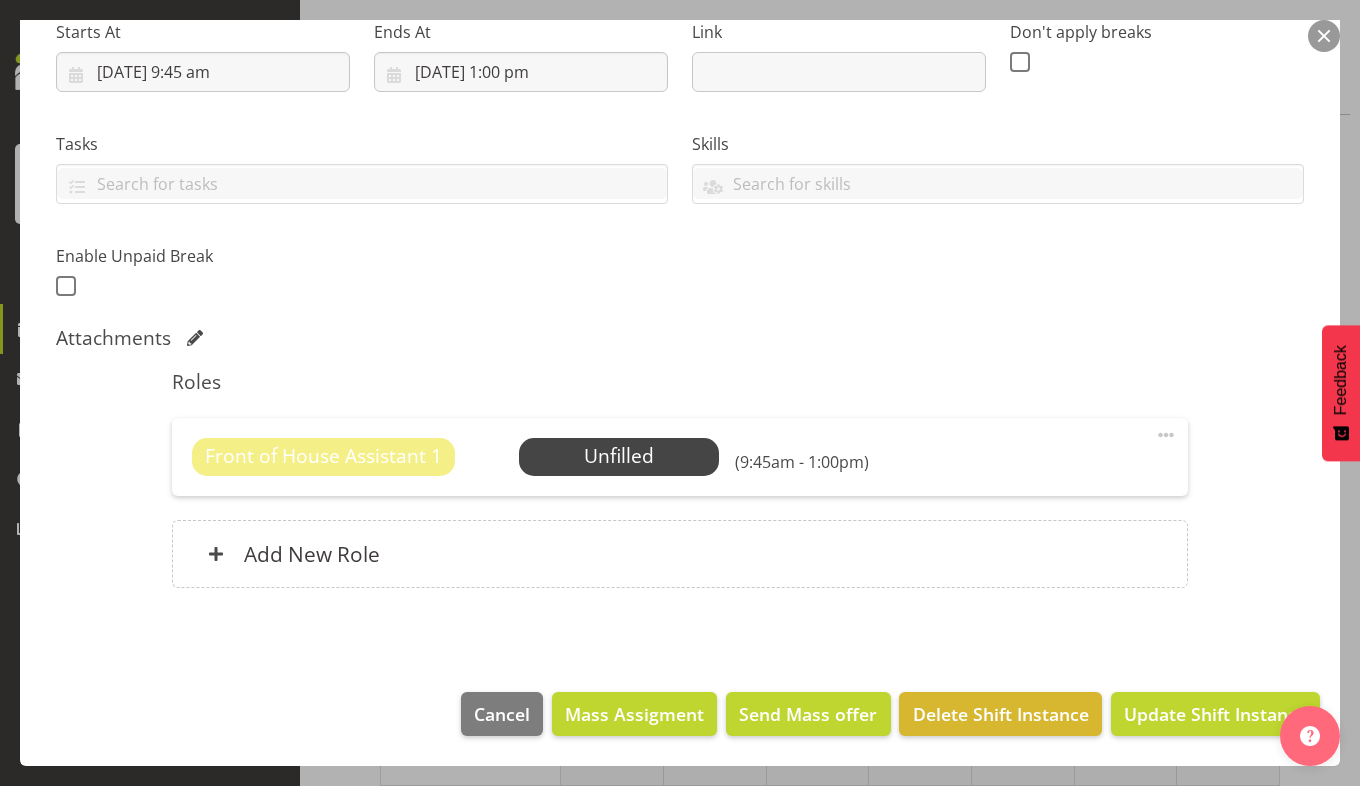 scroll, scrollTop: 330, scrollLeft: 0, axis: vertical 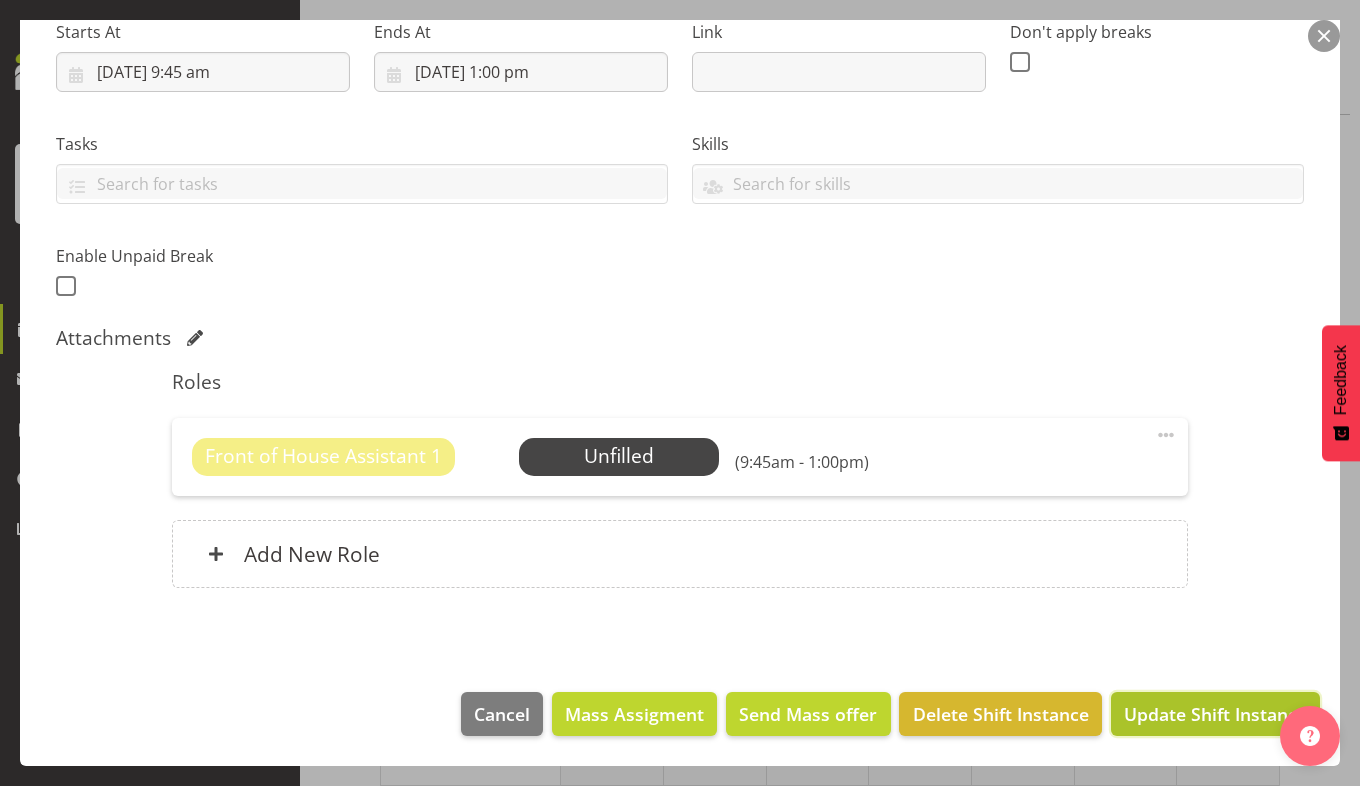 click on "Update Shift Instance" at bounding box center [1215, 714] 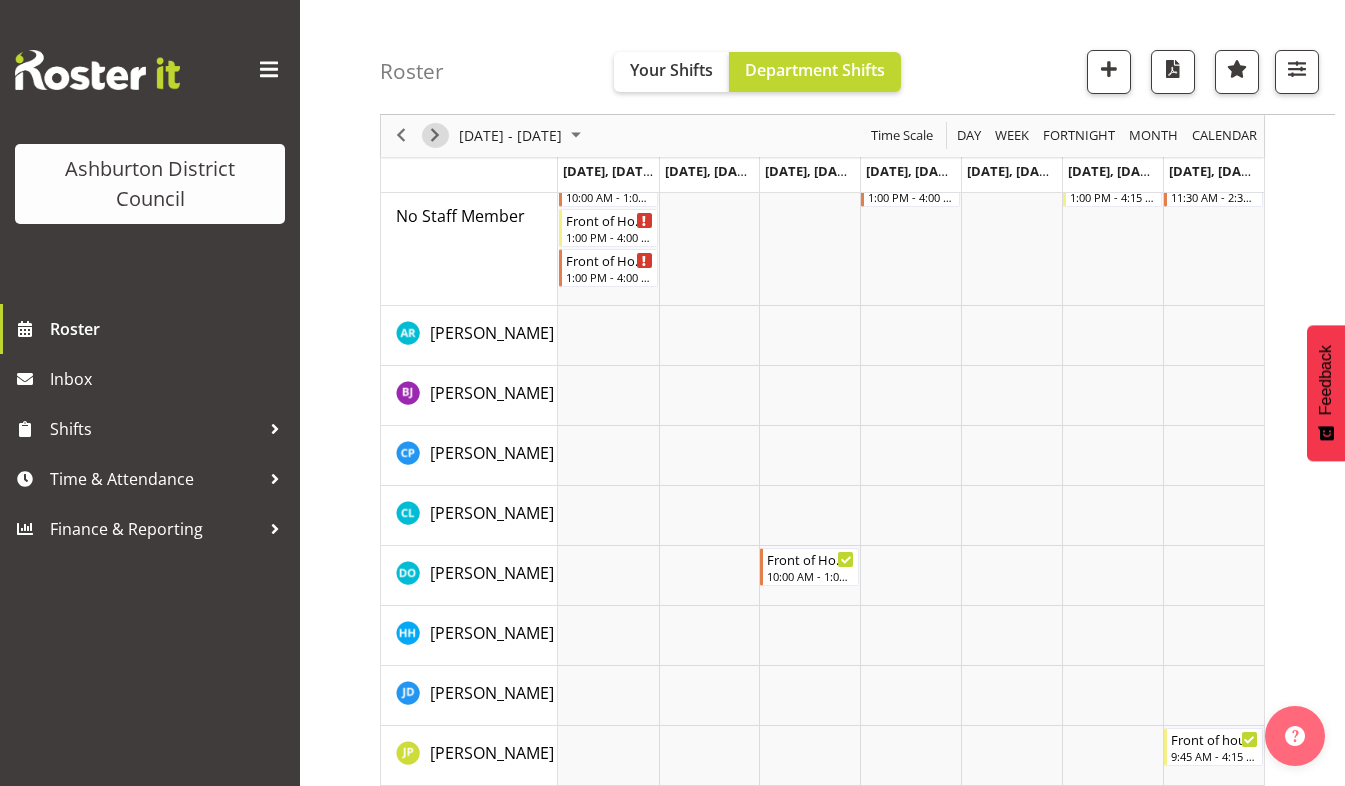 click at bounding box center [435, 136] 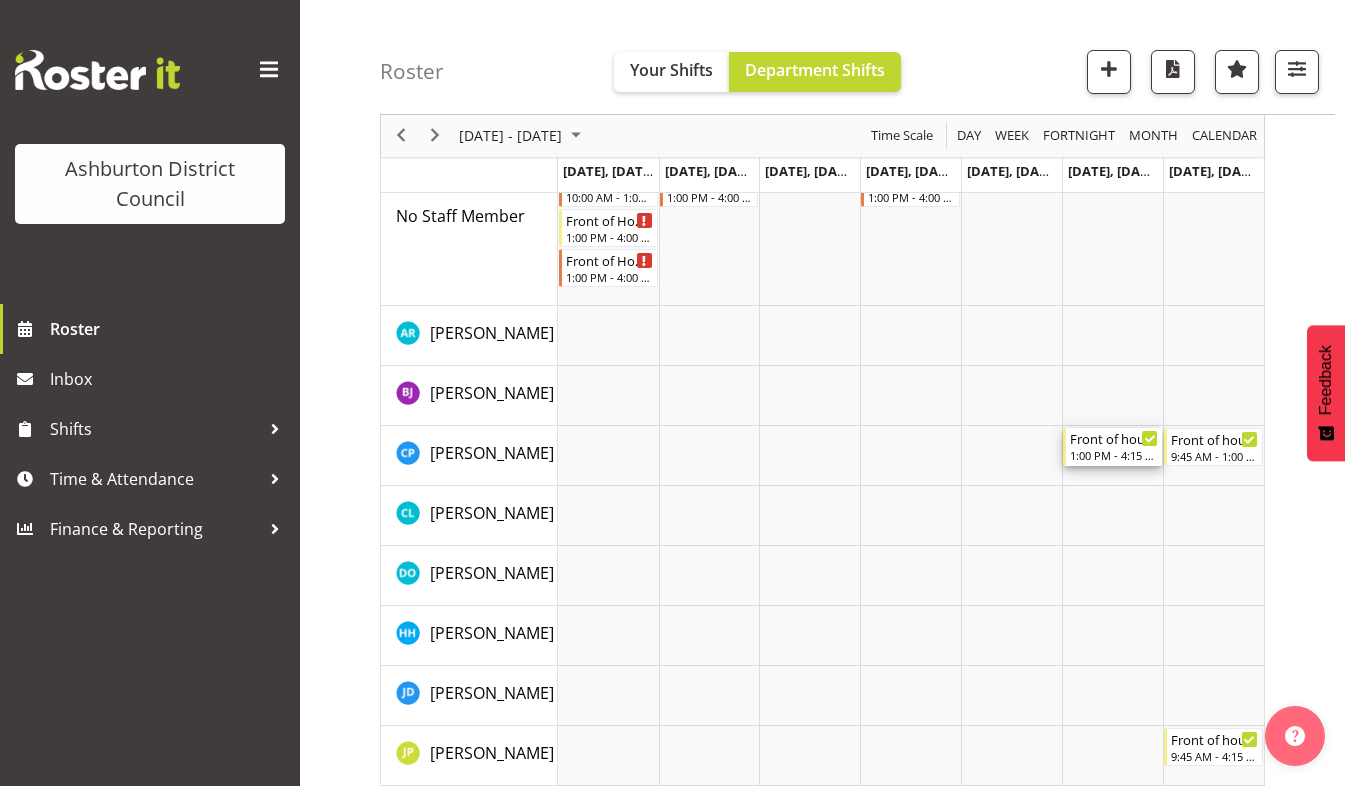 click on "Front of house - Weekend 1:00 PM - 4:15 PM" at bounding box center [1114, 447] 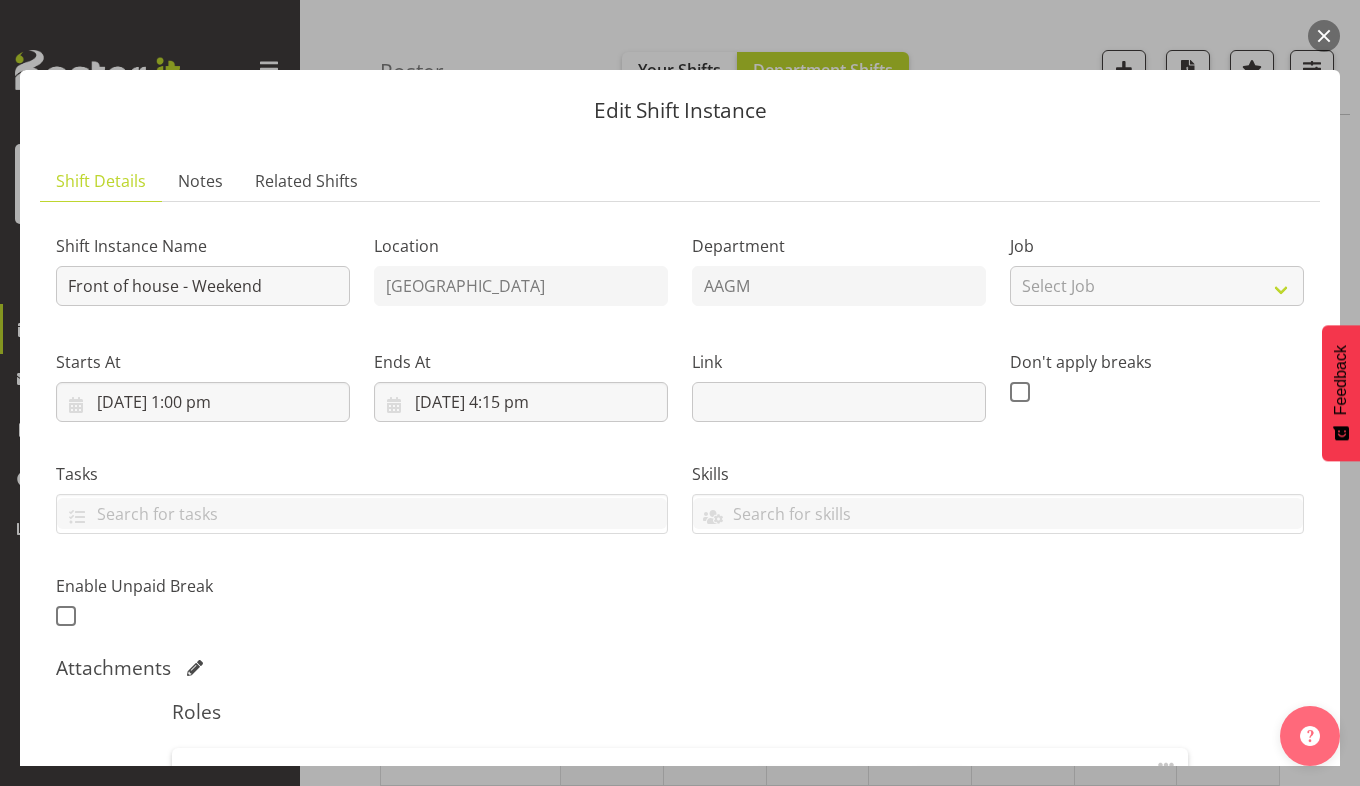 scroll, scrollTop: 357, scrollLeft: 0, axis: vertical 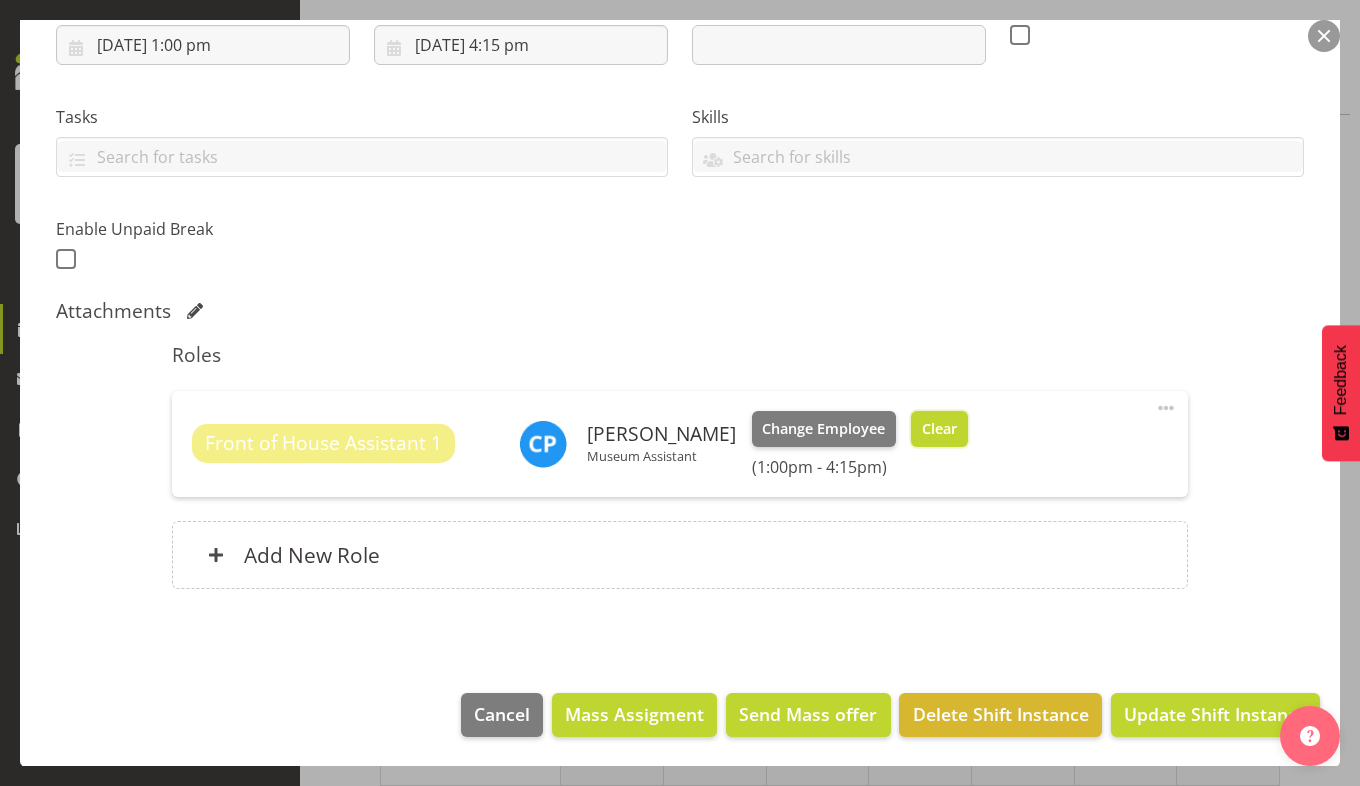 click on "Clear" at bounding box center (939, 429) 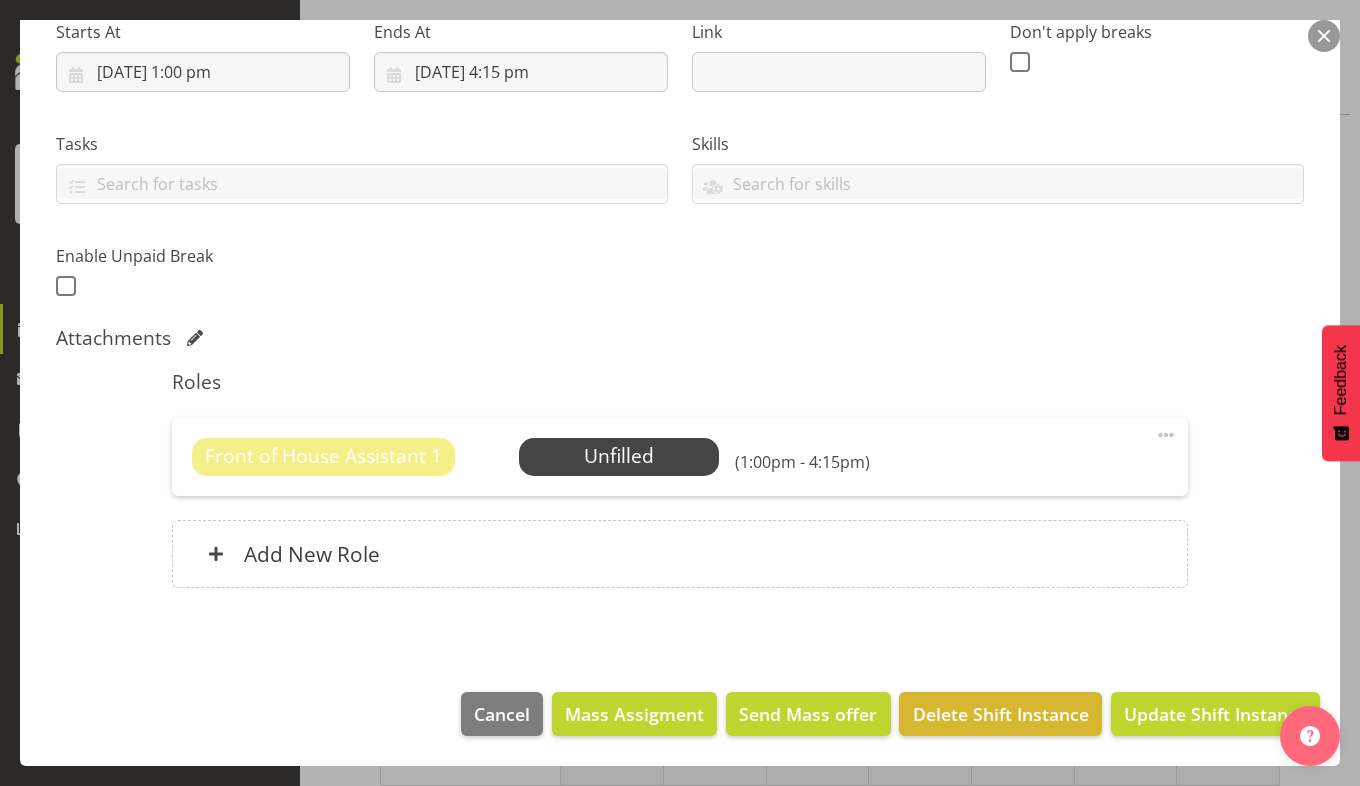 scroll, scrollTop: 330, scrollLeft: 0, axis: vertical 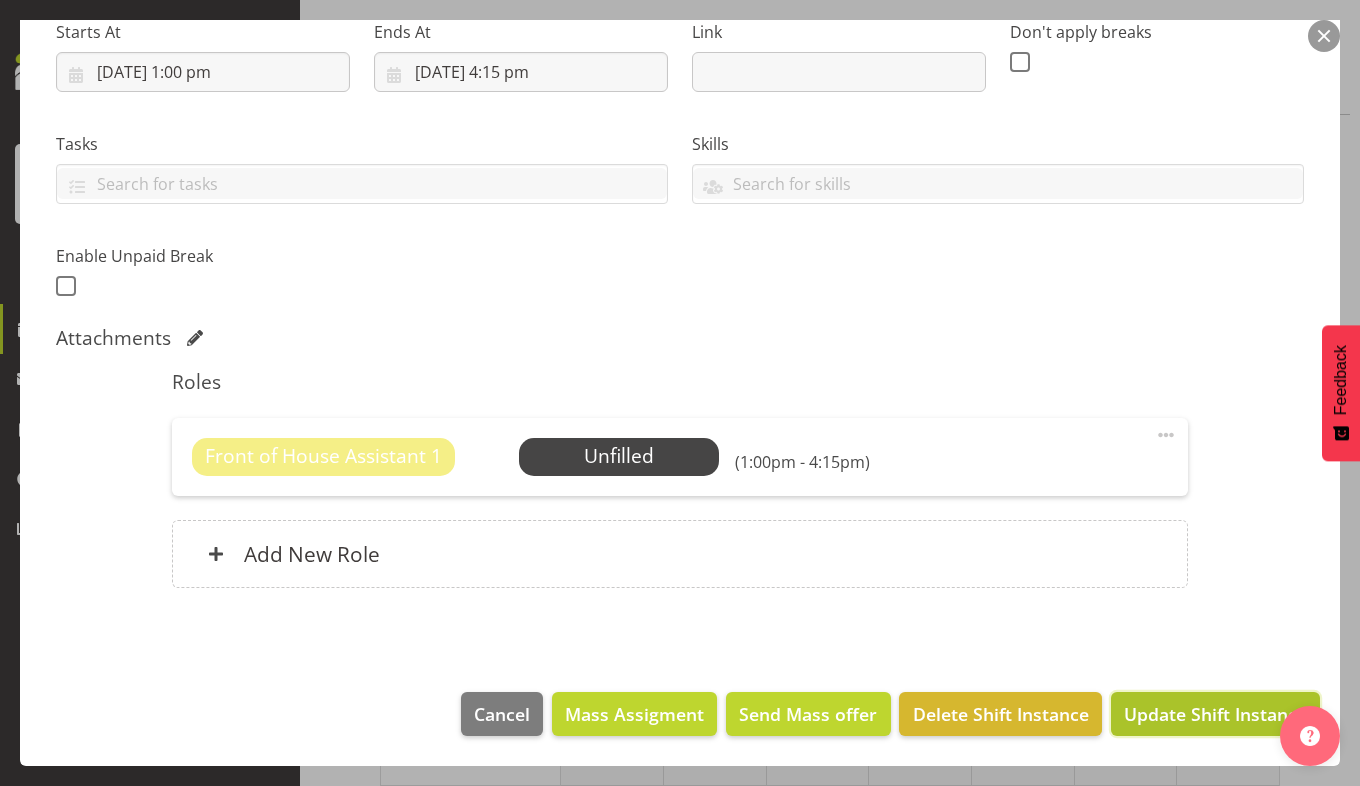 click on "Update Shift Instance" at bounding box center (1215, 714) 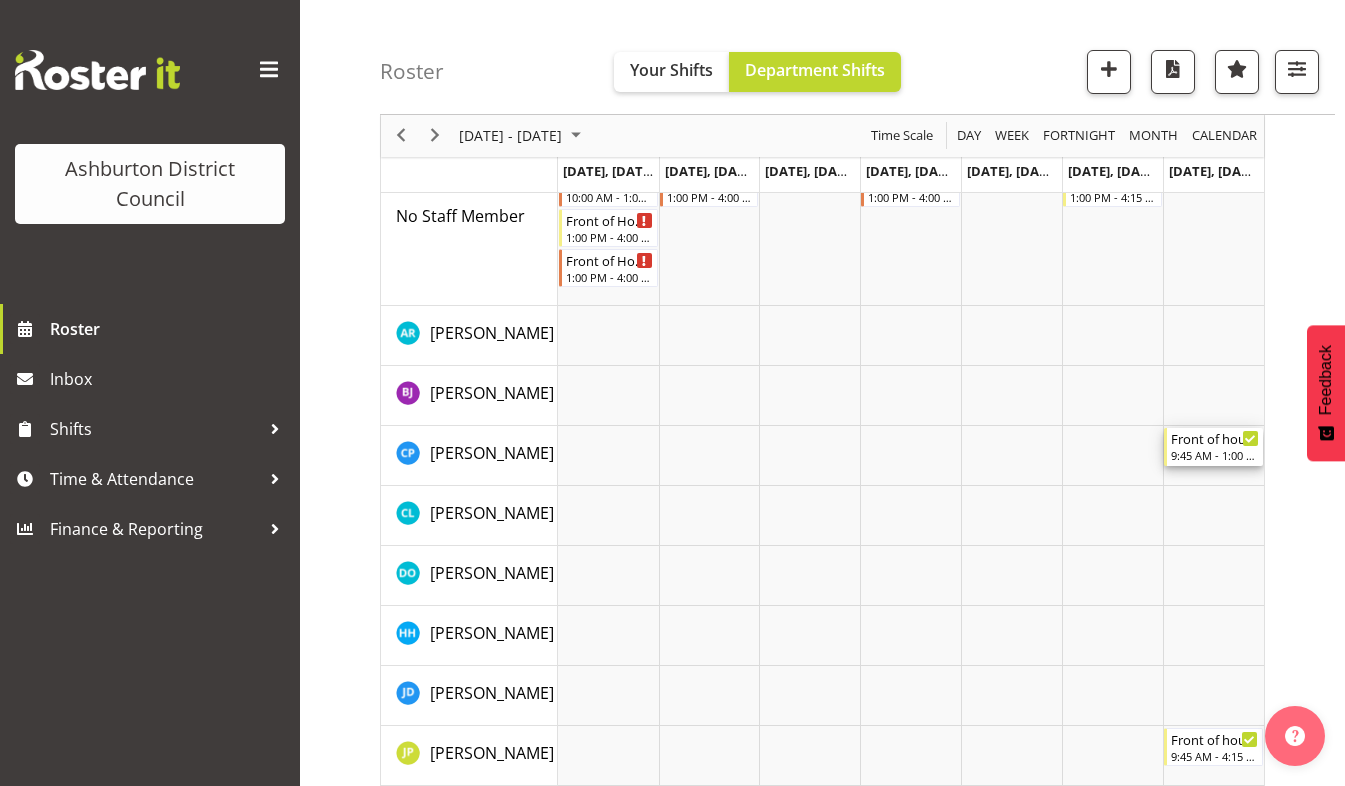 click on "Front of house - Weekend 9:45 AM - 1:00 PM" at bounding box center [1215, 447] 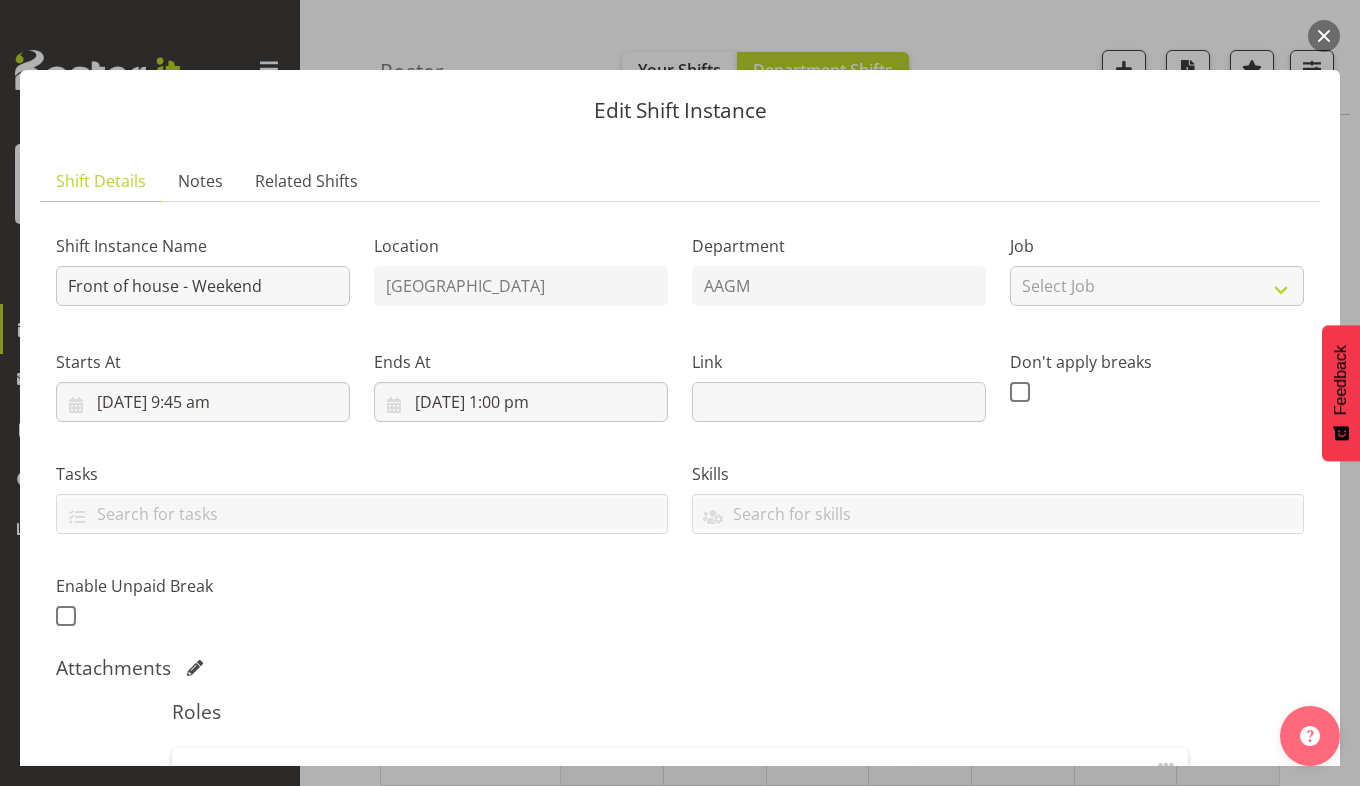 scroll, scrollTop: 357, scrollLeft: 0, axis: vertical 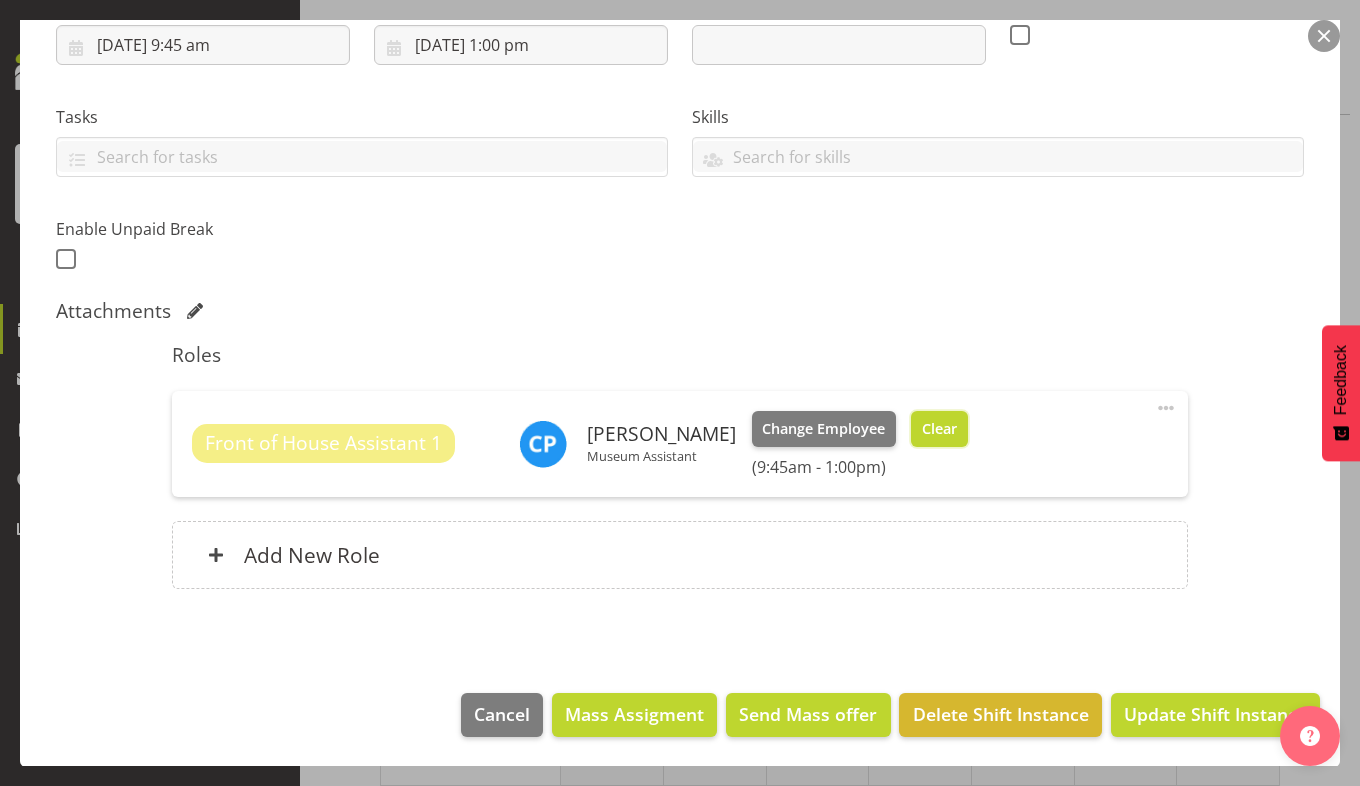 click on "Clear" at bounding box center [939, 429] 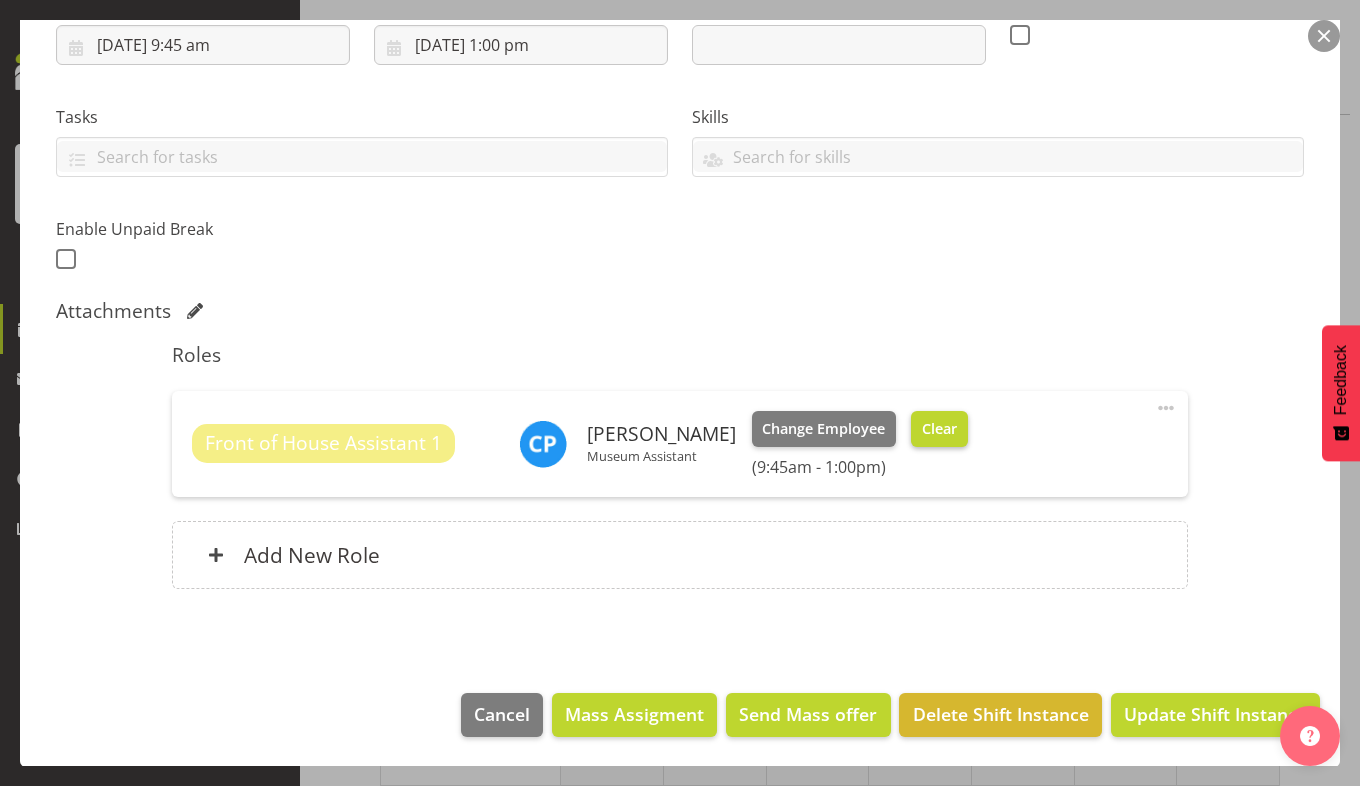 scroll, scrollTop: 330, scrollLeft: 0, axis: vertical 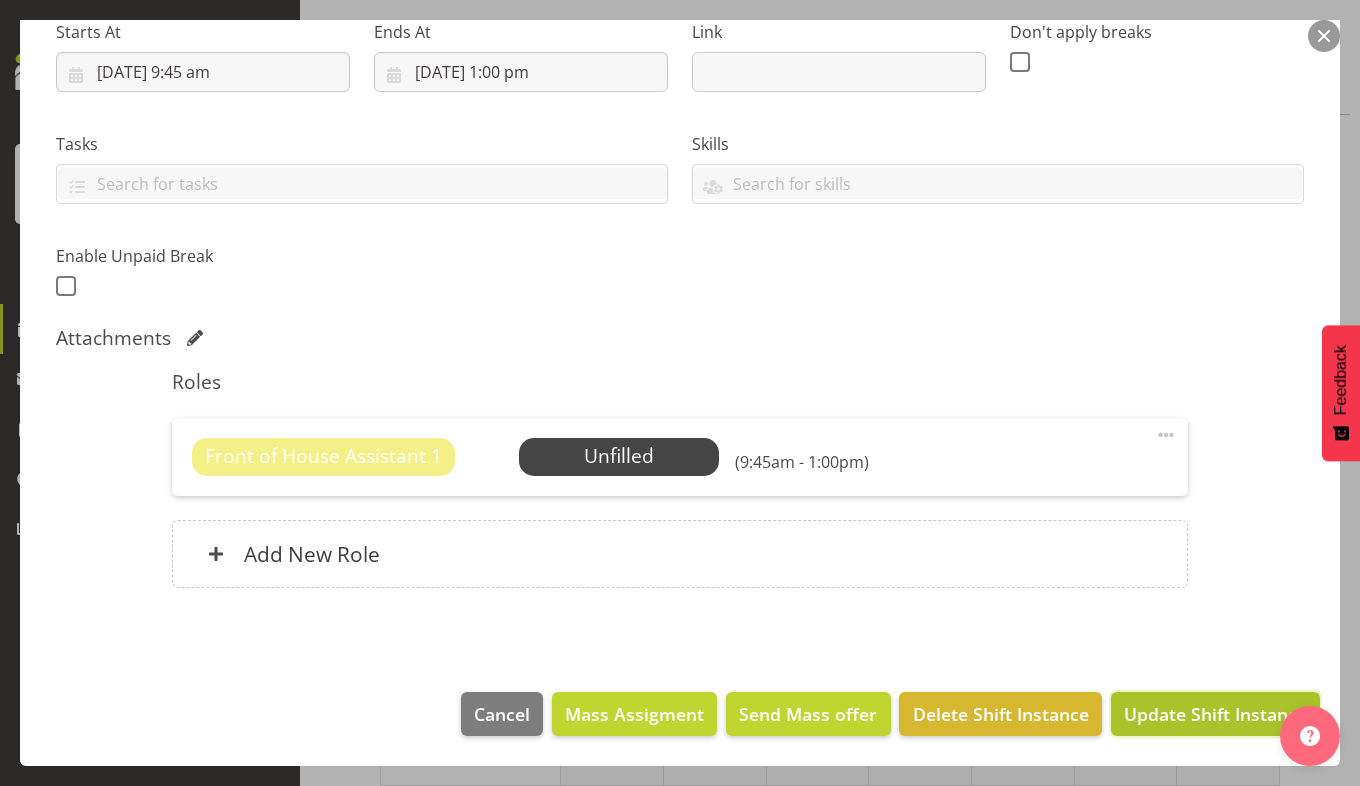 click on "Update Shift Instance" at bounding box center [1215, 714] 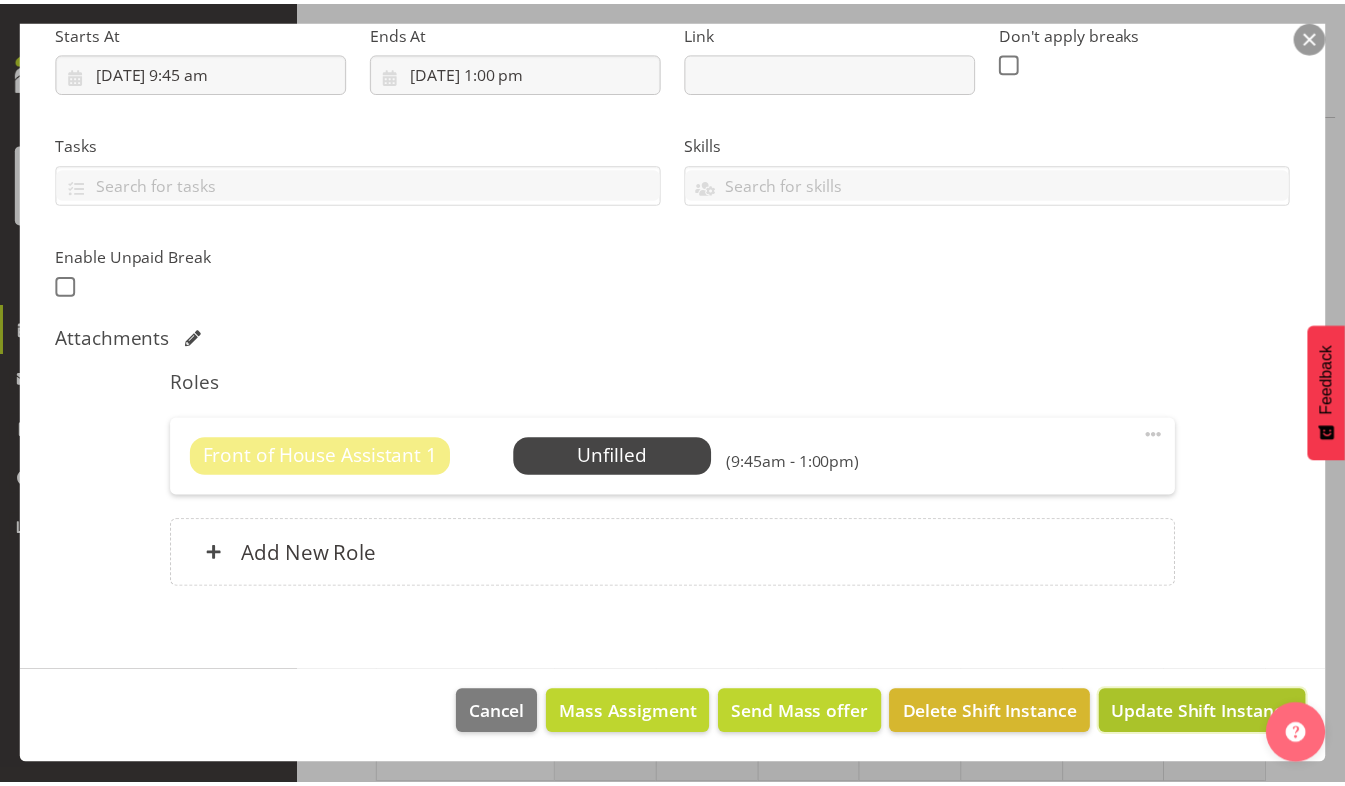 scroll, scrollTop: 250, scrollLeft: 0, axis: vertical 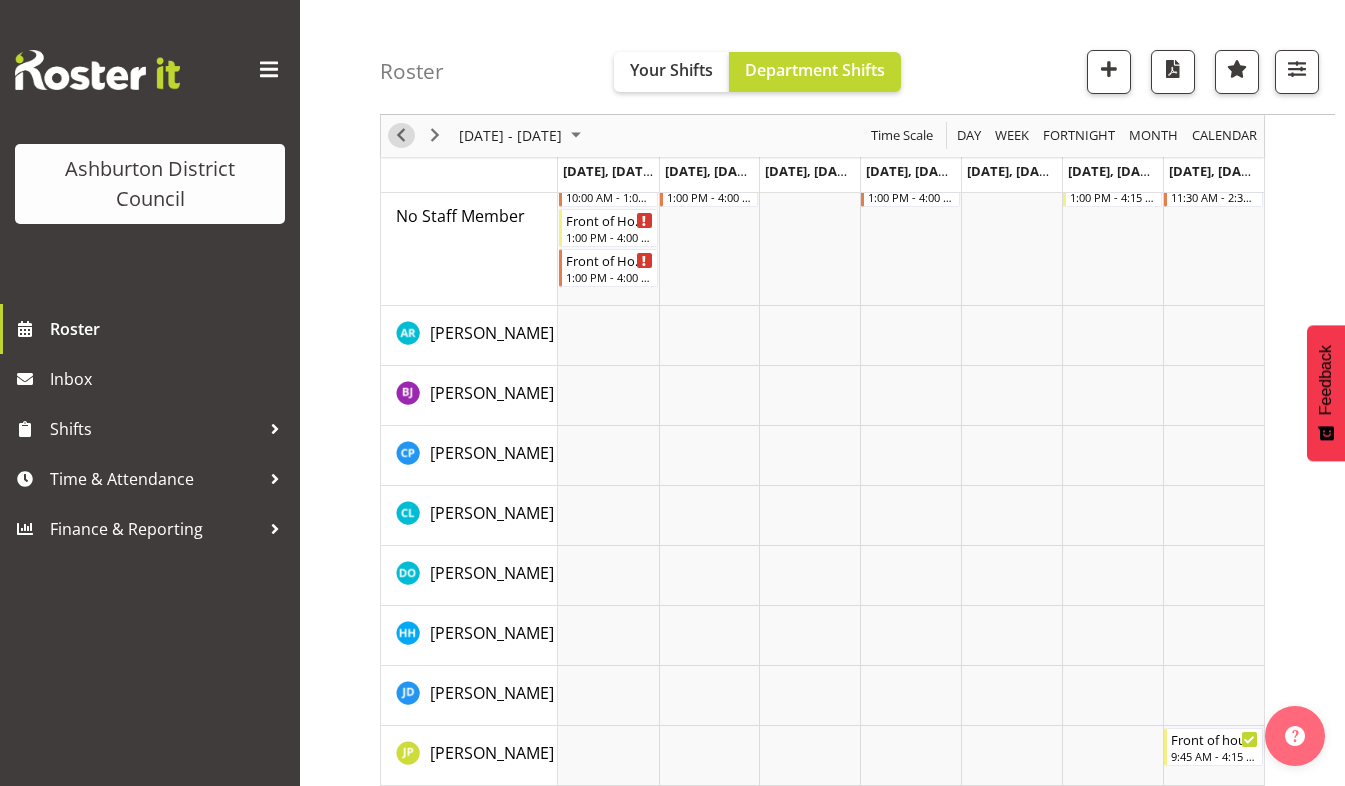 click at bounding box center [401, 136] 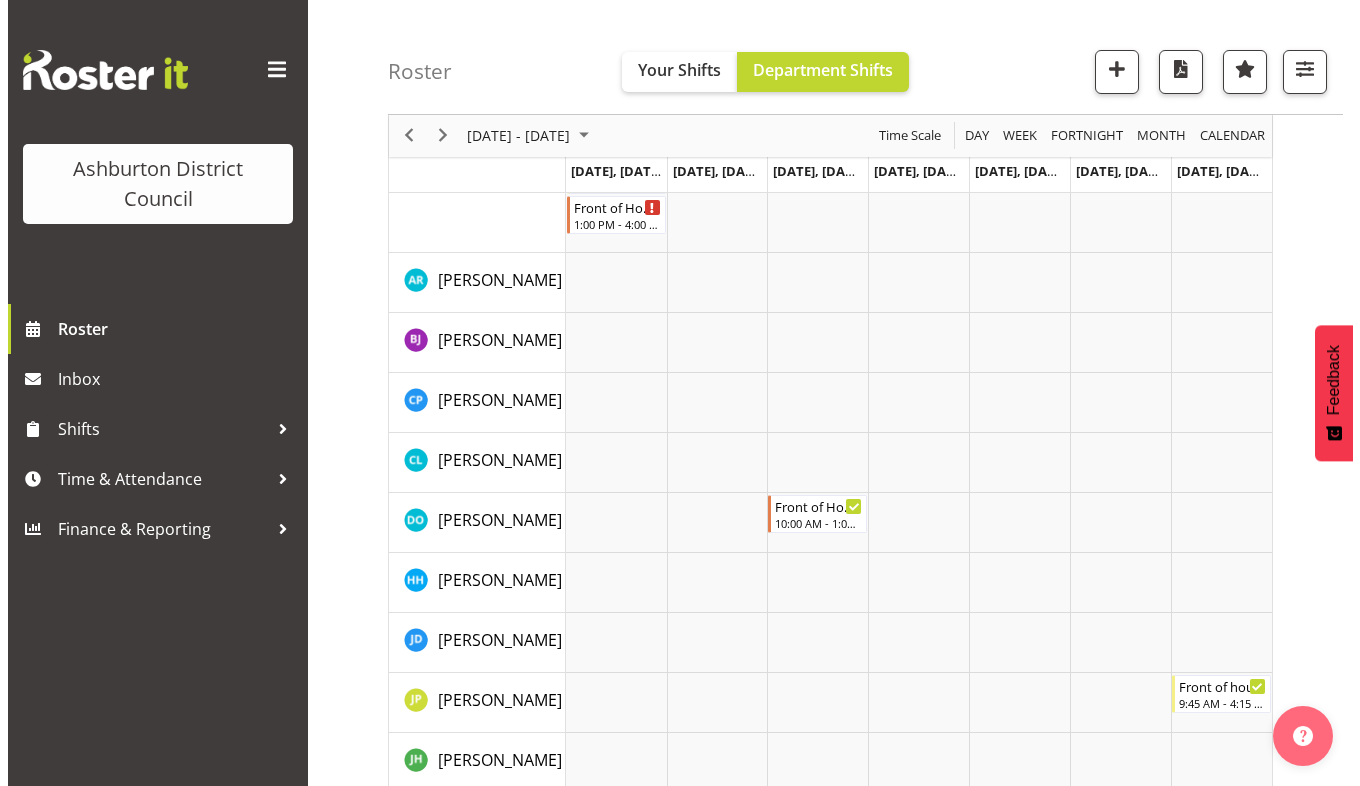 scroll, scrollTop: 0, scrollLeft: 0, axis: both 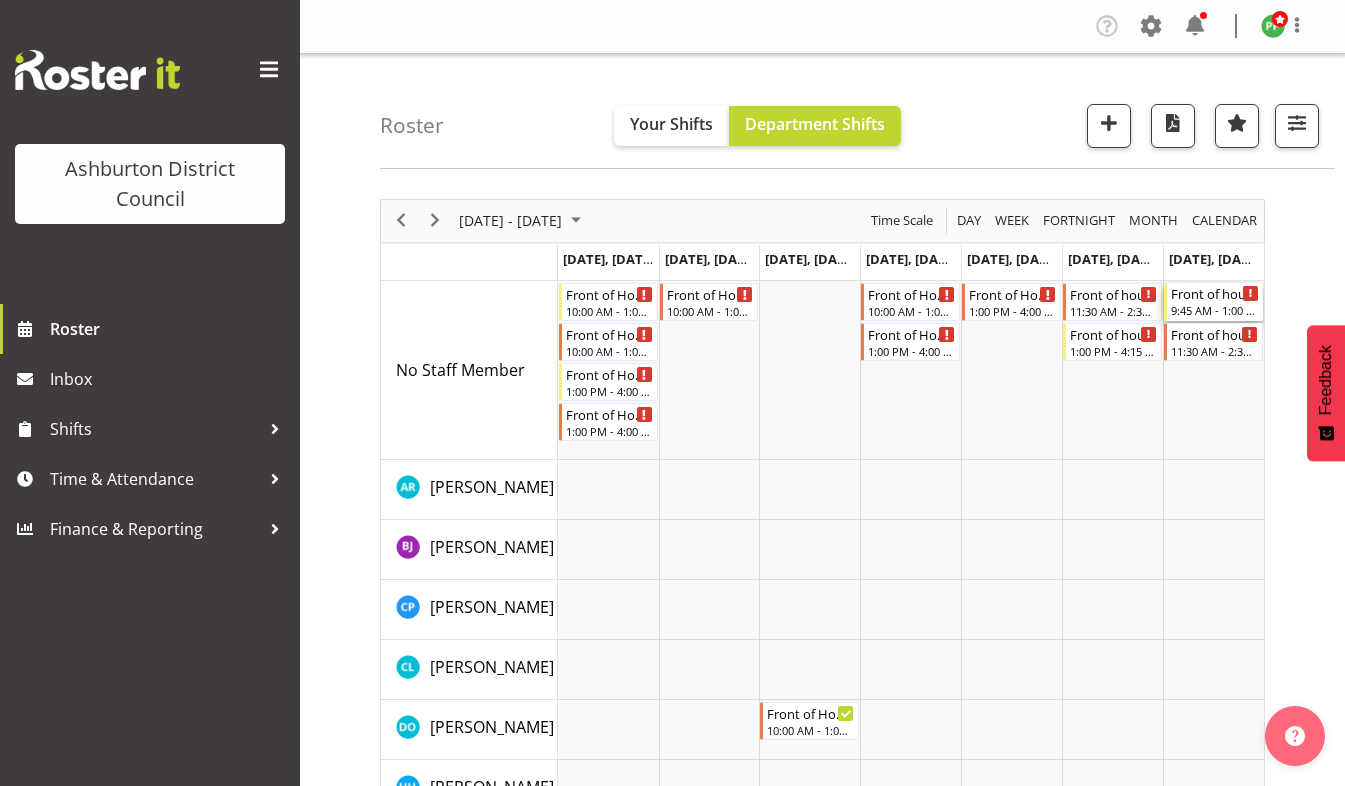 click on "9:45 AM - 1:00 PM" at bounding box center [1215, 310] 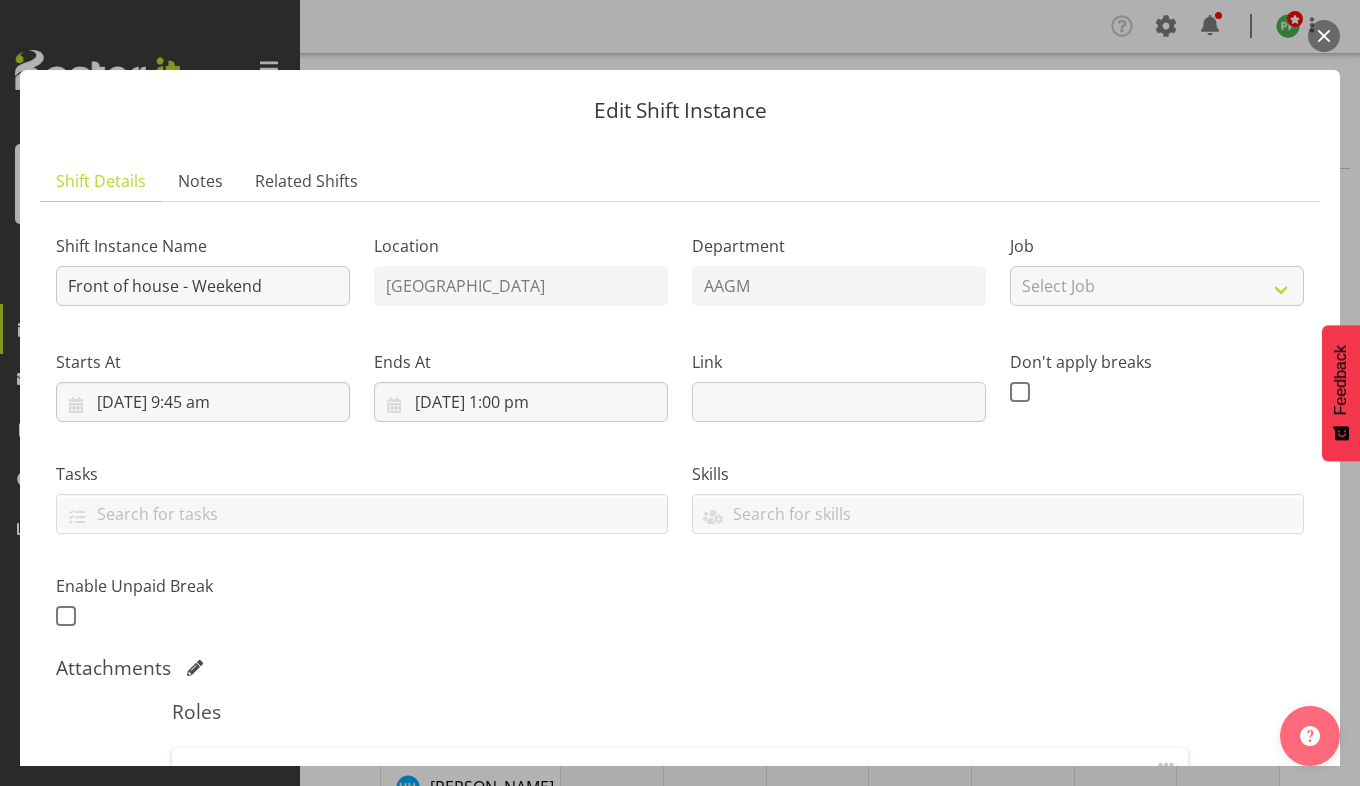 scroll, scrollTop: 330, scrollLeft: 0, axis: vertical 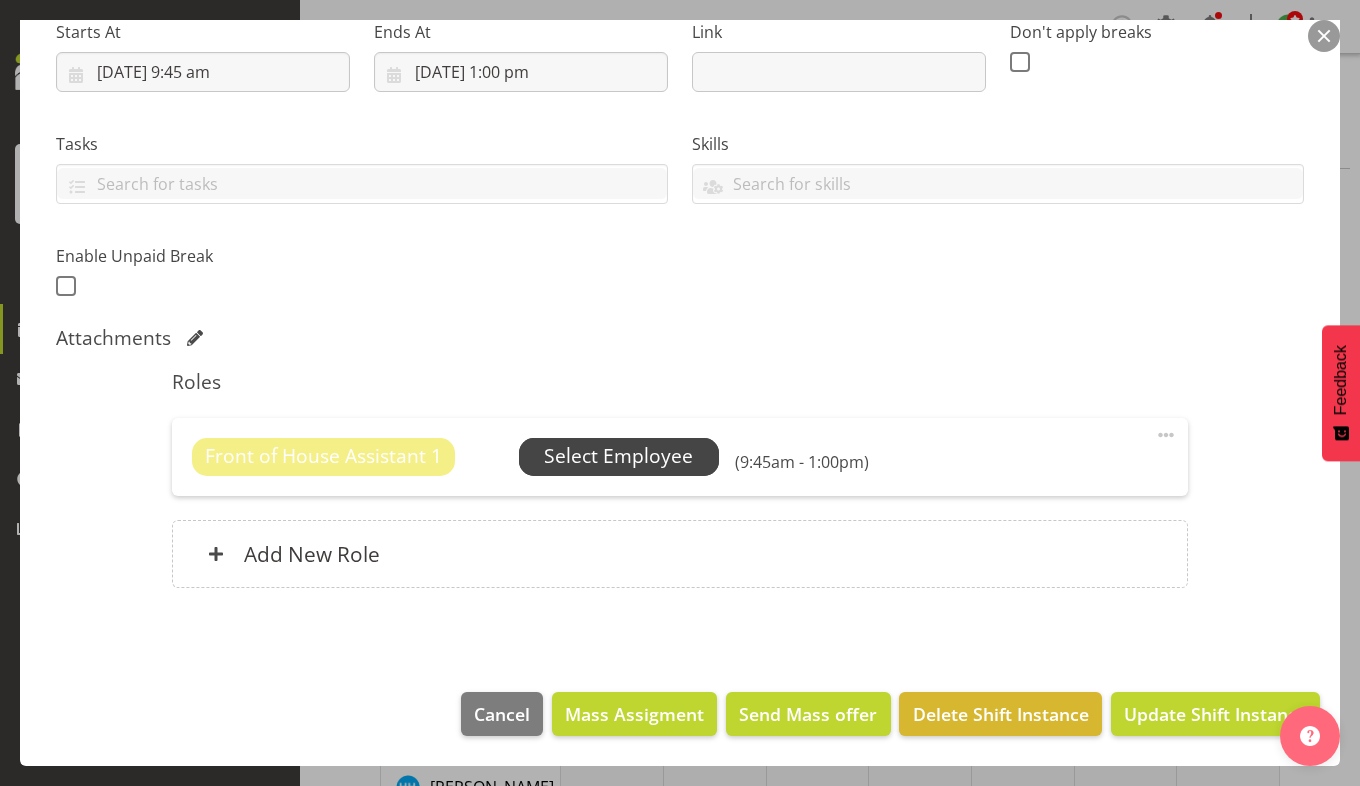 click on "Select Employee" at bounding box center (618, 456) 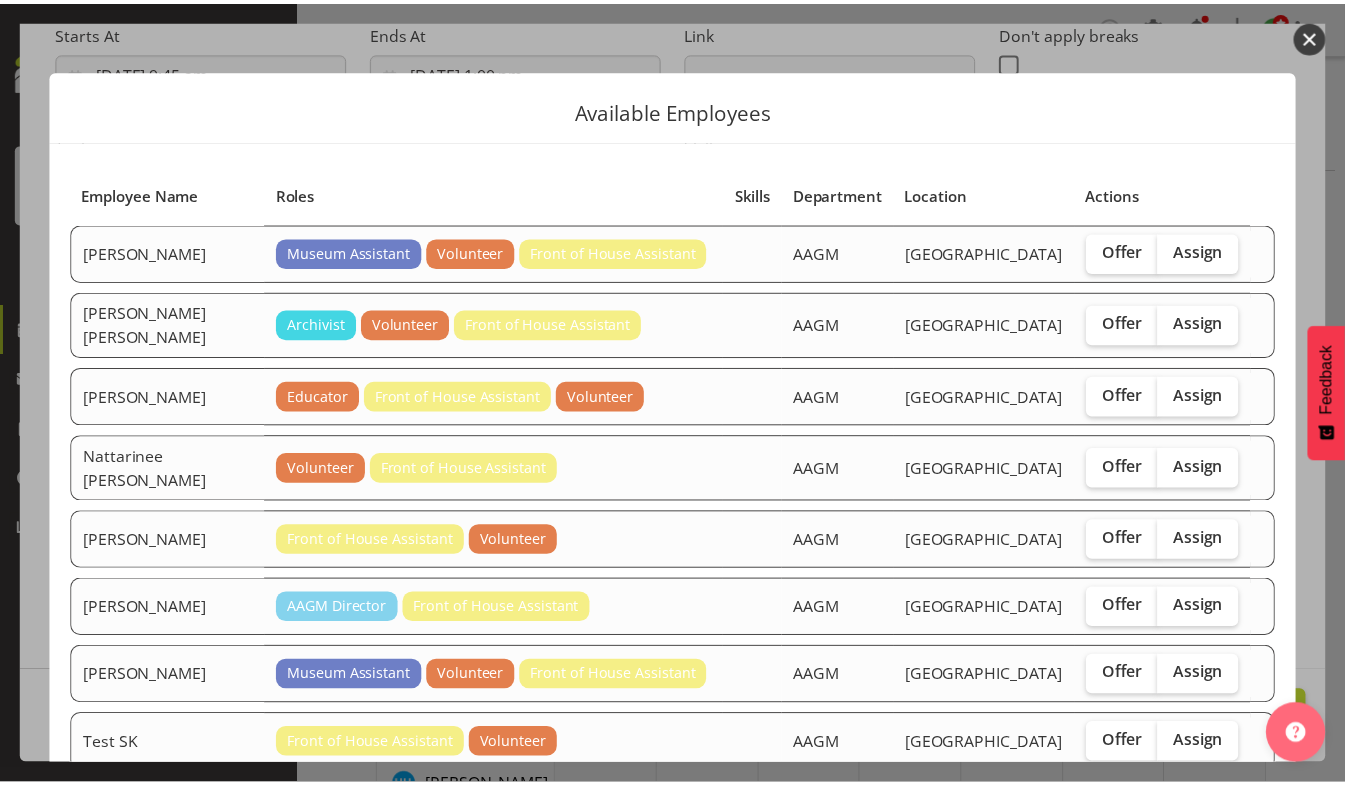 scroll, scrollTop: 257, scrollLeft: 0, axis: vertical 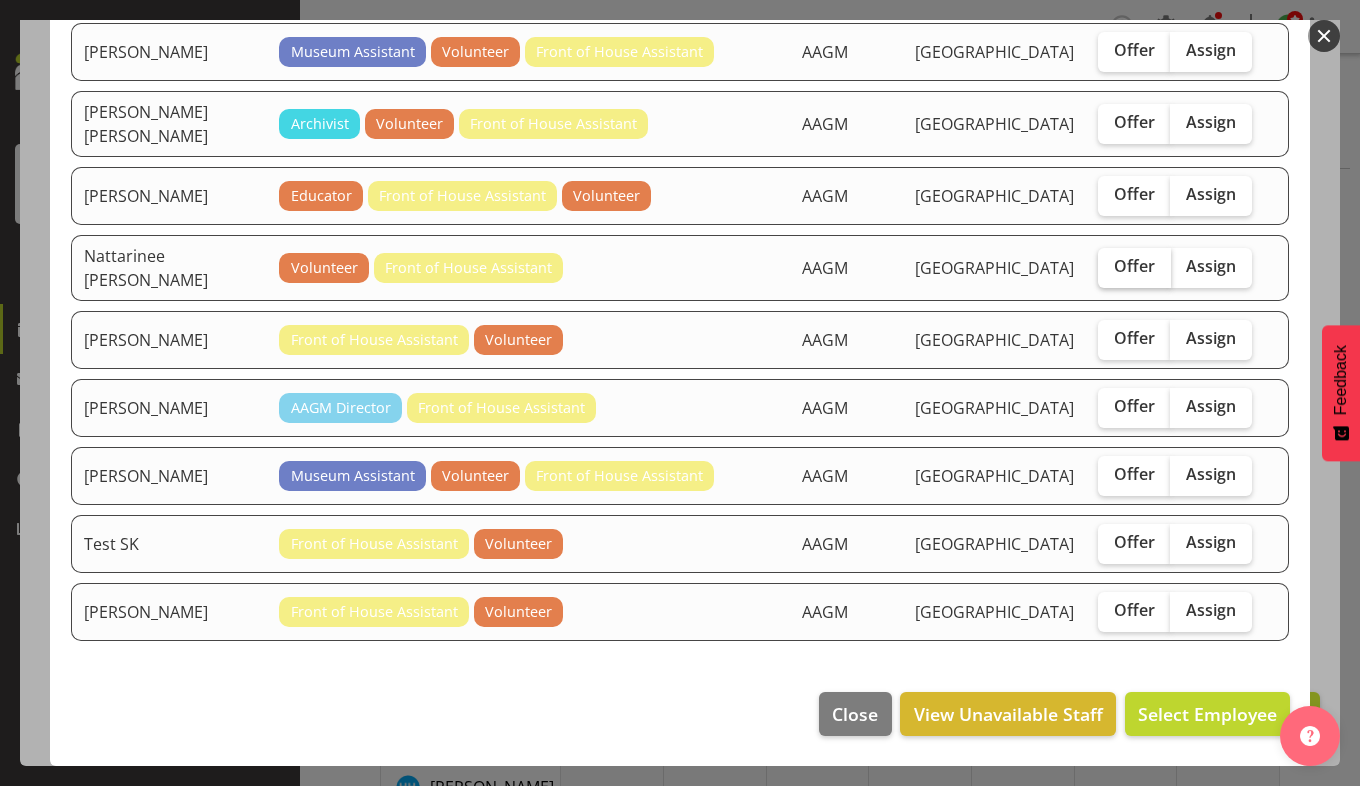 click on "Offer" at bounding box center [1134, 266] 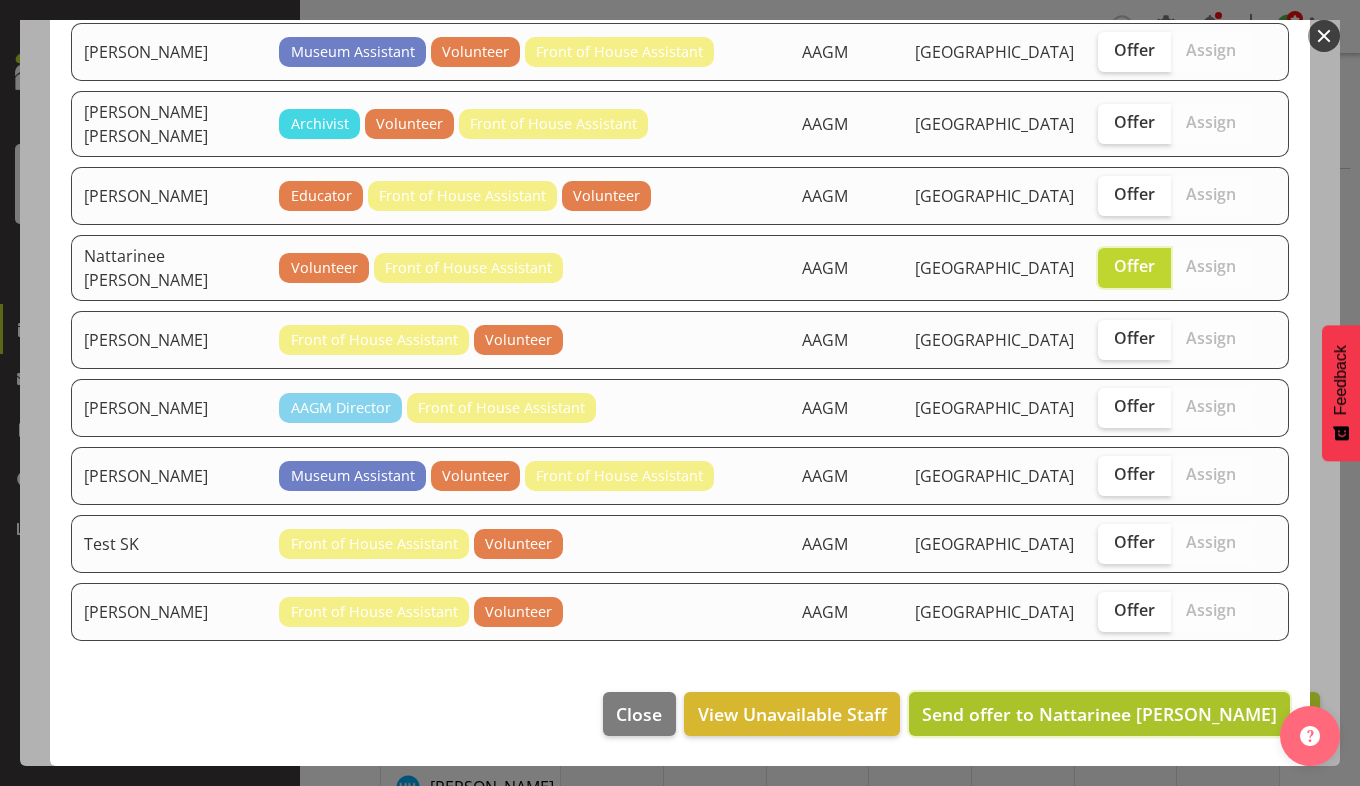 click on "Send offer to Nattarinee [PERSON_NAME]" at bounding box center (1099, 714) 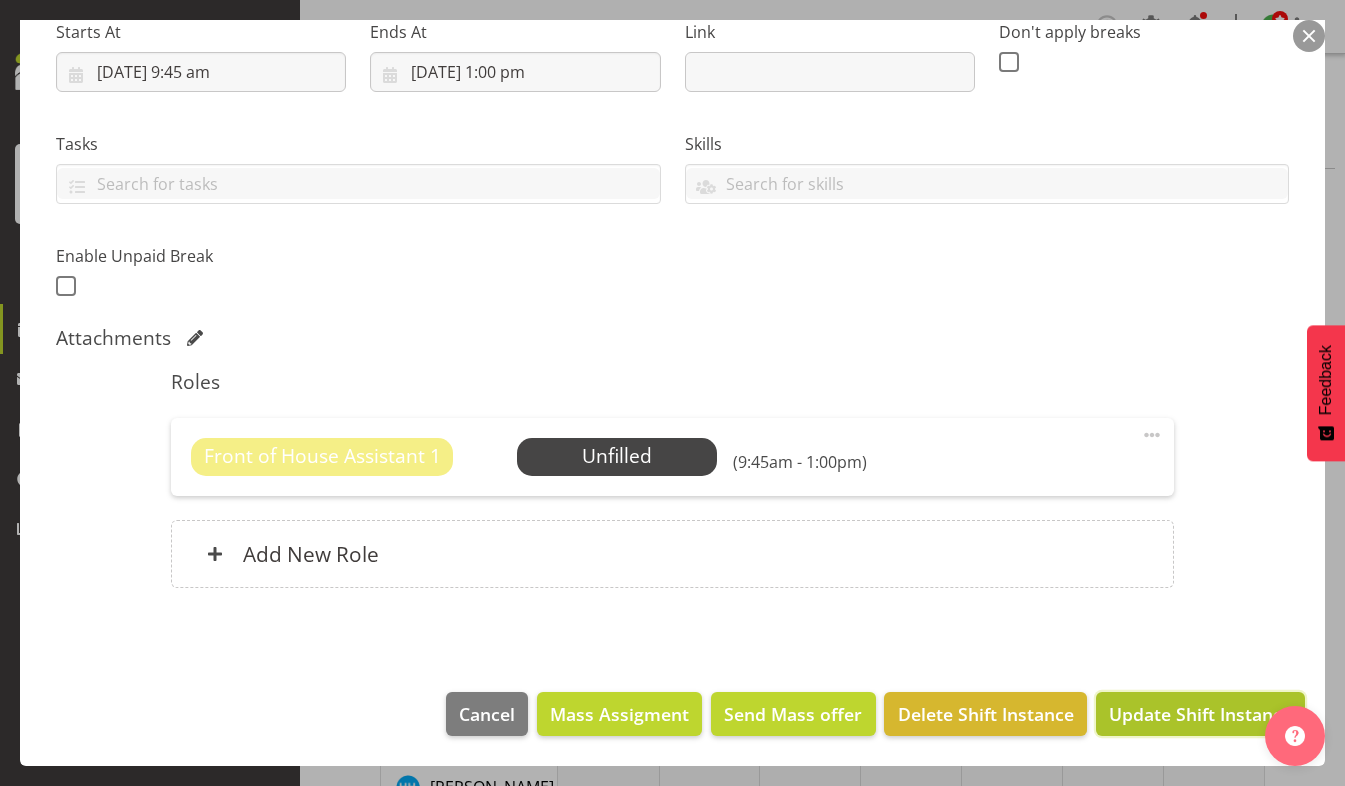 click on "Update Shift Instance" at bounding box center [1200, 714] 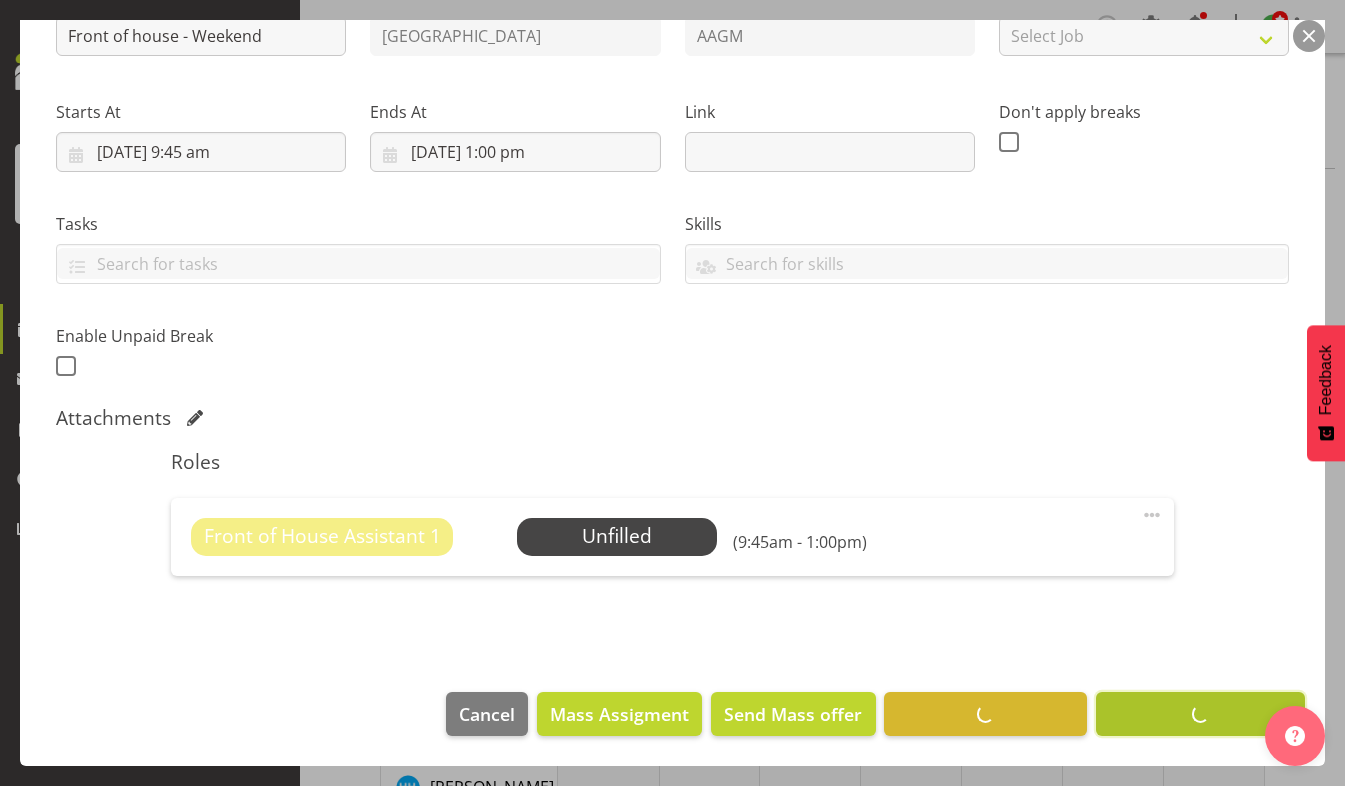 scroll, scrollTop: 250, scrollLeft: 0, axis: vertical 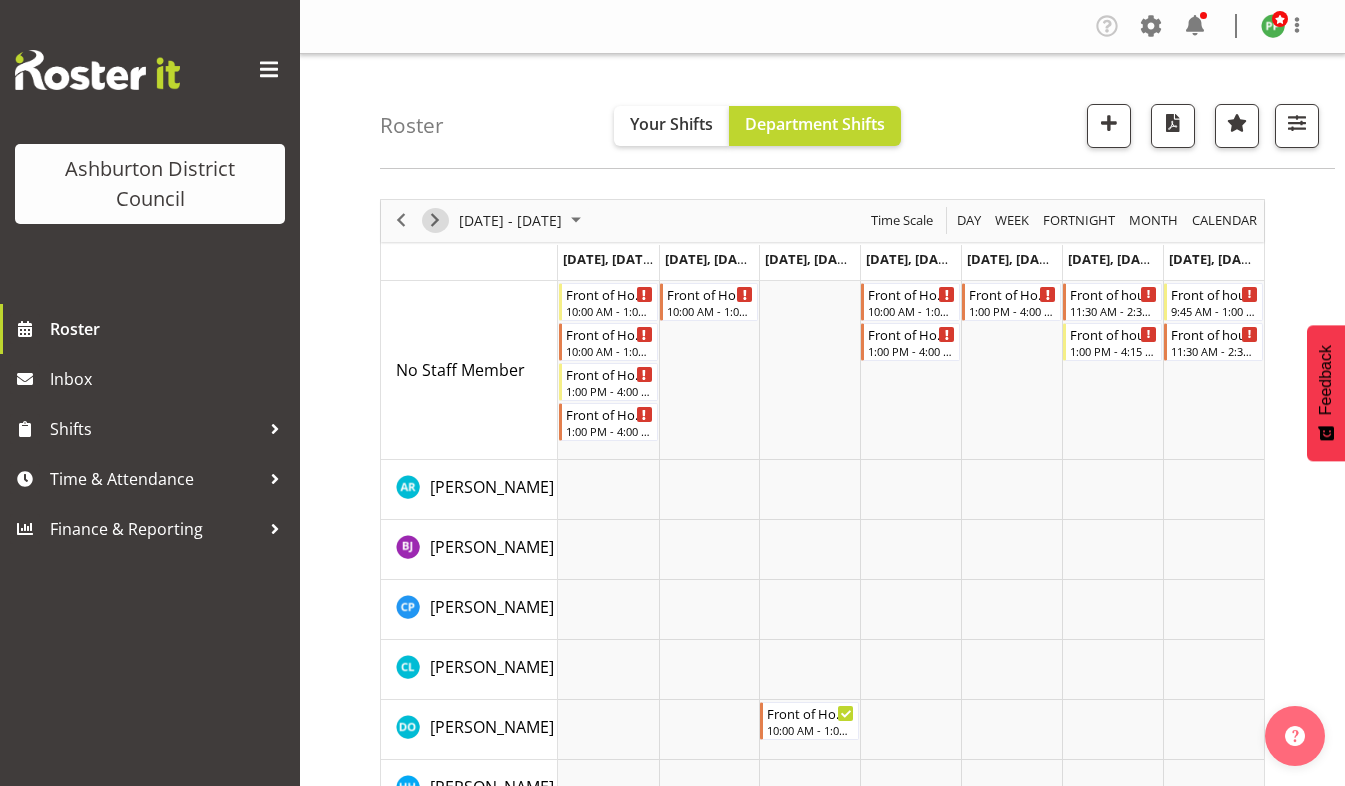 click at bounding box center [435, 220] 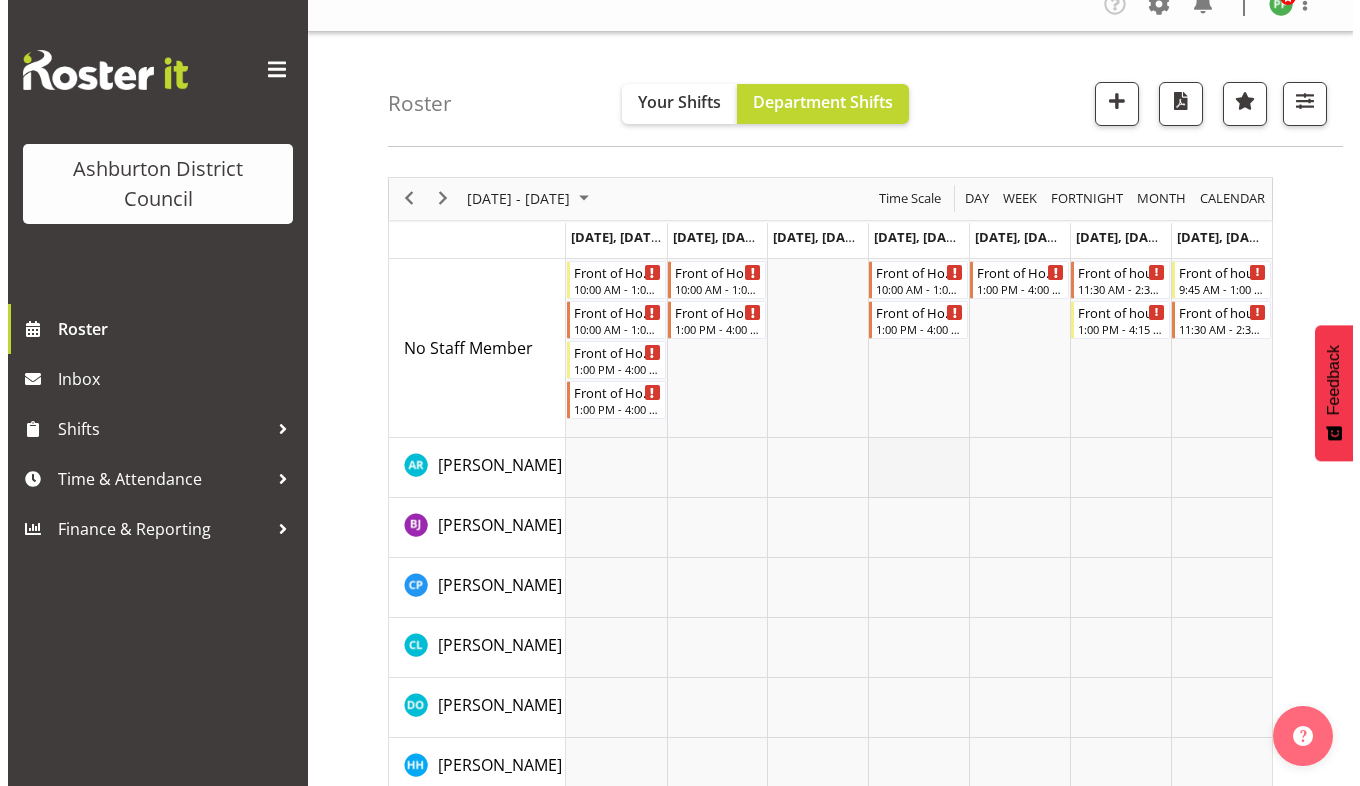 scroll, scrollTop: 0, scrollLeft: 0, axis: both 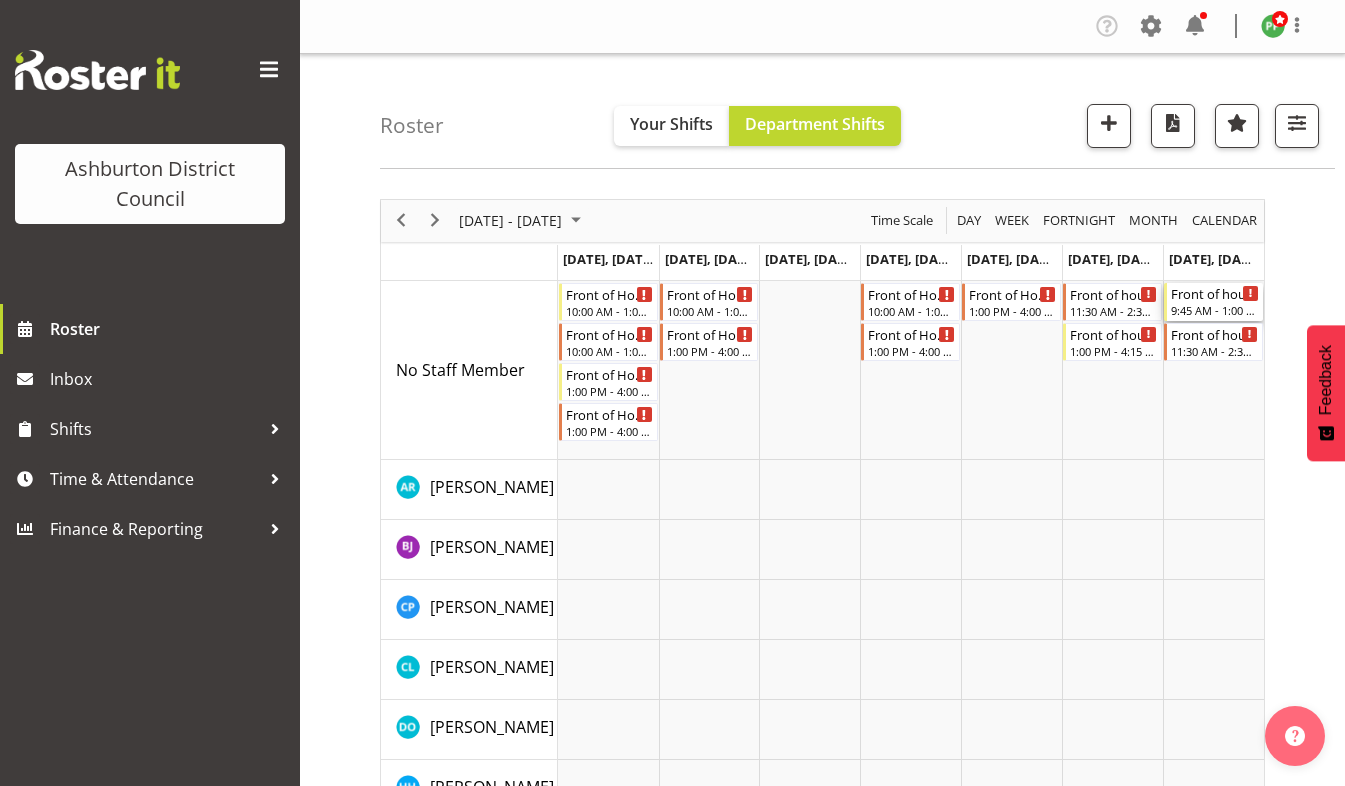 click on "Front of house - Weekend" at bounding box center (1215, 293) 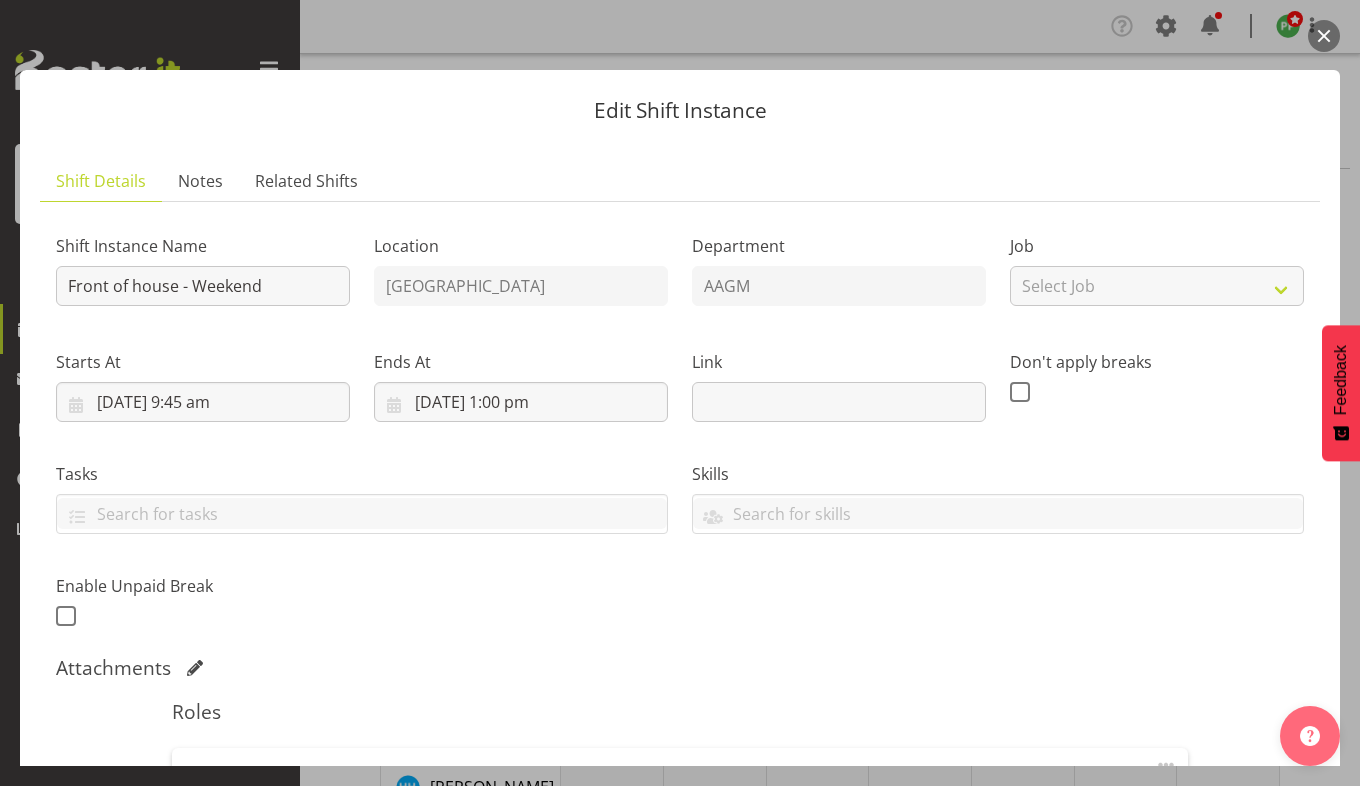 scroll, scrollTop: 330, scrollLeft: 0, axis: vertical 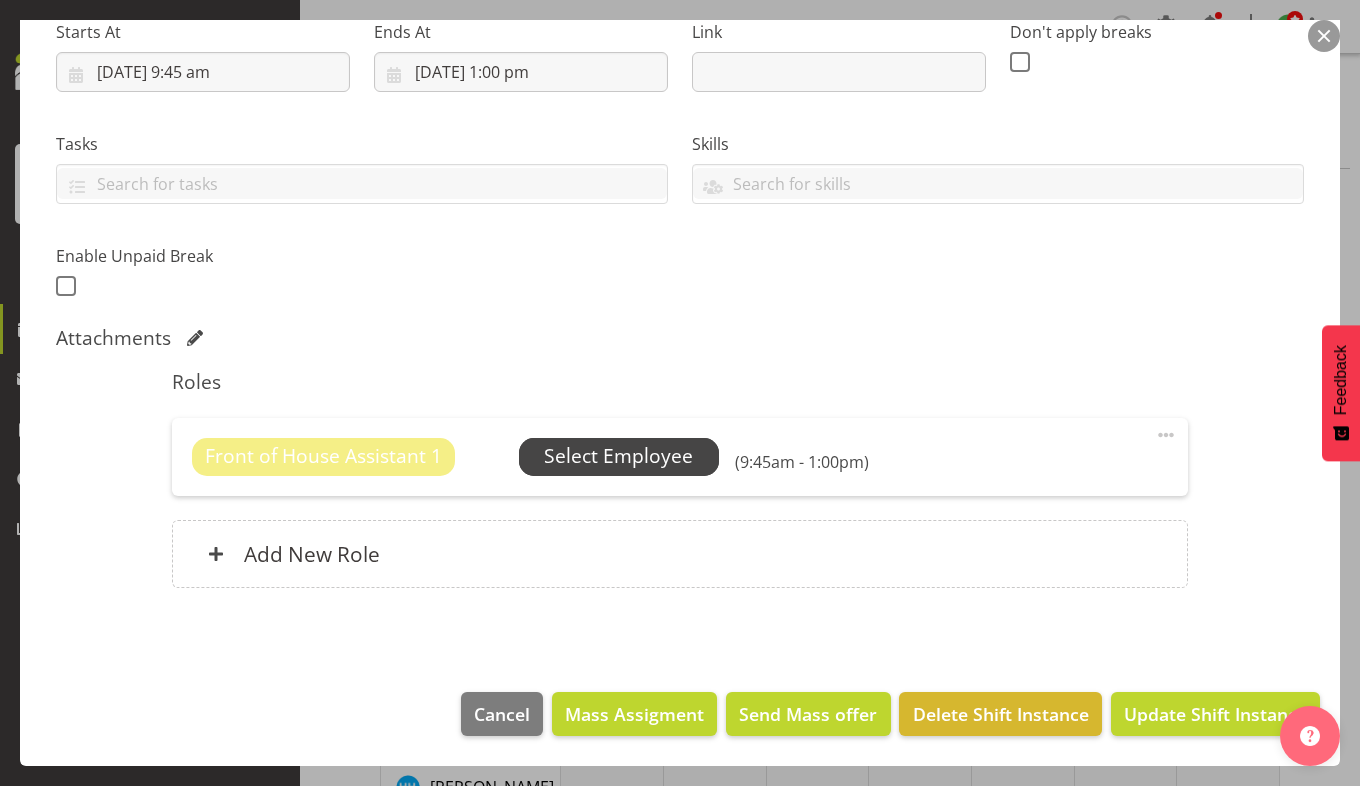 click on "Select Employee" at bounding box center (618, 456) 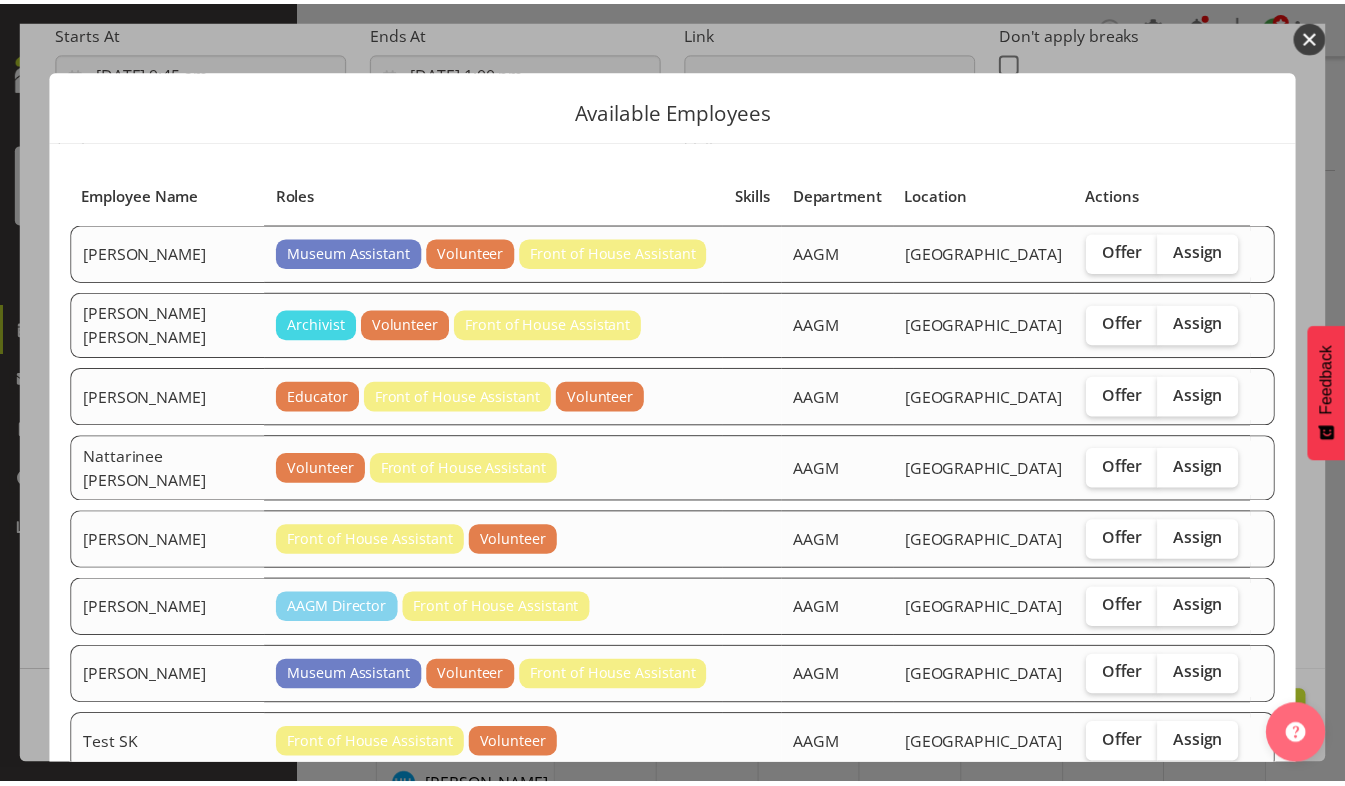 scroll, scrollTop: 257, scrollLeft: 0, axis: vertical 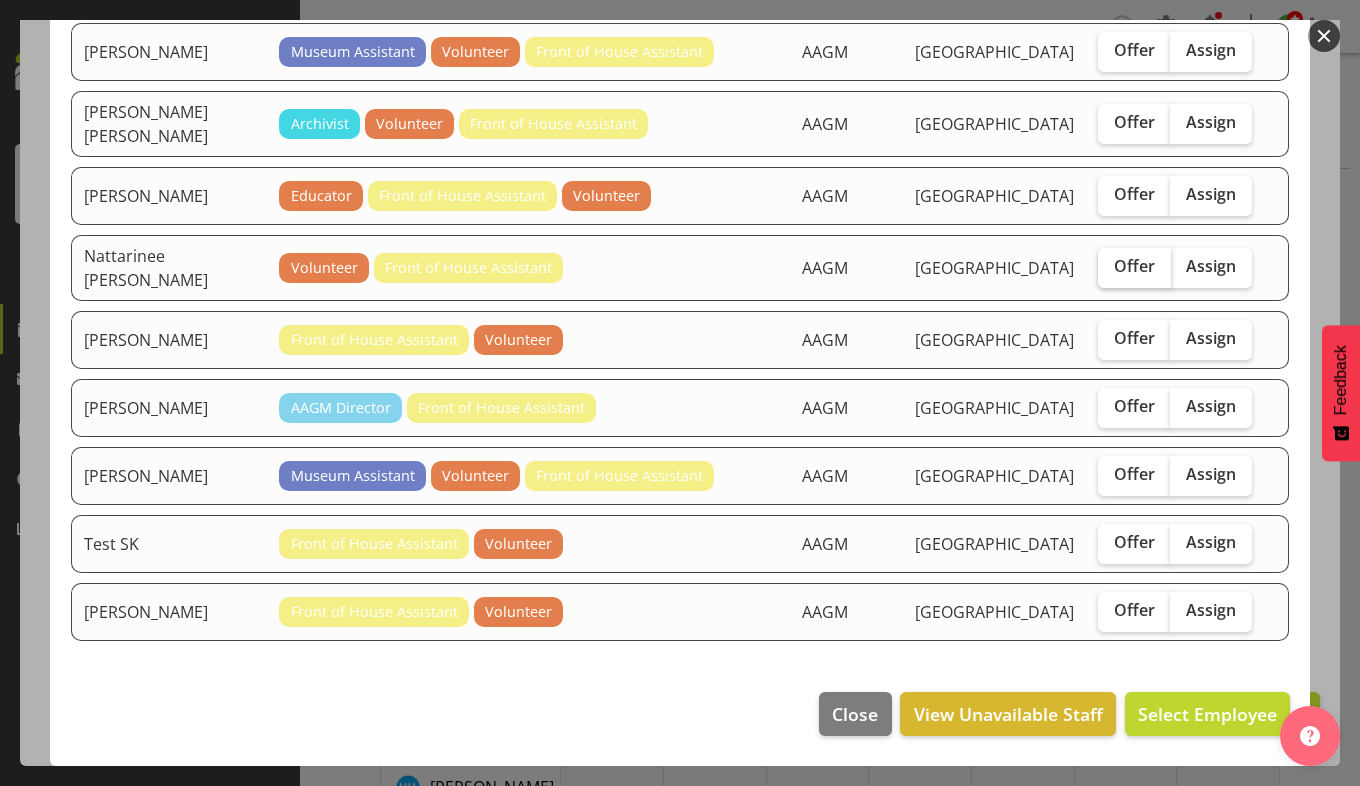 click on "Offer" at bounding box center (1134, 266) 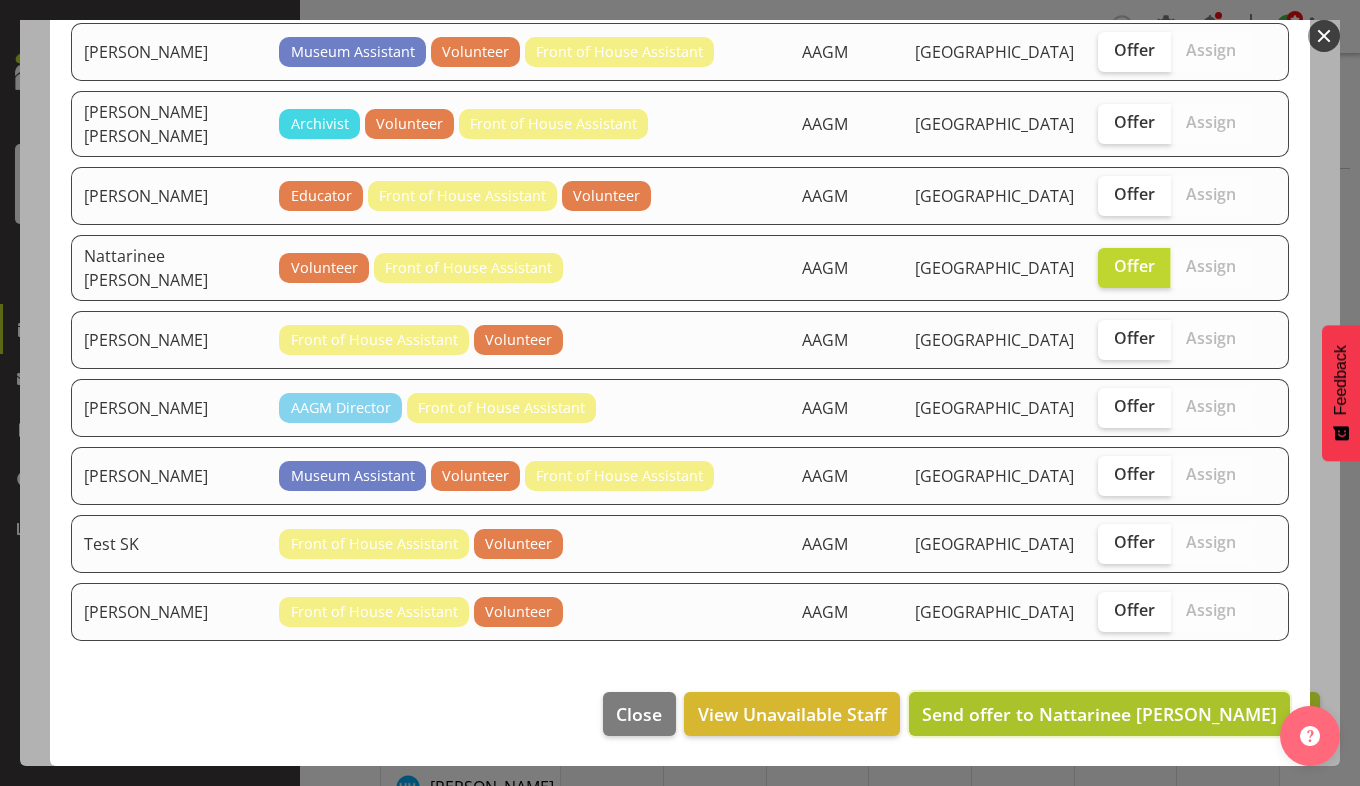 click on "Send offer to Nattarinee [PERSON_NAME]" at bounding box center [1099, 714] 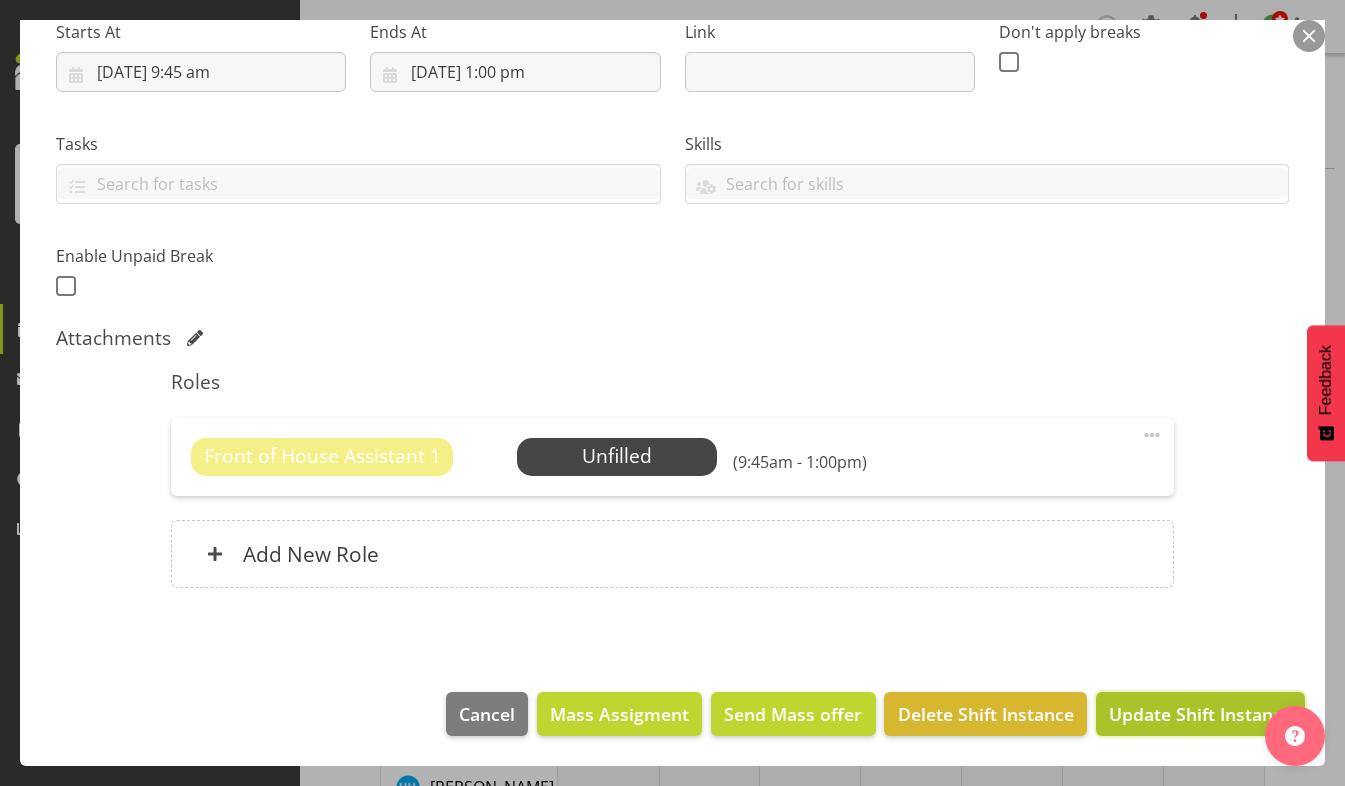 click on "Update Shift Instance" at bounding box center [1200, 714] 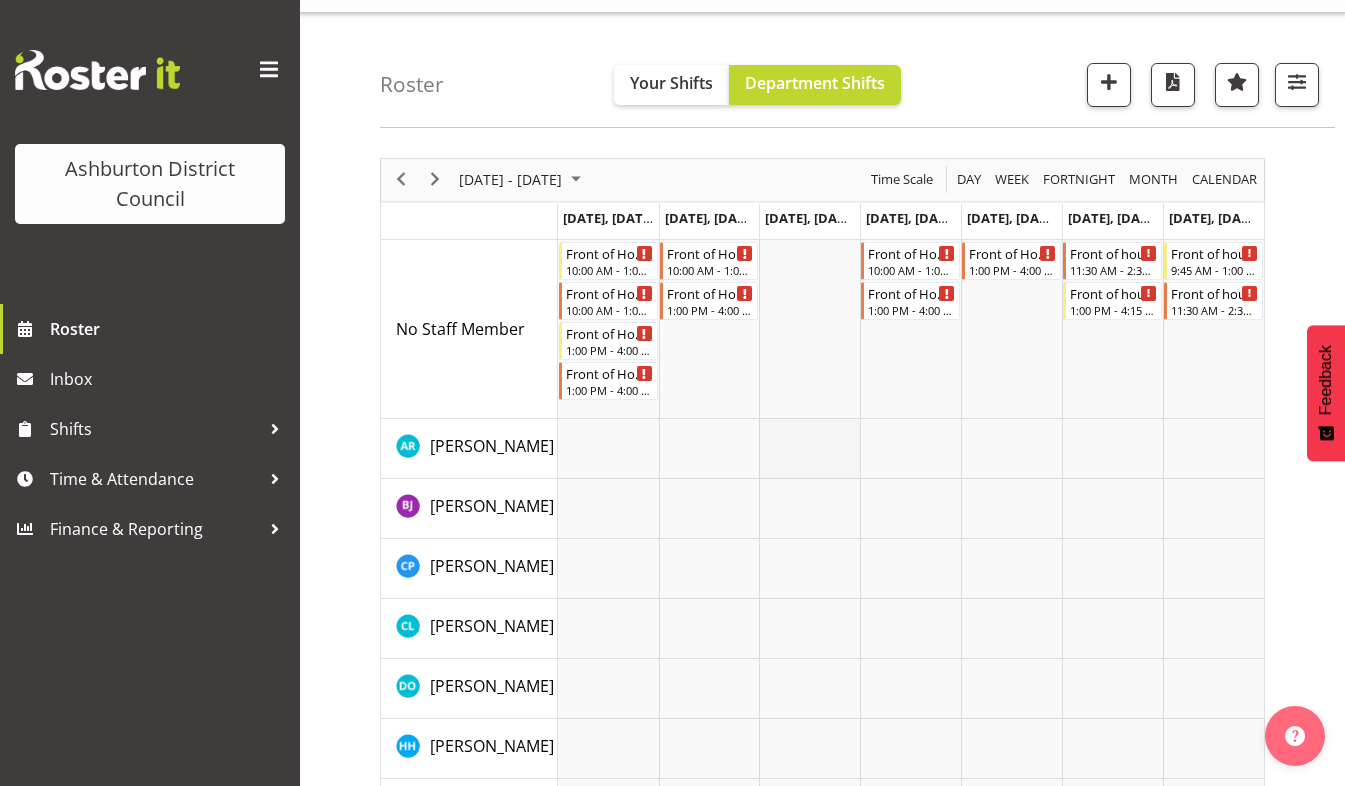 scroll, scrollTop: 0, scrollLeft: 0, axis: both 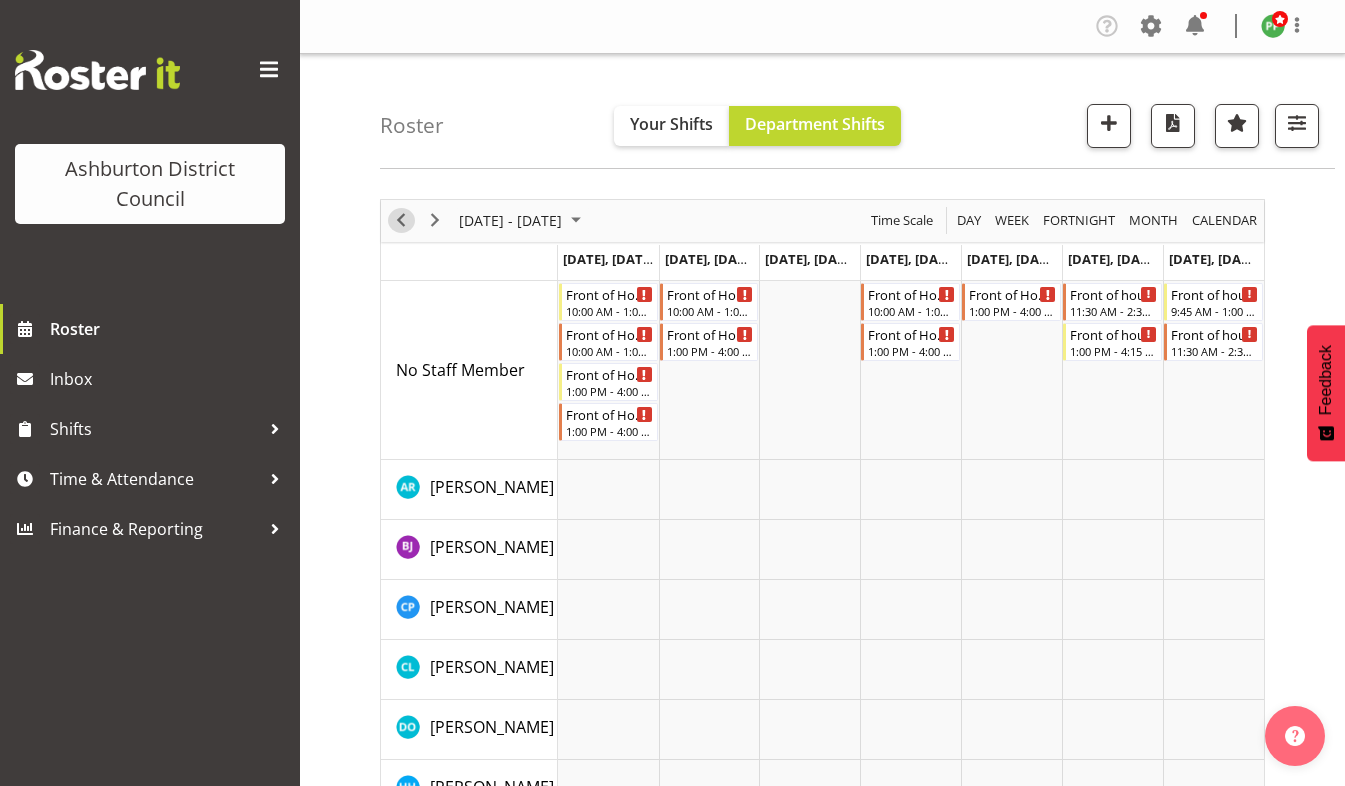click at bounding box center [401, 220] 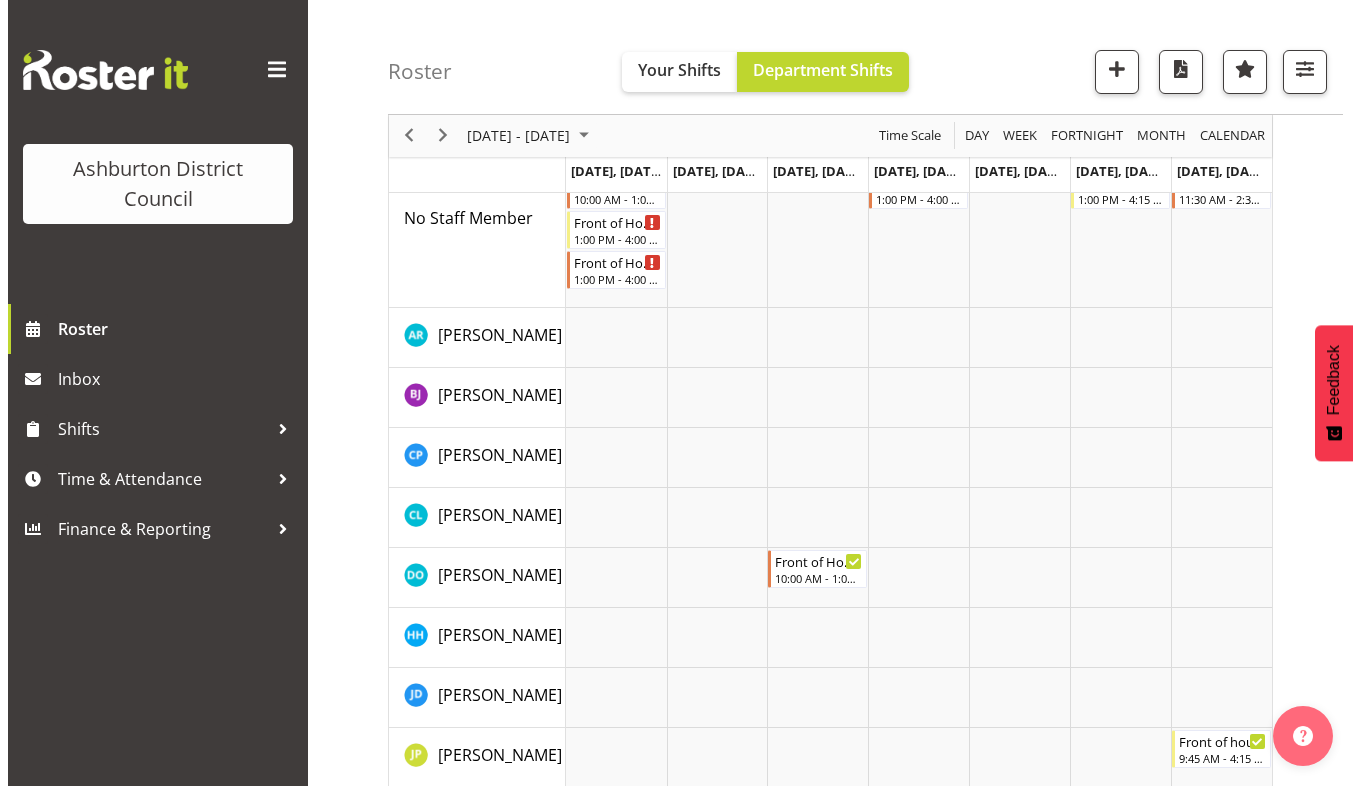 scroll, scrollTop: 0, scrollLeft: 0, axis: both 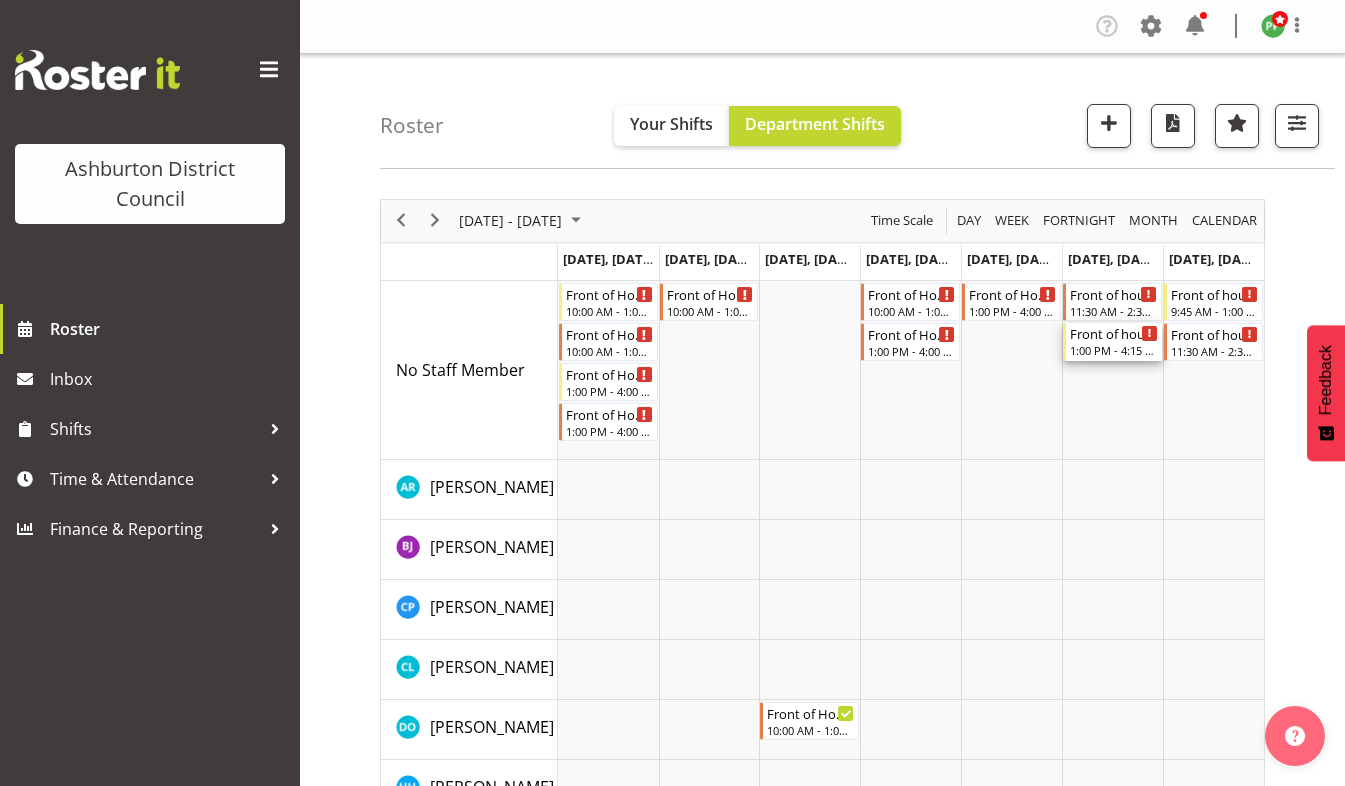 click on "Front of house - Weekend" at bounding box center (1114, 333) 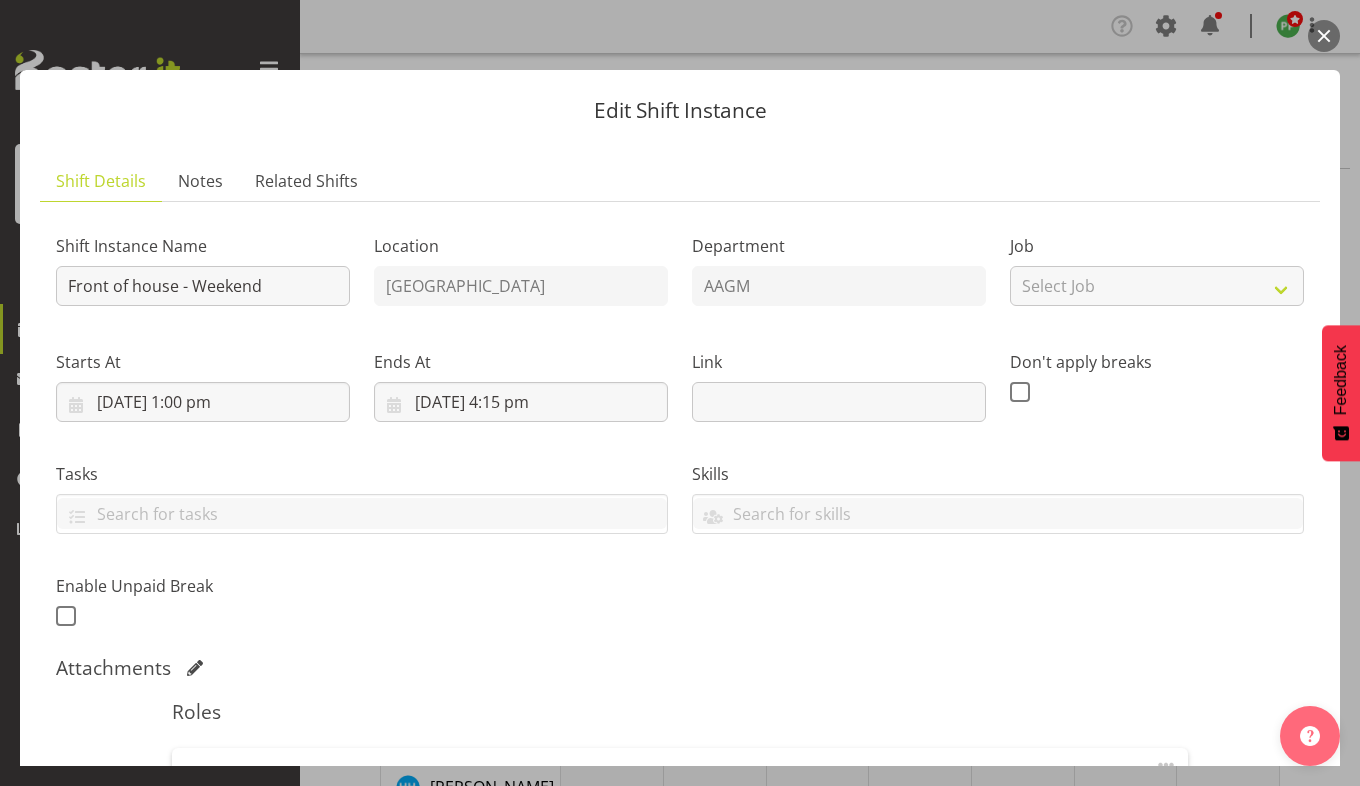 scroll, scrollTop: 330, scrollLeft: 0, axis: vertical 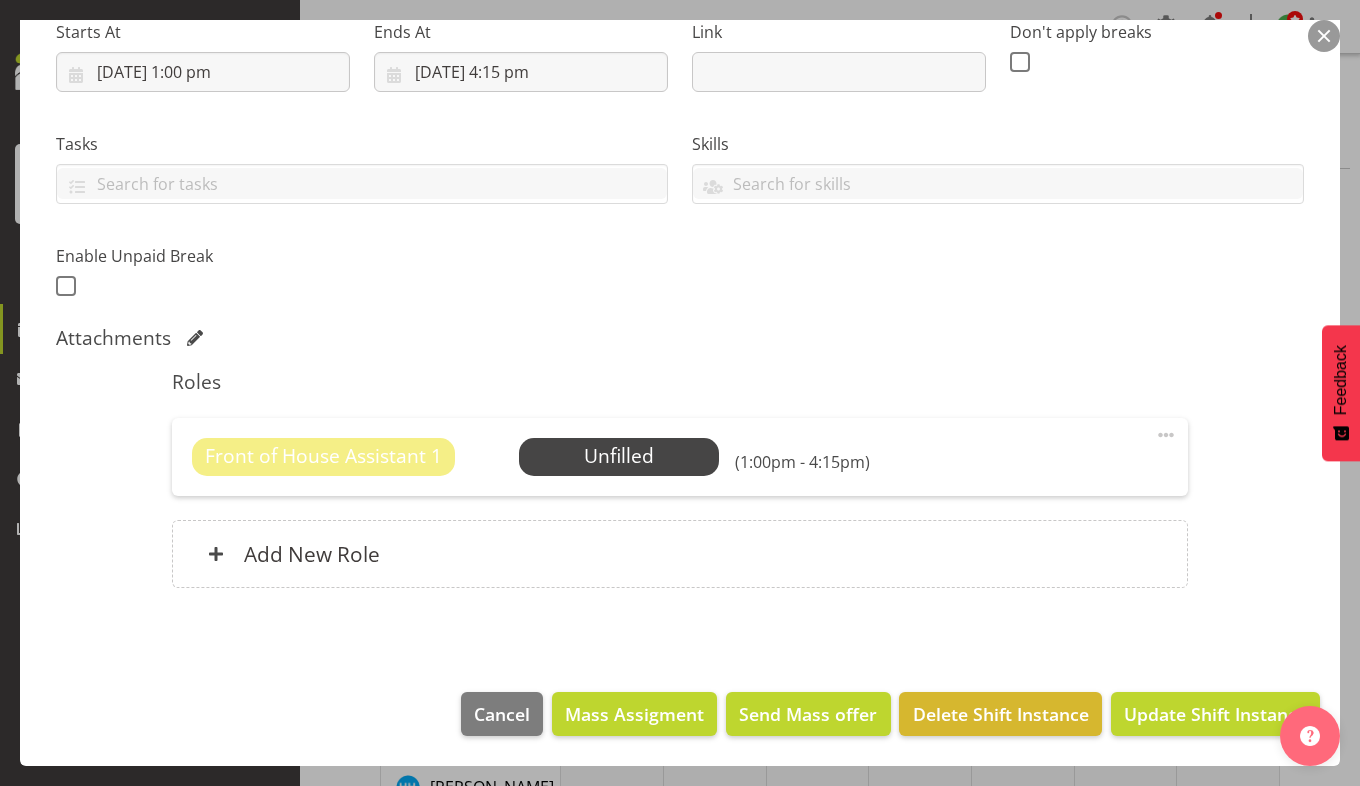 click at bounding box center (1324, 36) 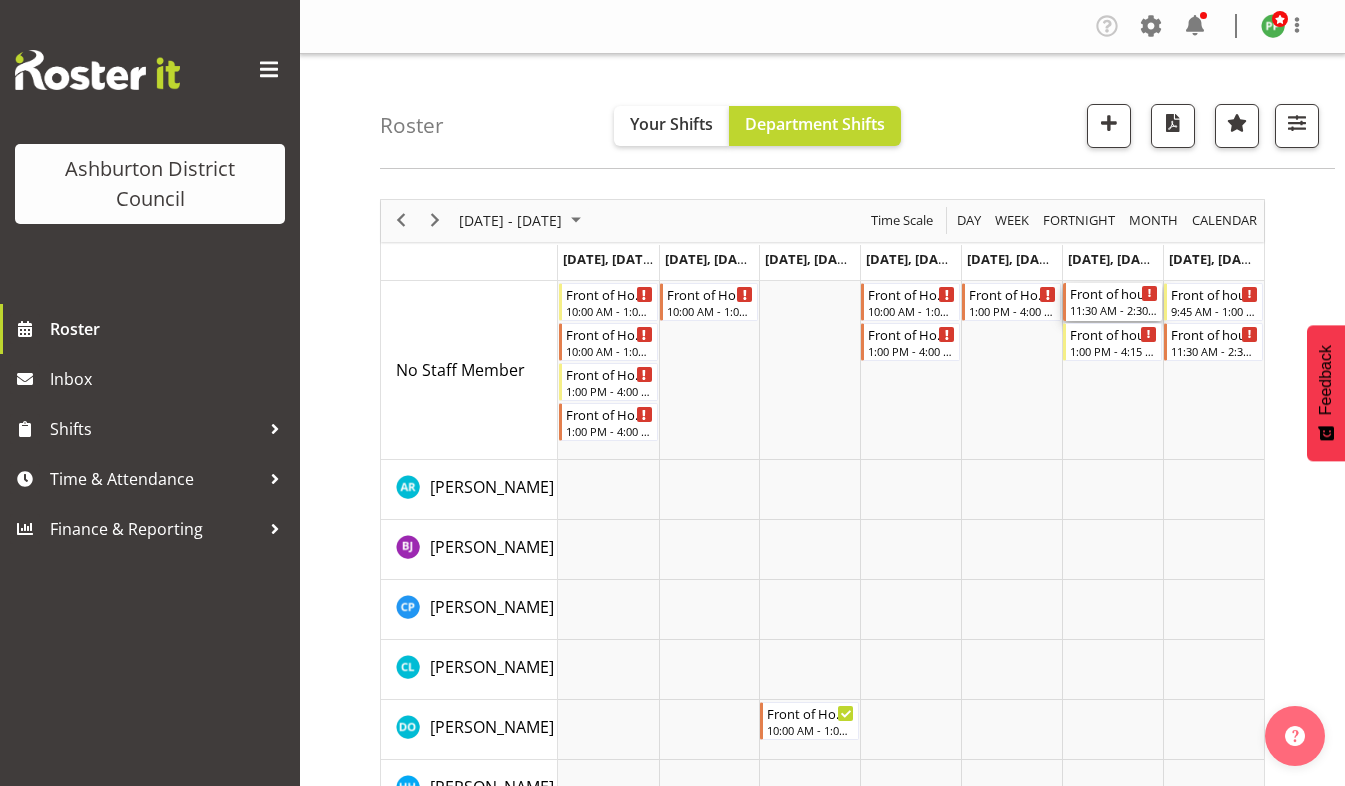 click on "11:30 AM - 2:30 PM" at bounding box center (1114, 310) 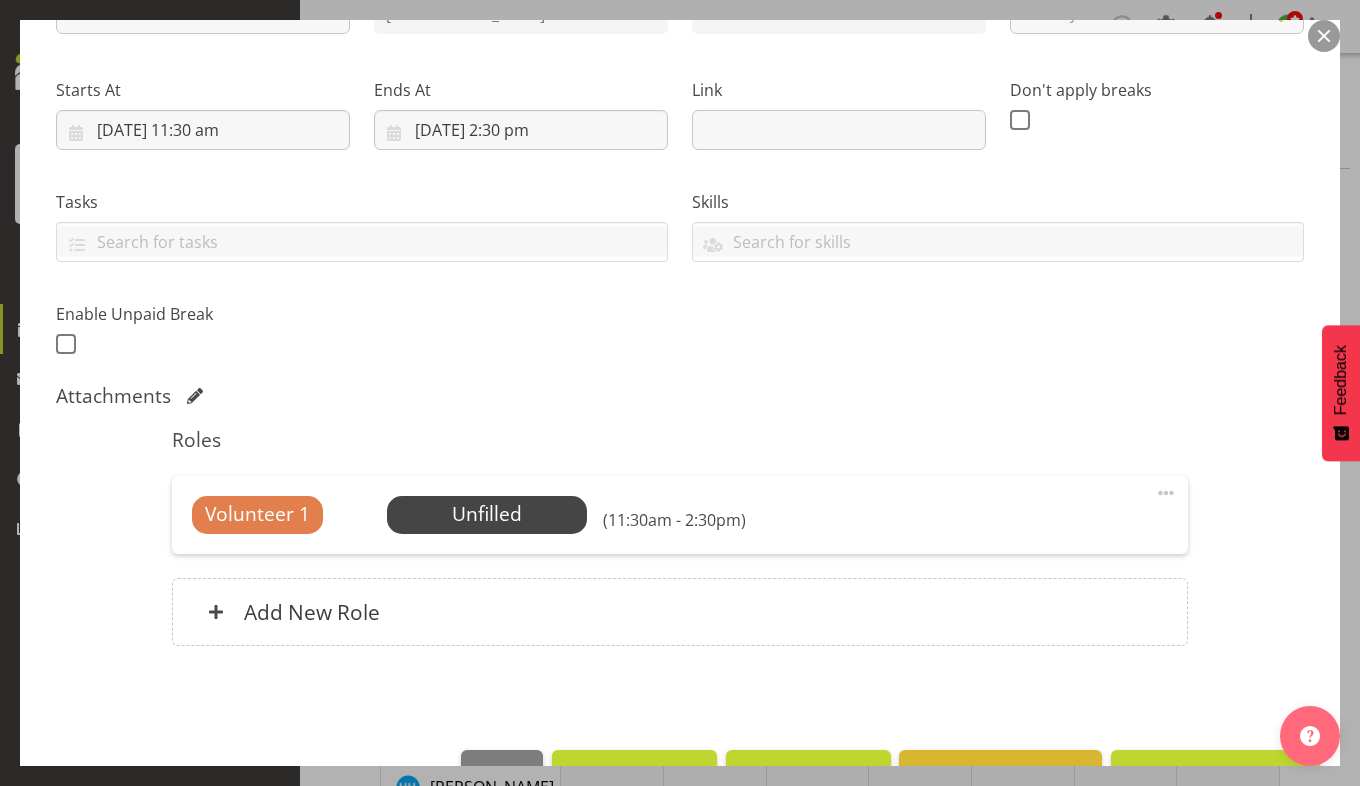 scroll, scrollTop: 330, scrollLeft: 0, axis: vertical 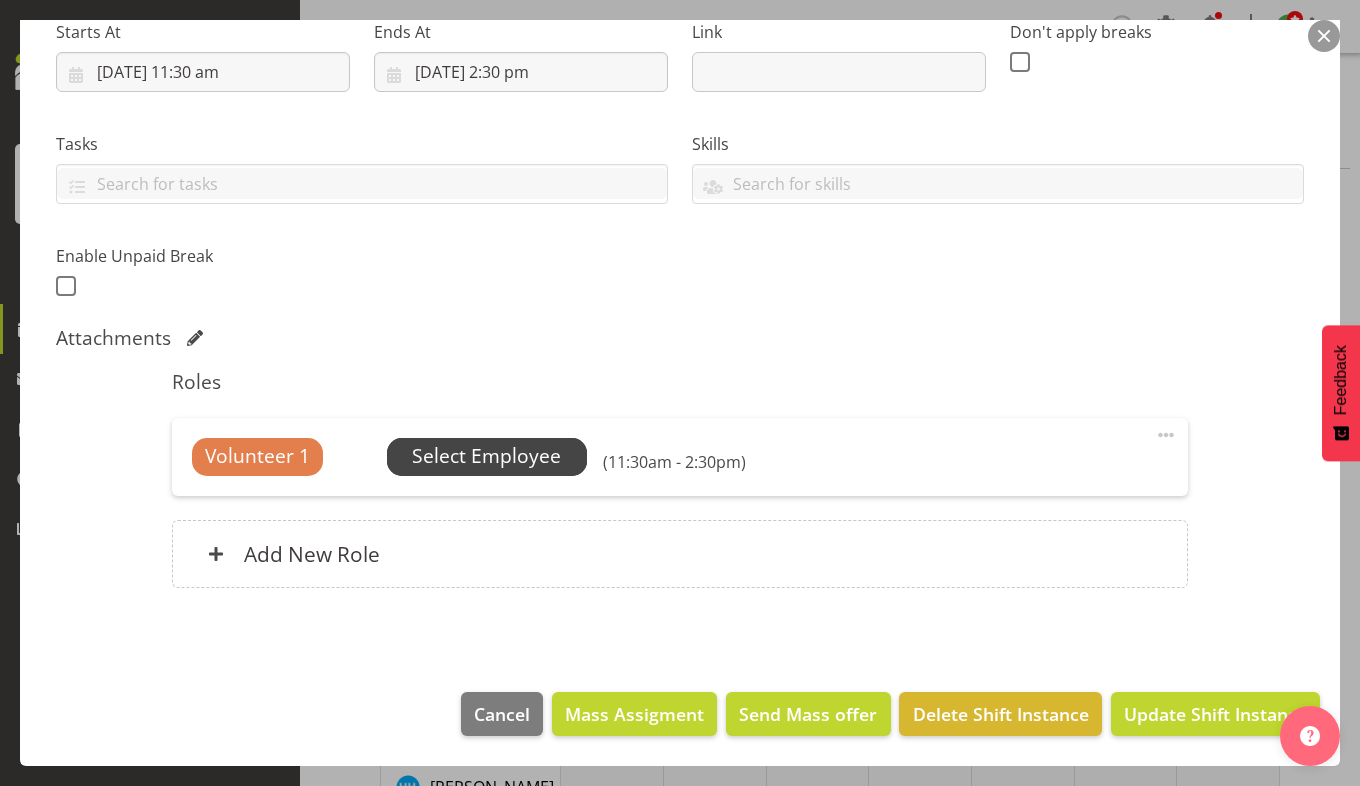 click on "Select Employee" at bounding box center (486, 456) 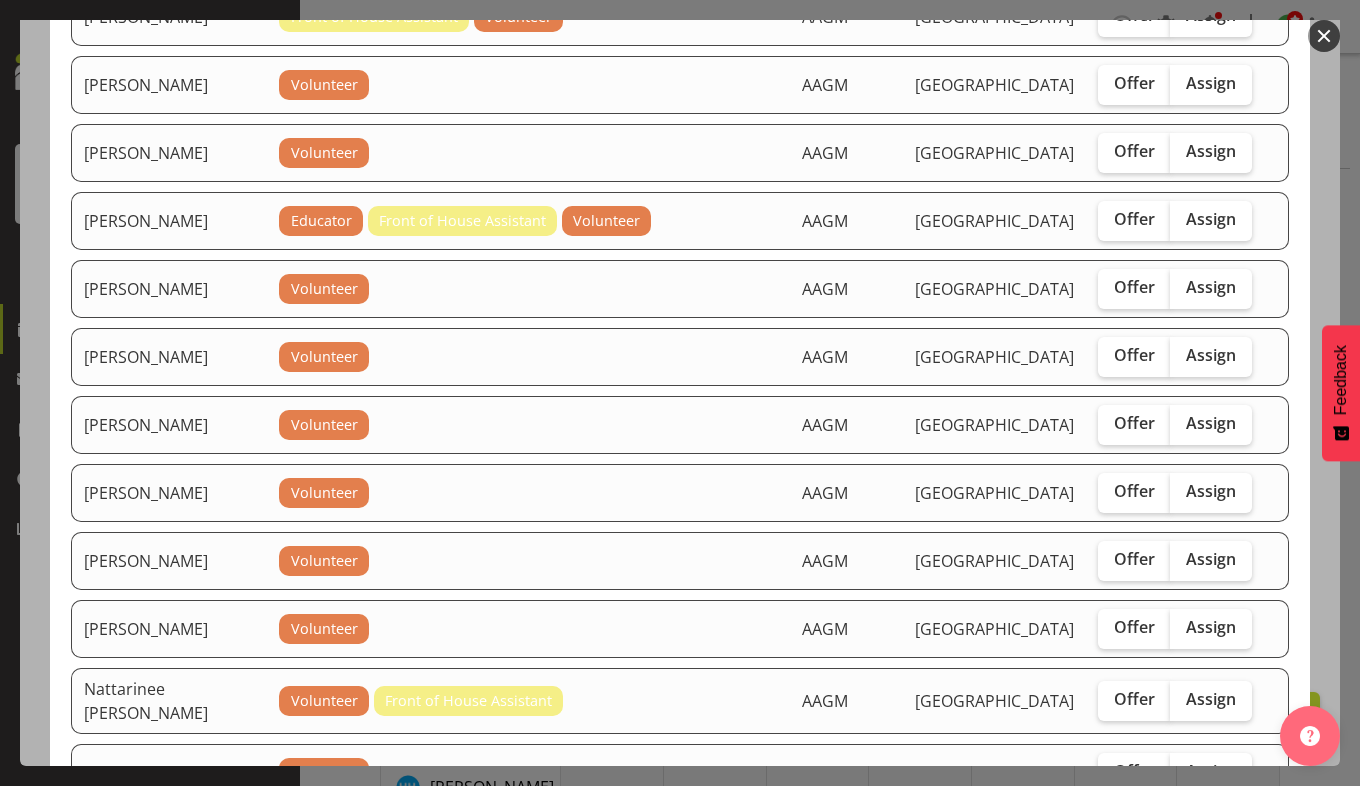 scroll, scrollTop: 841, scrollLeft: 0, axis: vertical 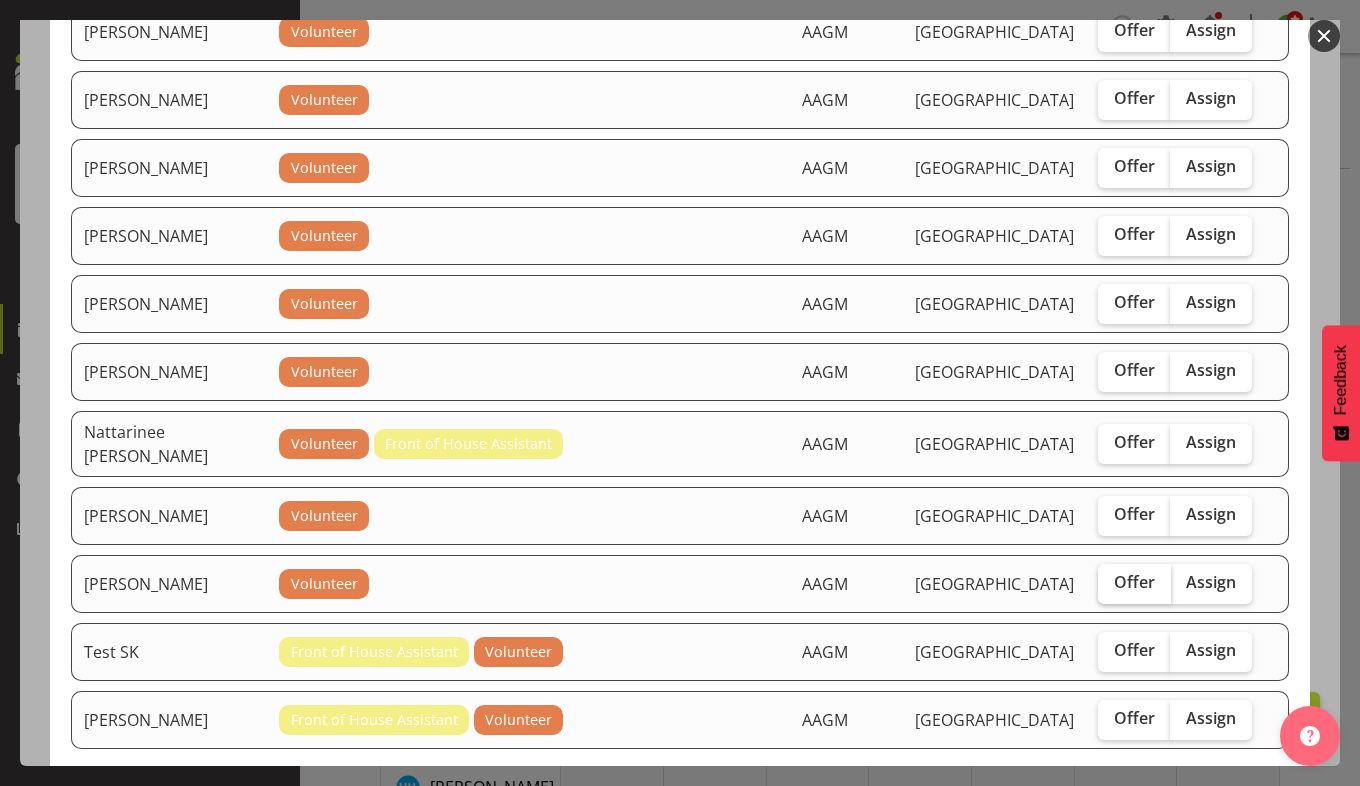 click on "Offer" at bounding box center (1134, 582) 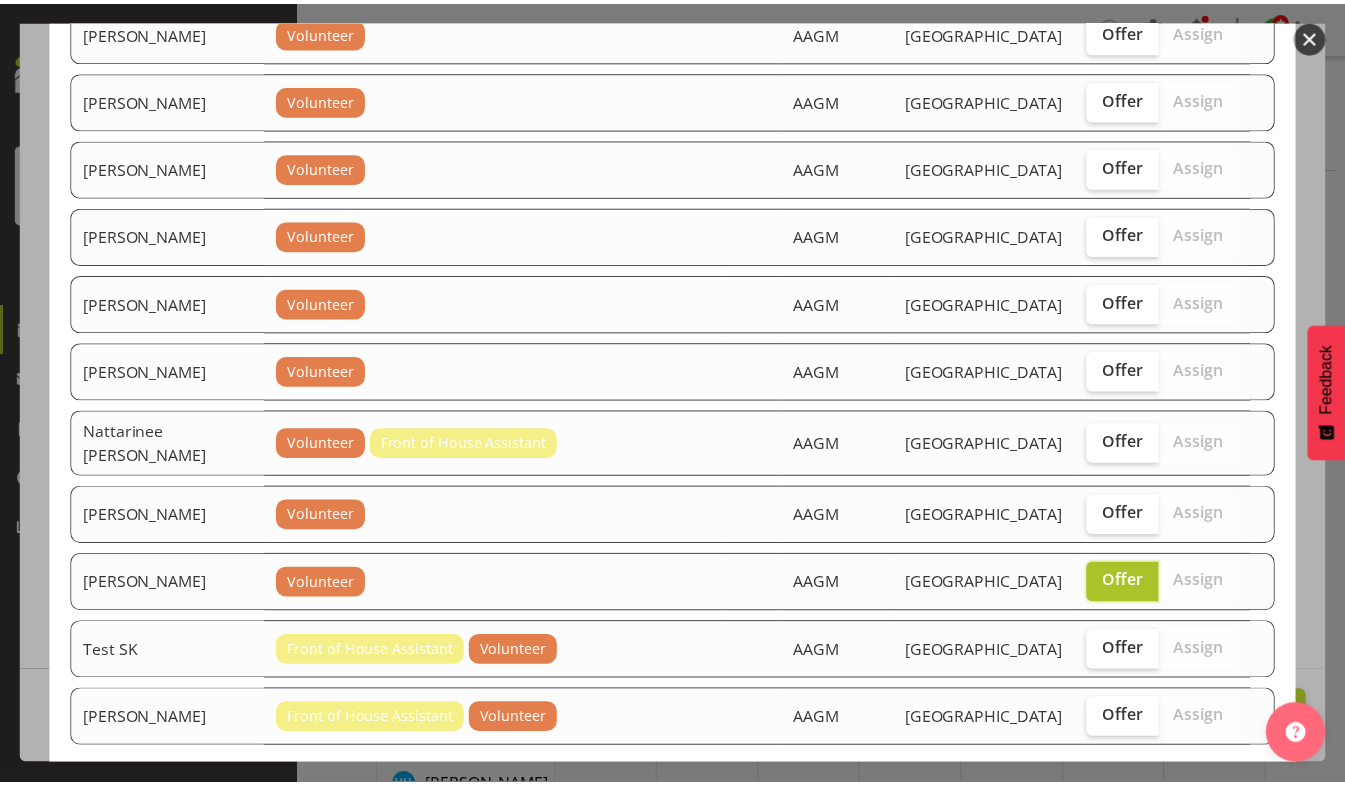 scroll, scrollTop: 1093, scrollLeft: 0, axis: vertical 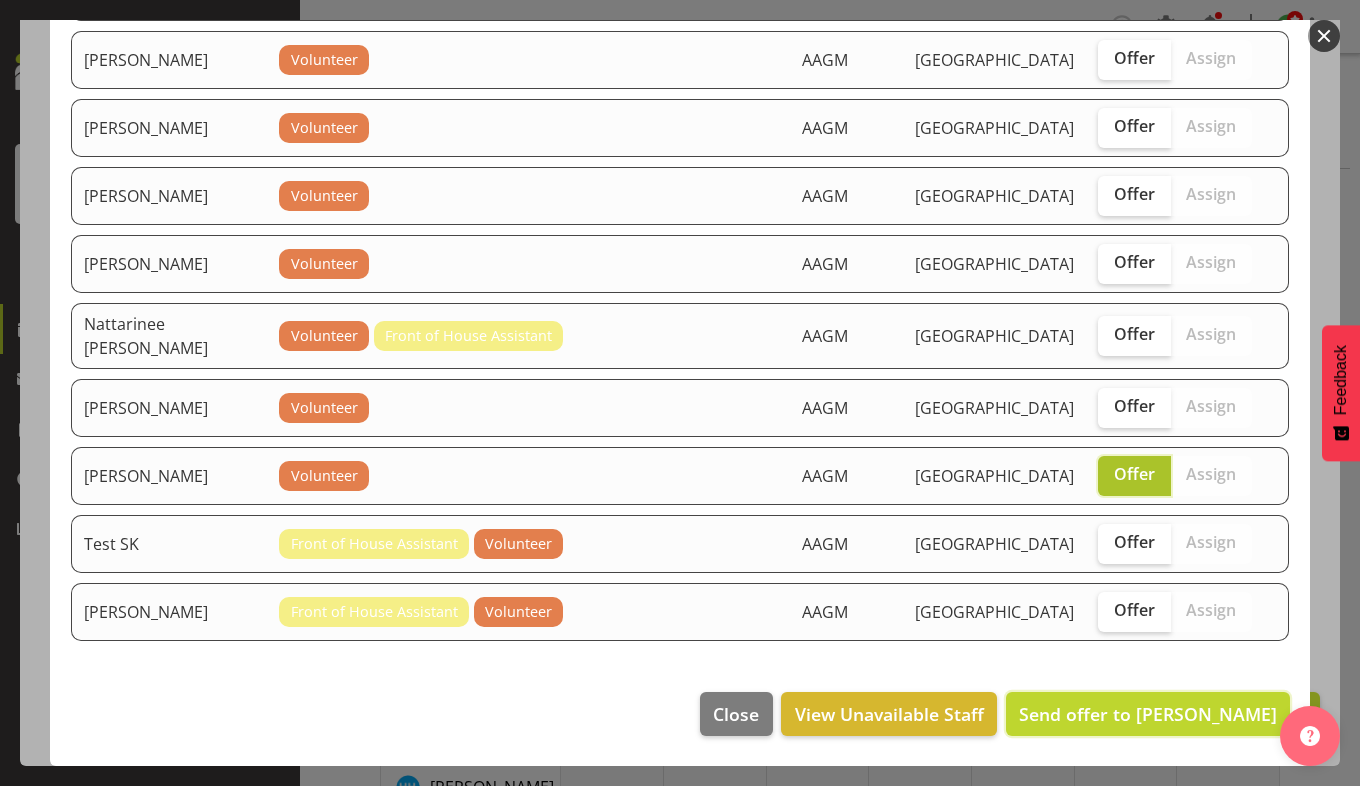 click on "Send offer to [PERSON_NAME]" at bounding box center (1148, 714) 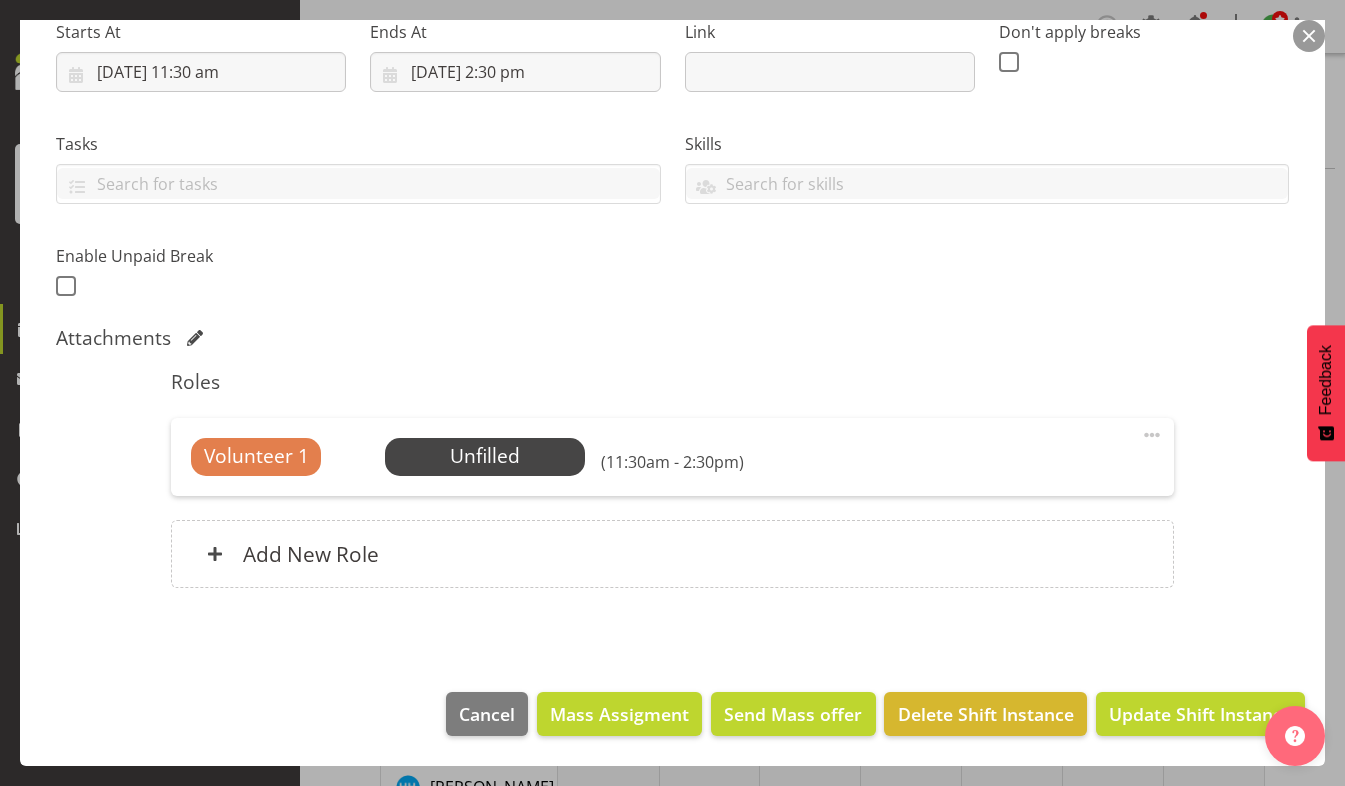 scroll, scrollTop: 0, scrollLeft: 0, axis: both 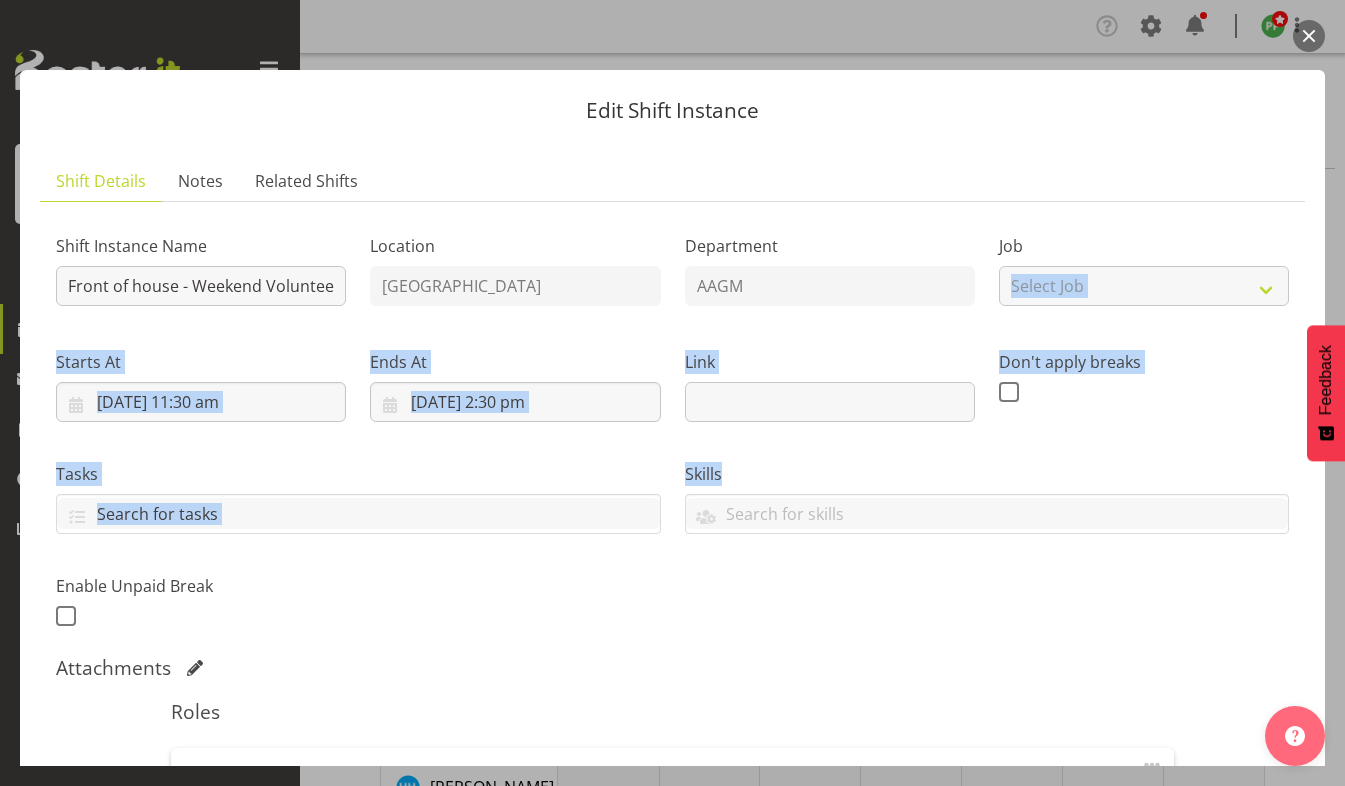 drag, startPoint x: 1203, startPoint y: 556, endPoint x: 1255, endPoint y: 202, distance: 357.79883 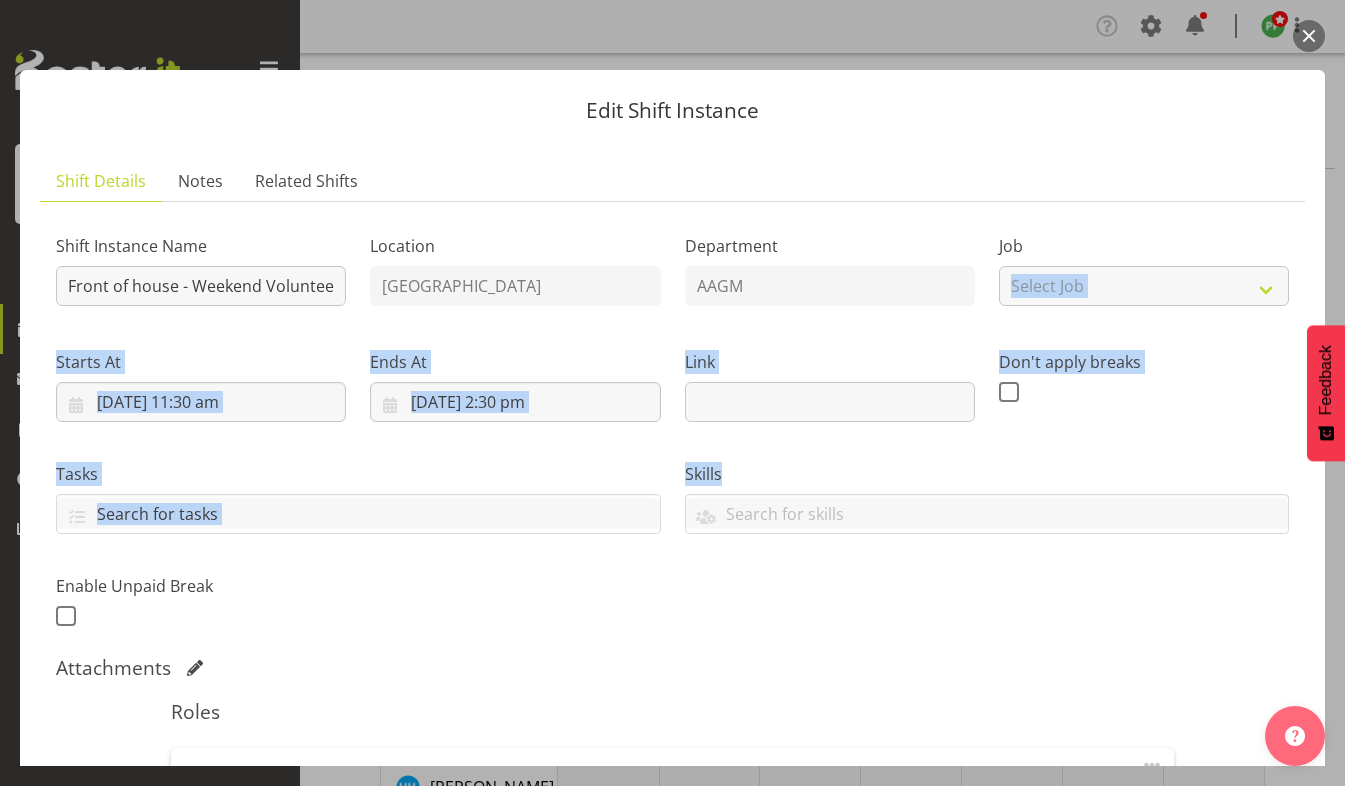scroll, scrollTop: 330, scrollLeft: 0, axis: vertical 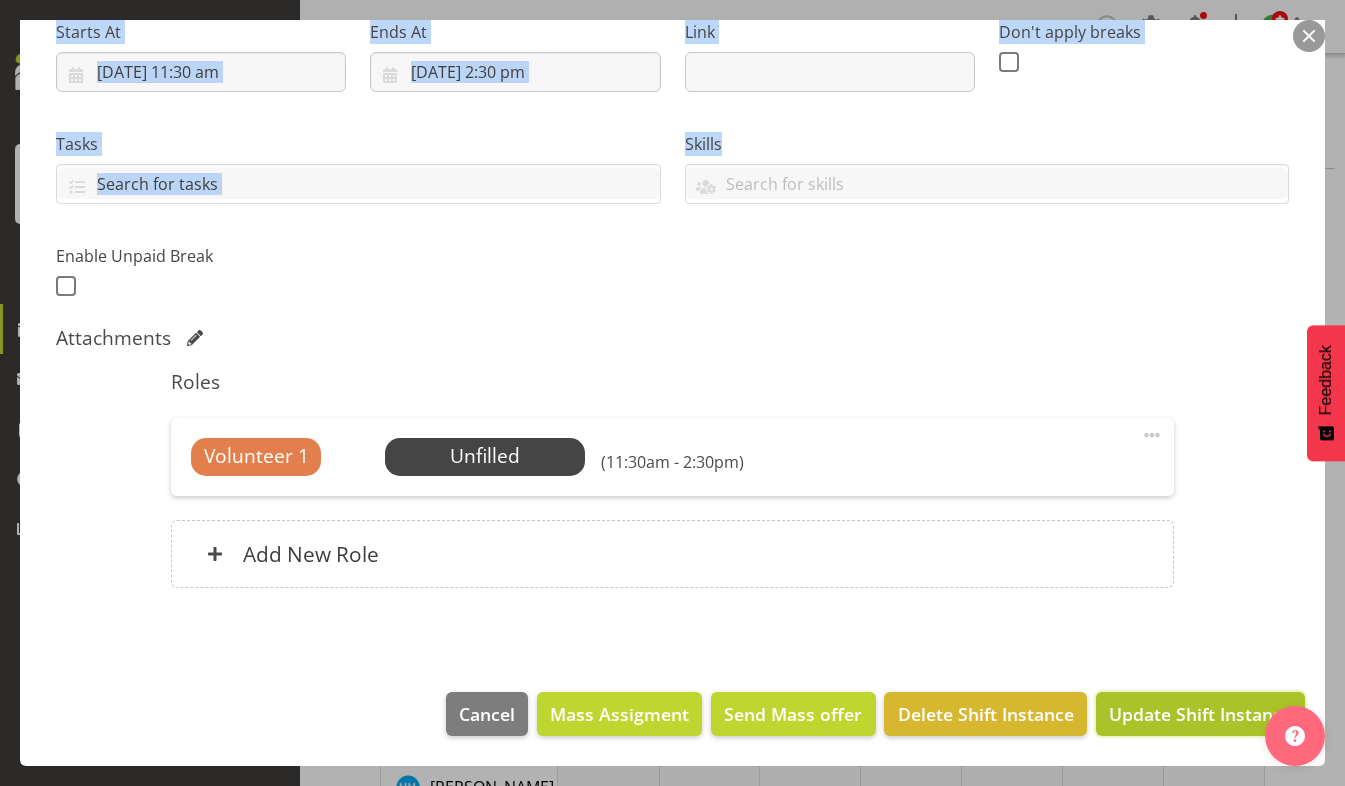 click on "Update Shift Instance" at bounding box center (1200, 714) 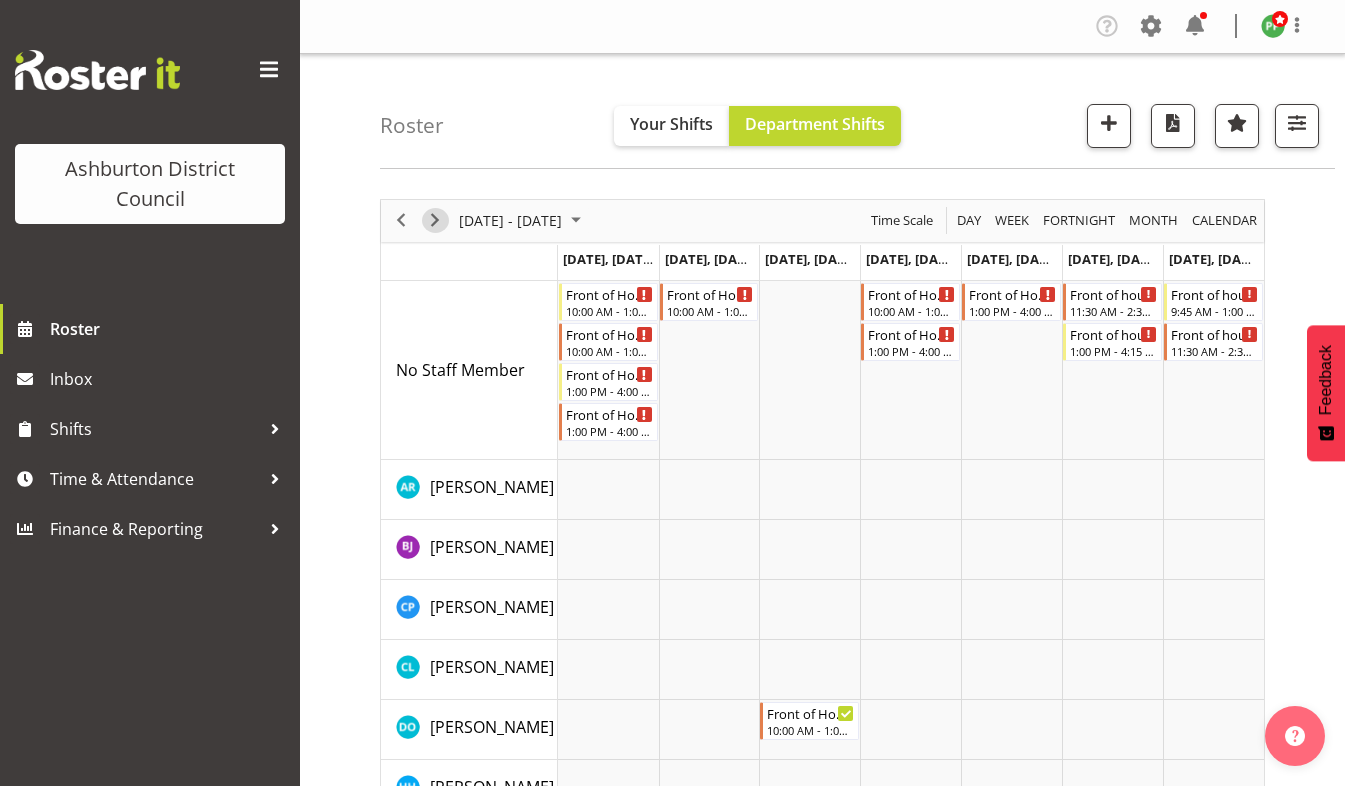 click at bounding box center (435, 220) 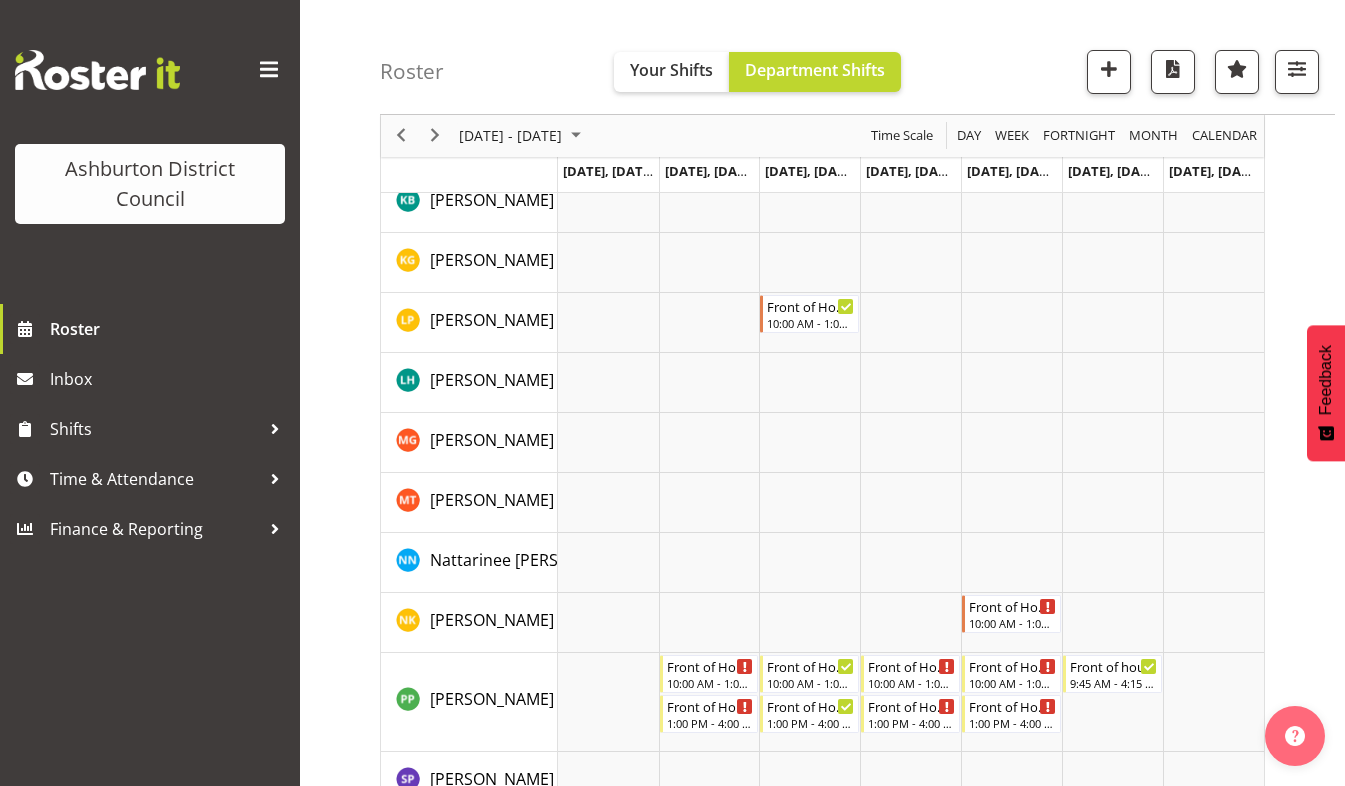 scroll, scrollTop: 1182, scrollLeft: 0, axis: vertical 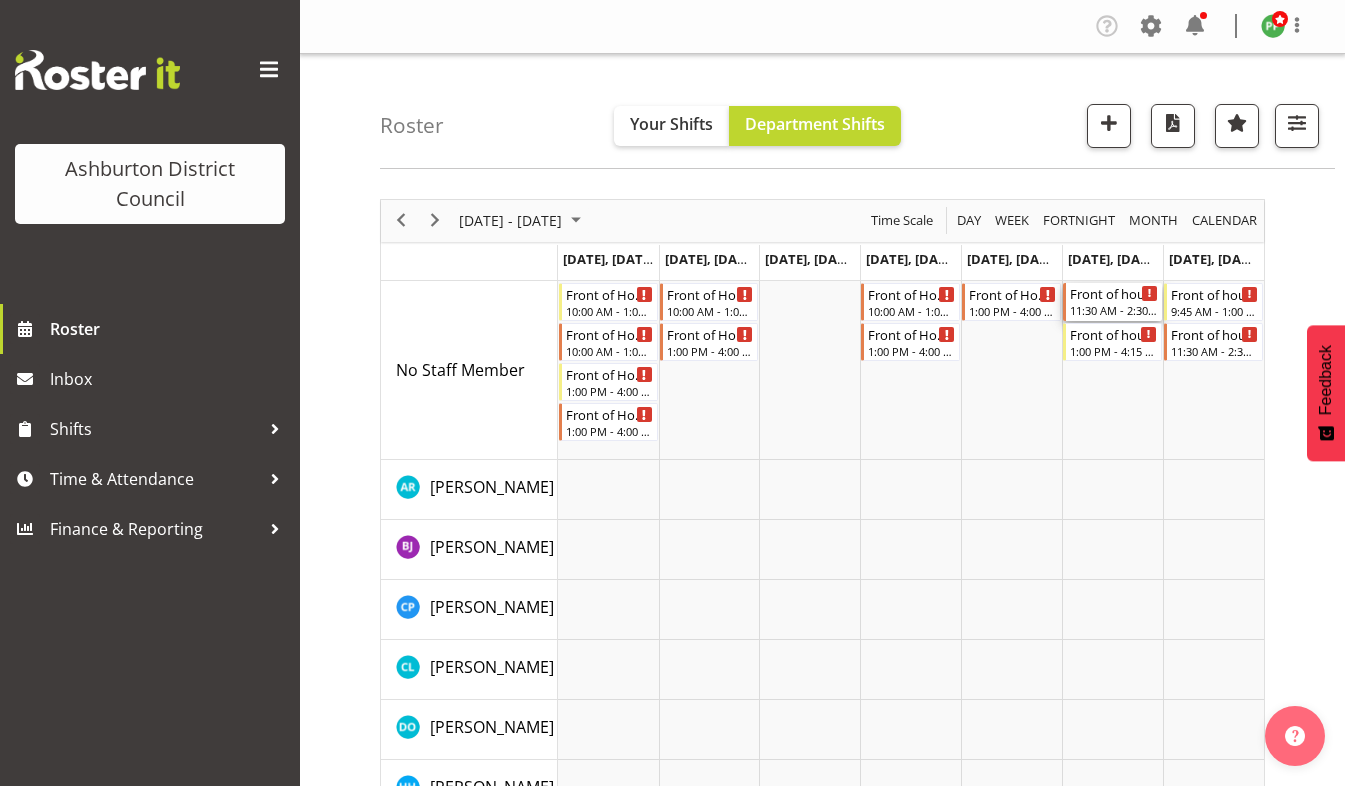click on "11:30 AM - 2:30 PM" at bounding box center (1114, 310) 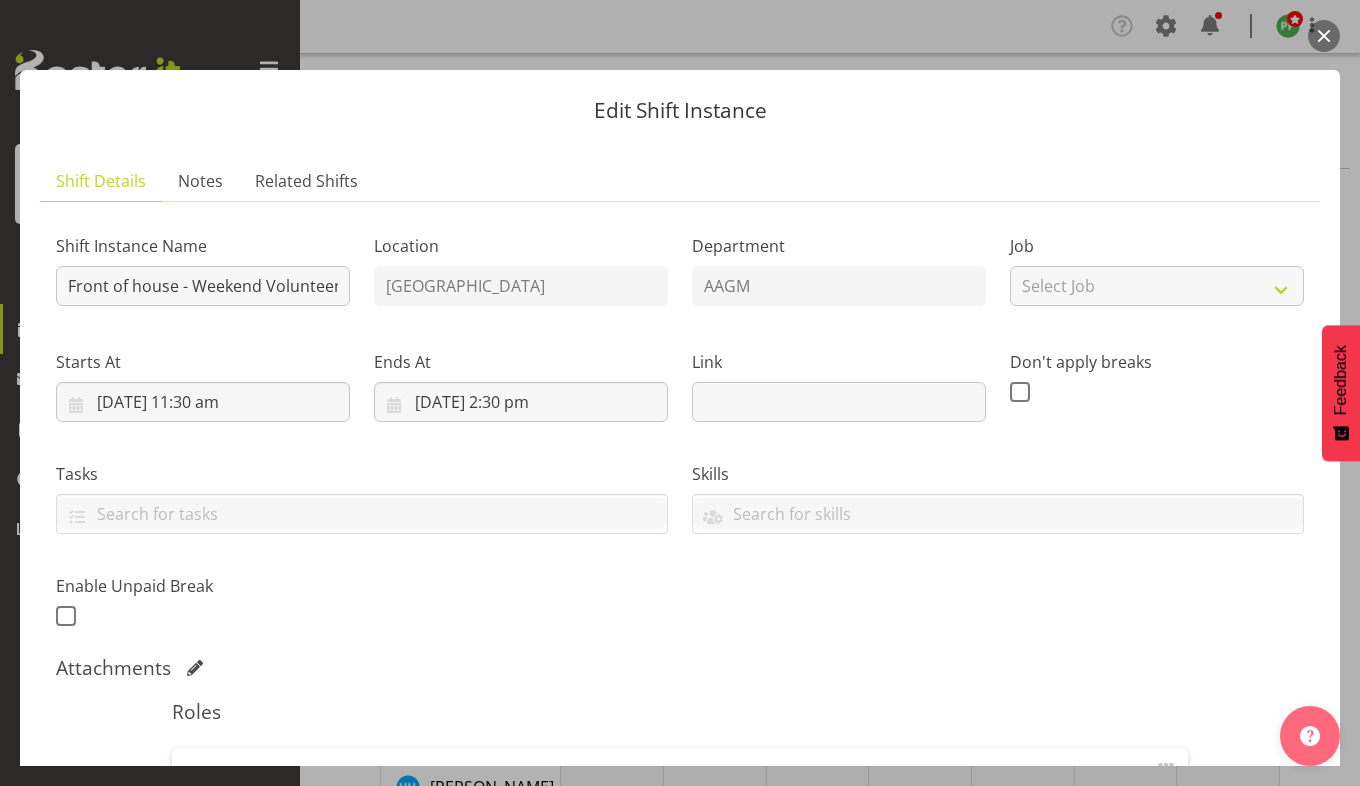 scroll, scrollTop: 330, scrollLeft: 0, axis: vertical 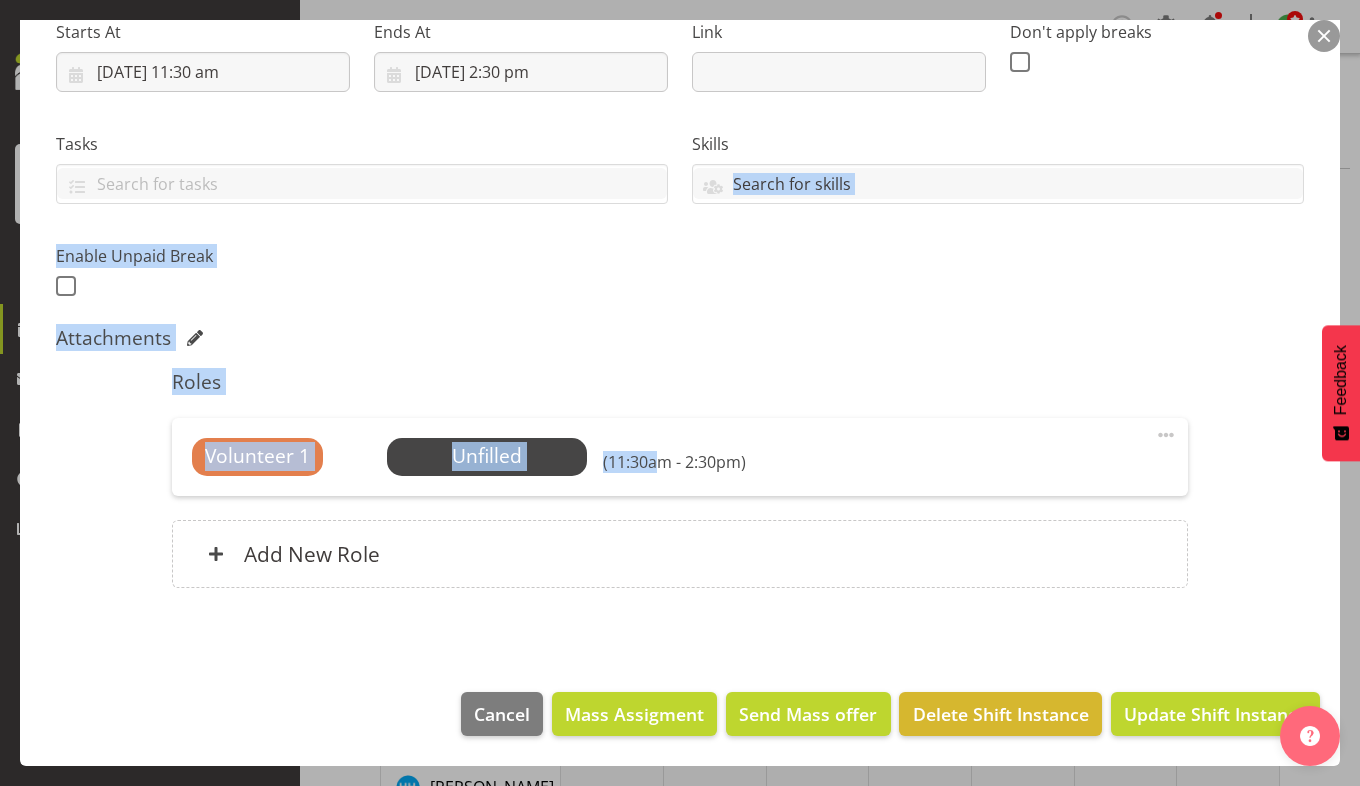 drag, startPoint x: 1104, startPoint y: 306, endPoint x: 652, endPoint y: 484, distance: 485.78595 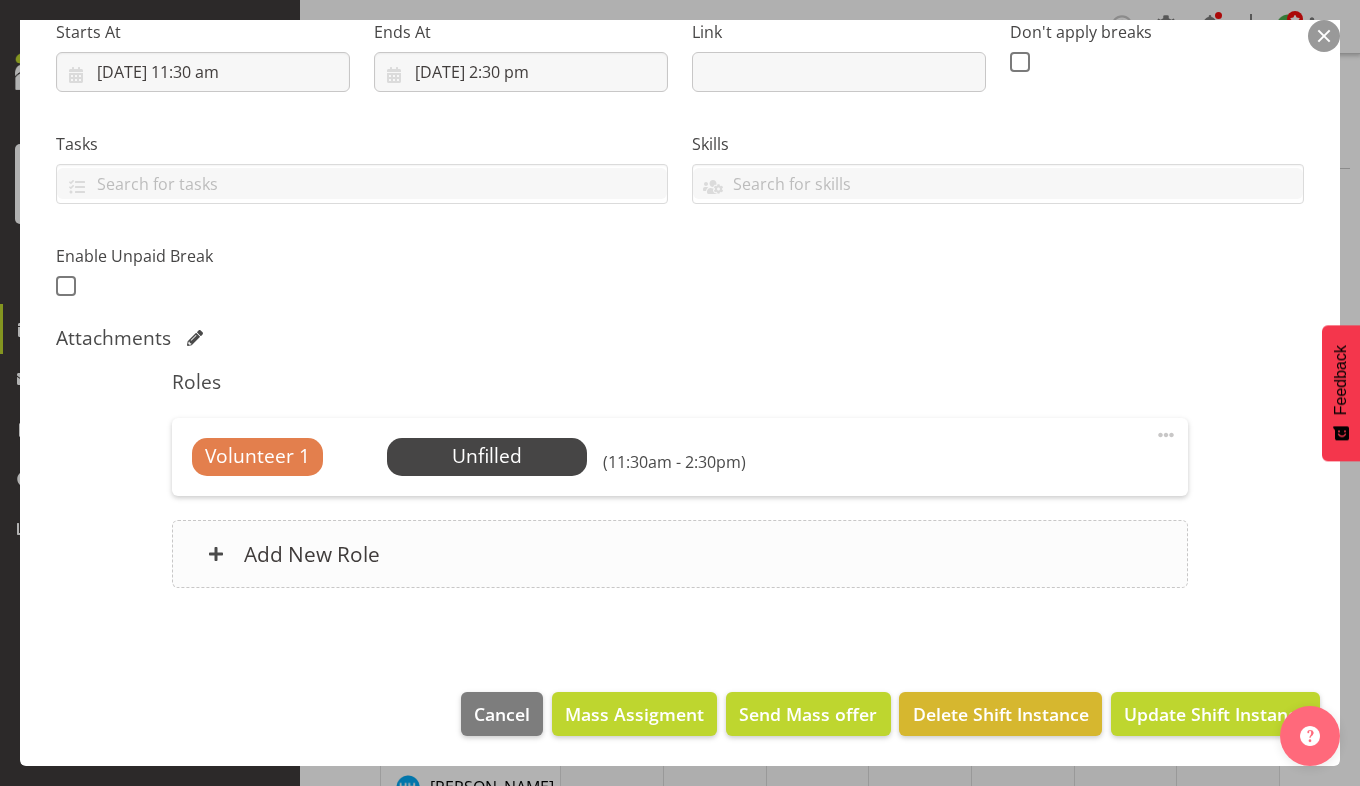 click on "Add New Role" at bounding box center (680, 554) 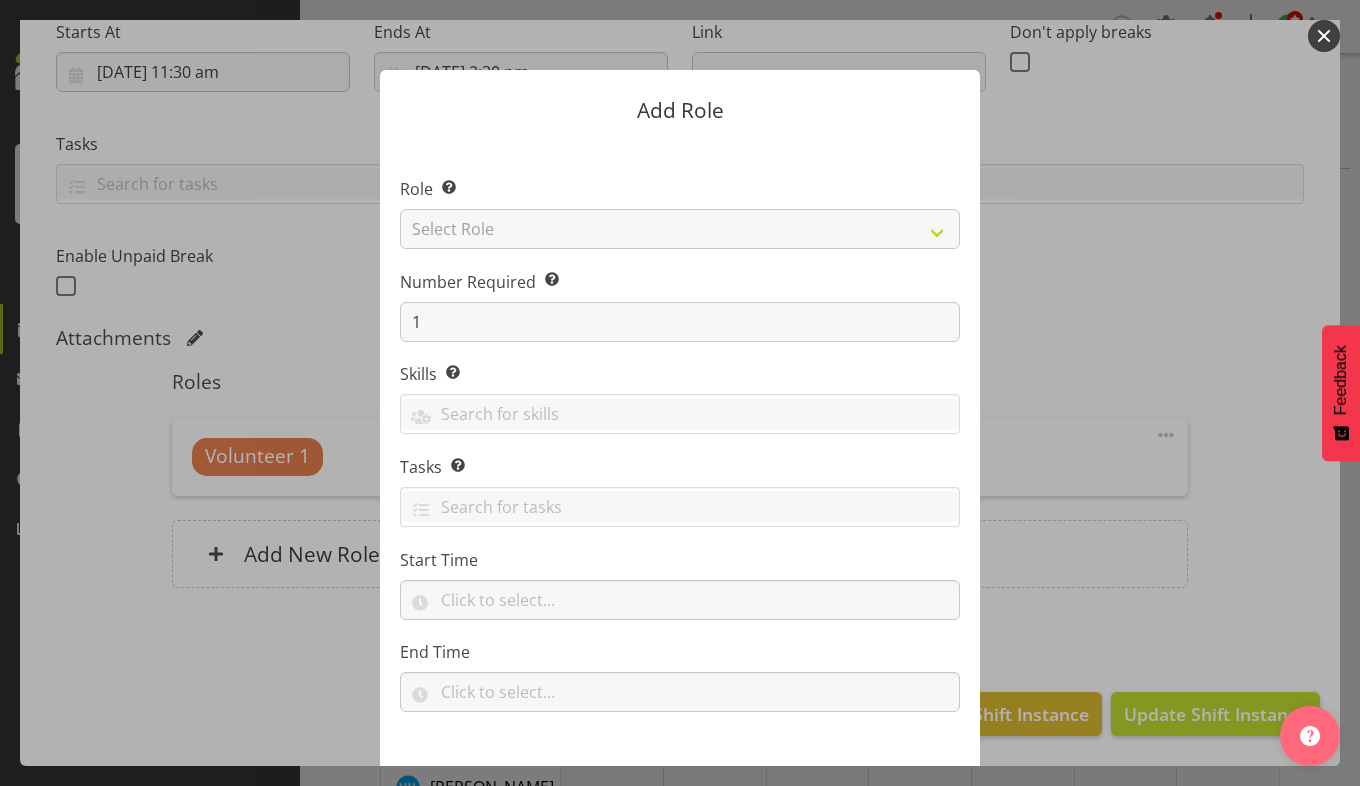 click at bounding box center (1324, 36) 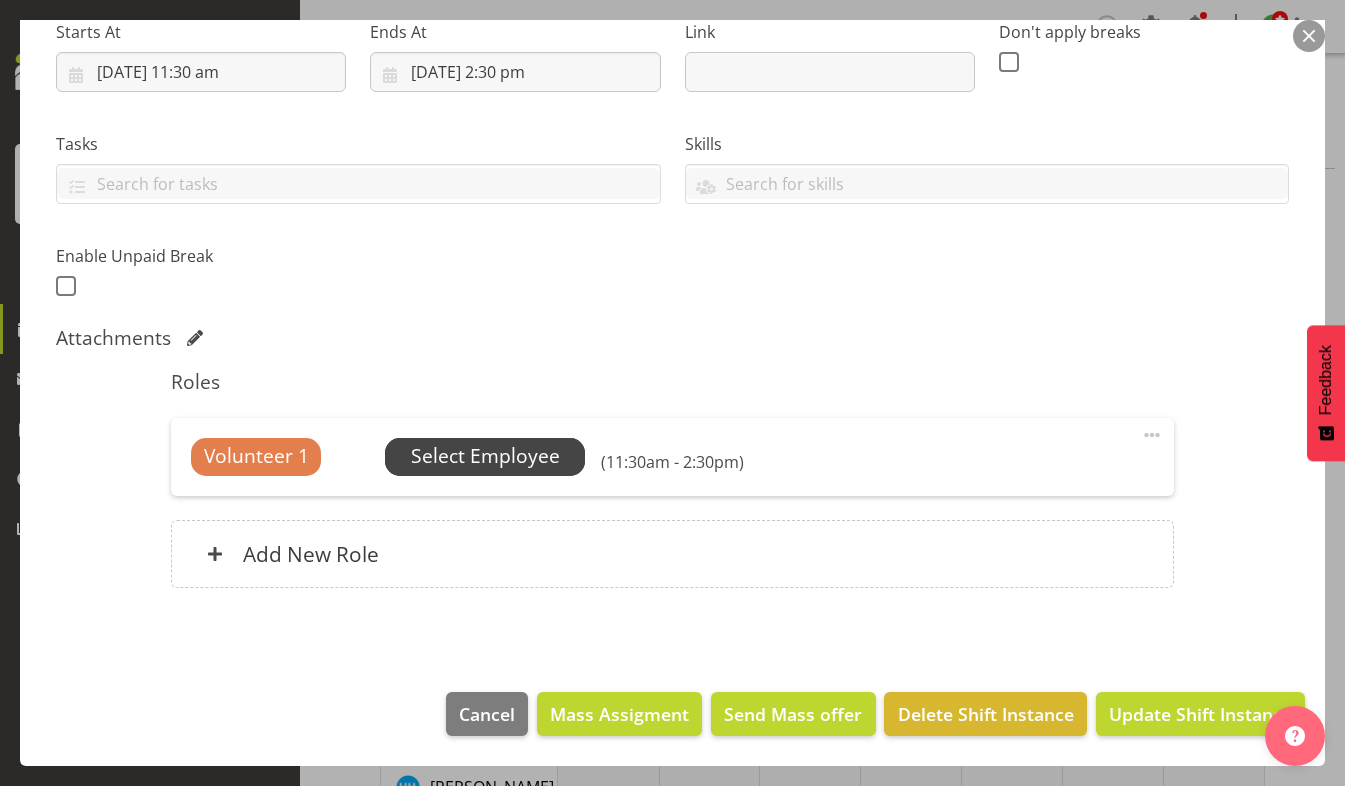 click on "Select Employee" at bounding box center [485, 456] 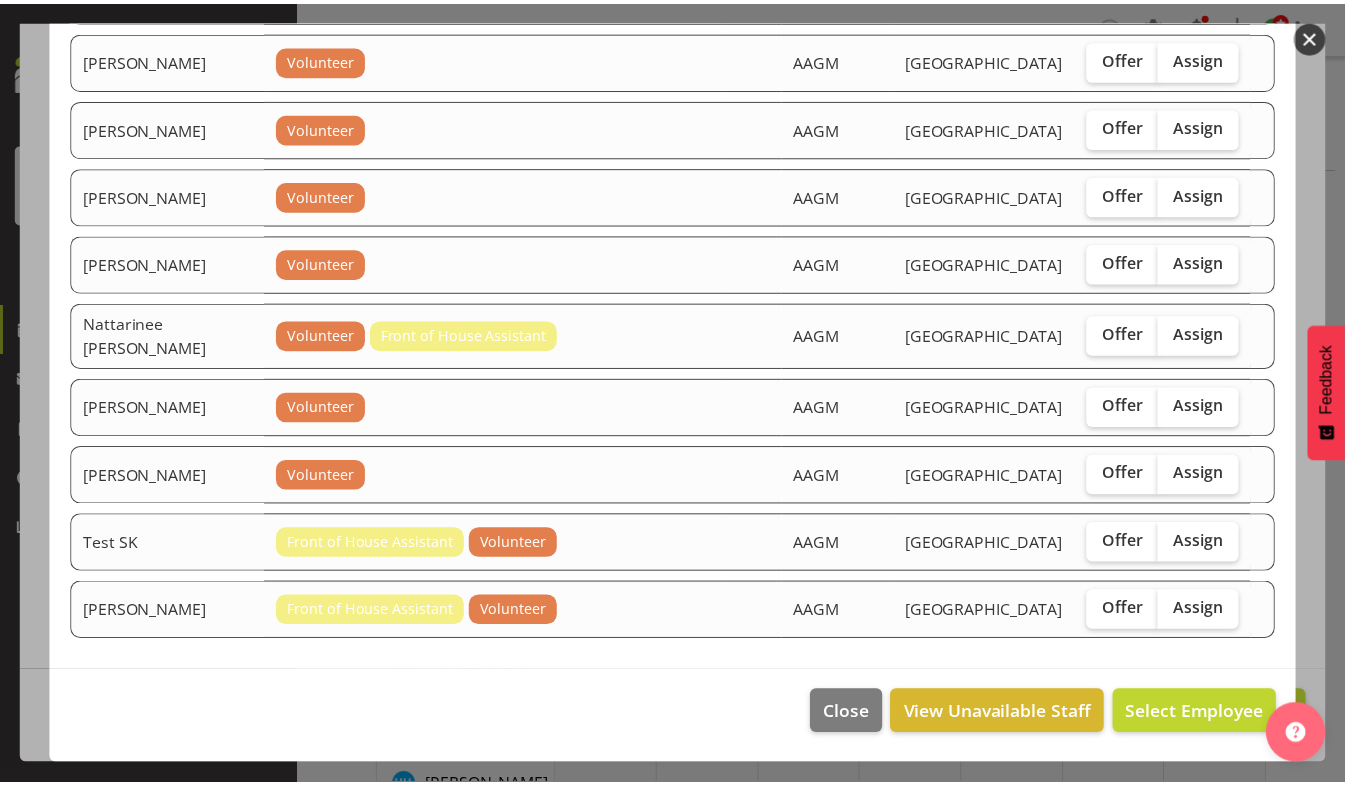scroll, scrollTop: 1093, scrollLeft: 0, axis: vertical 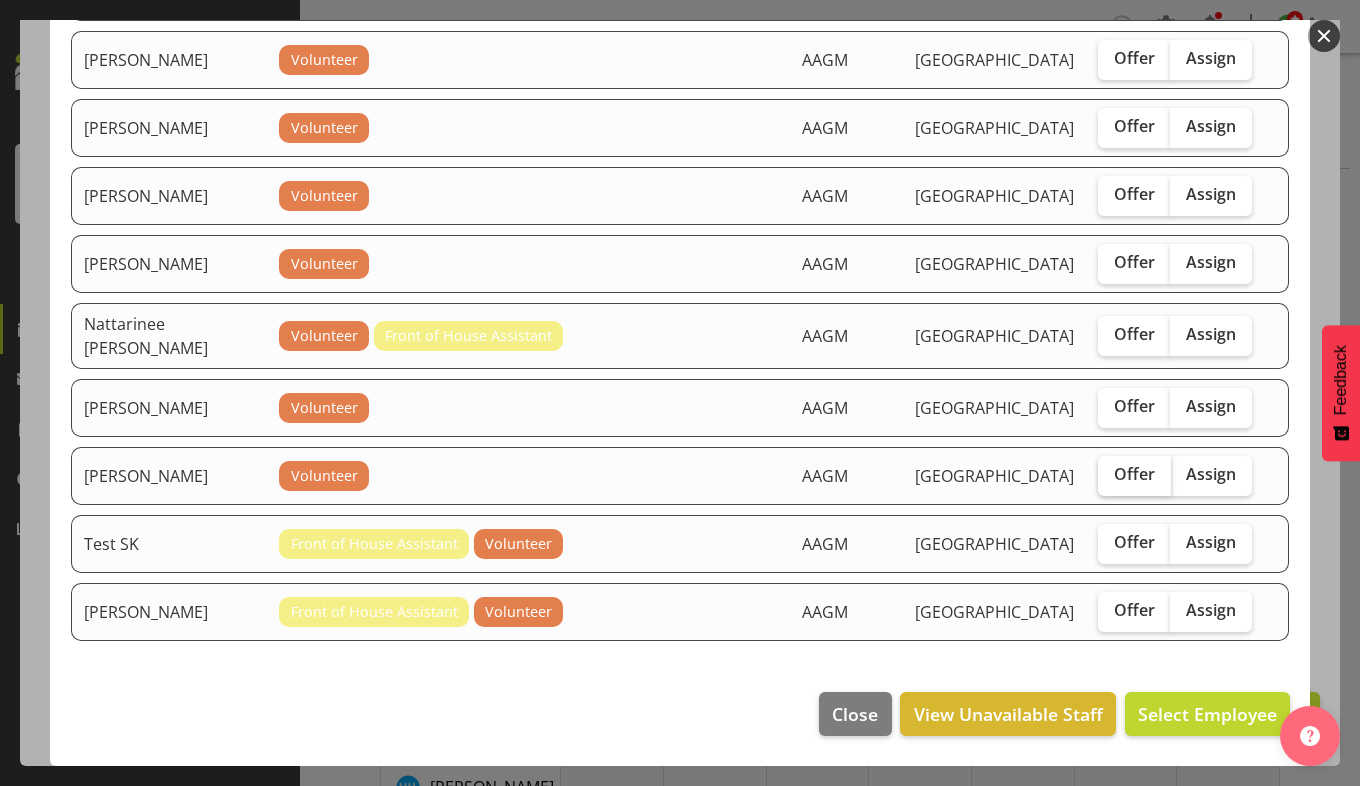 click on "Offer" at bounding box center [1134, 474] 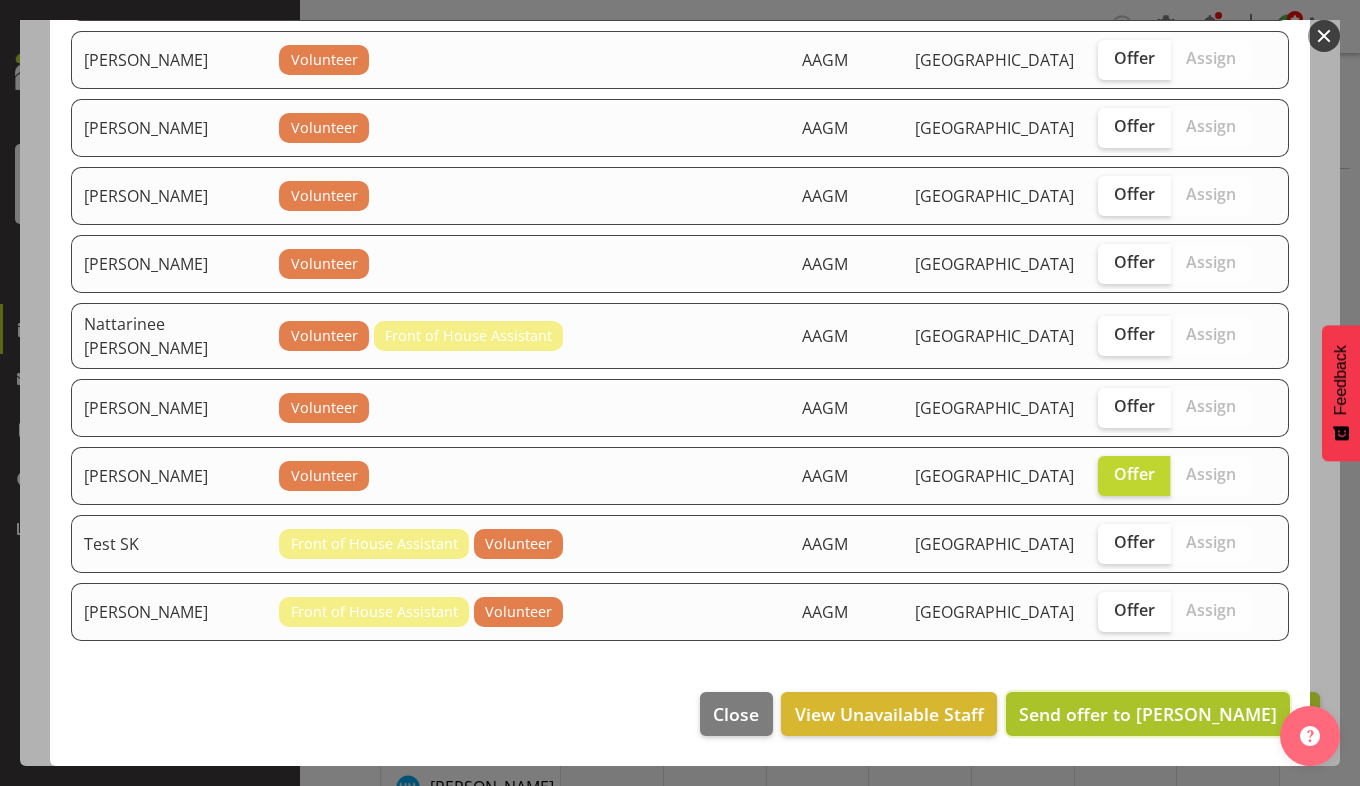 click on "Send offer to [PERSON_NAME]" at bounding box center (1148, 714) 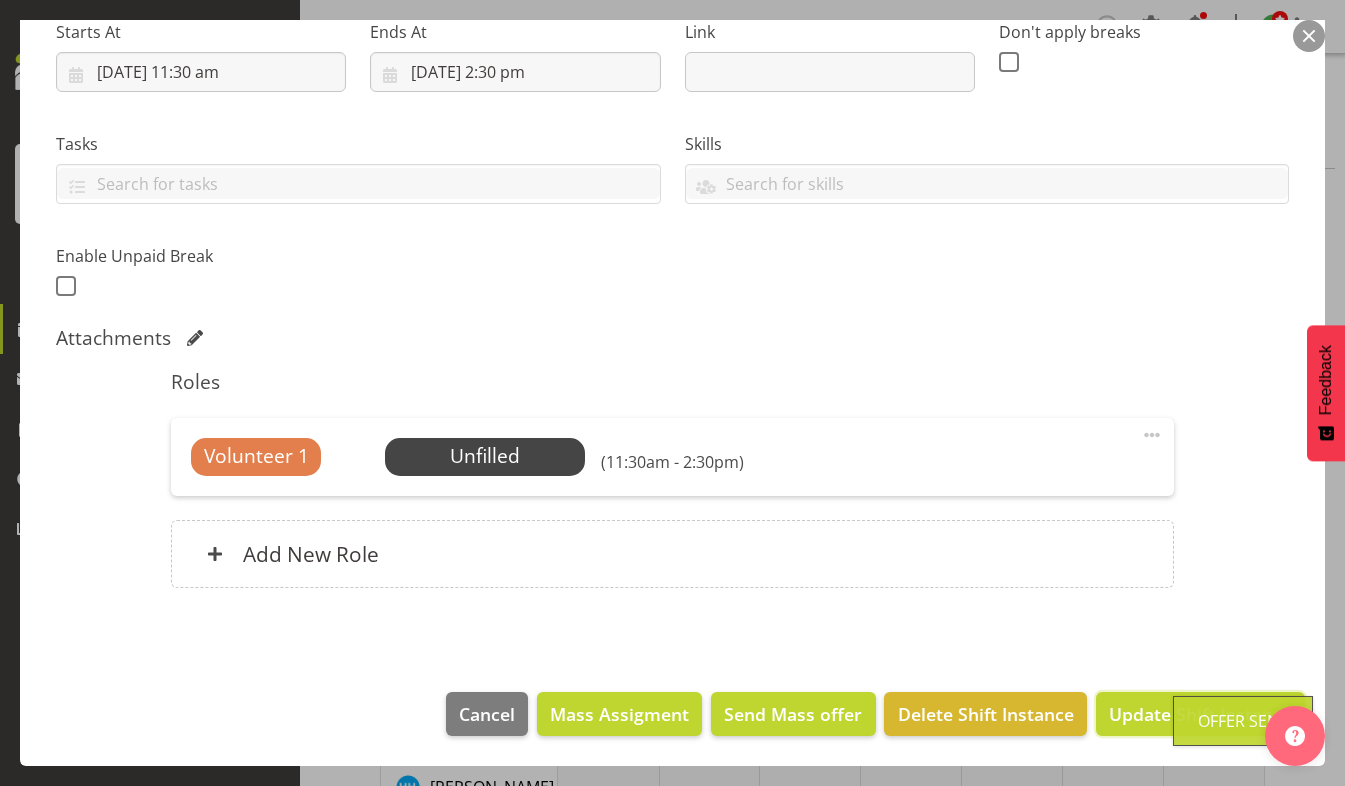 click on "Update Shift Instance" at bounding box center [1200, 714] 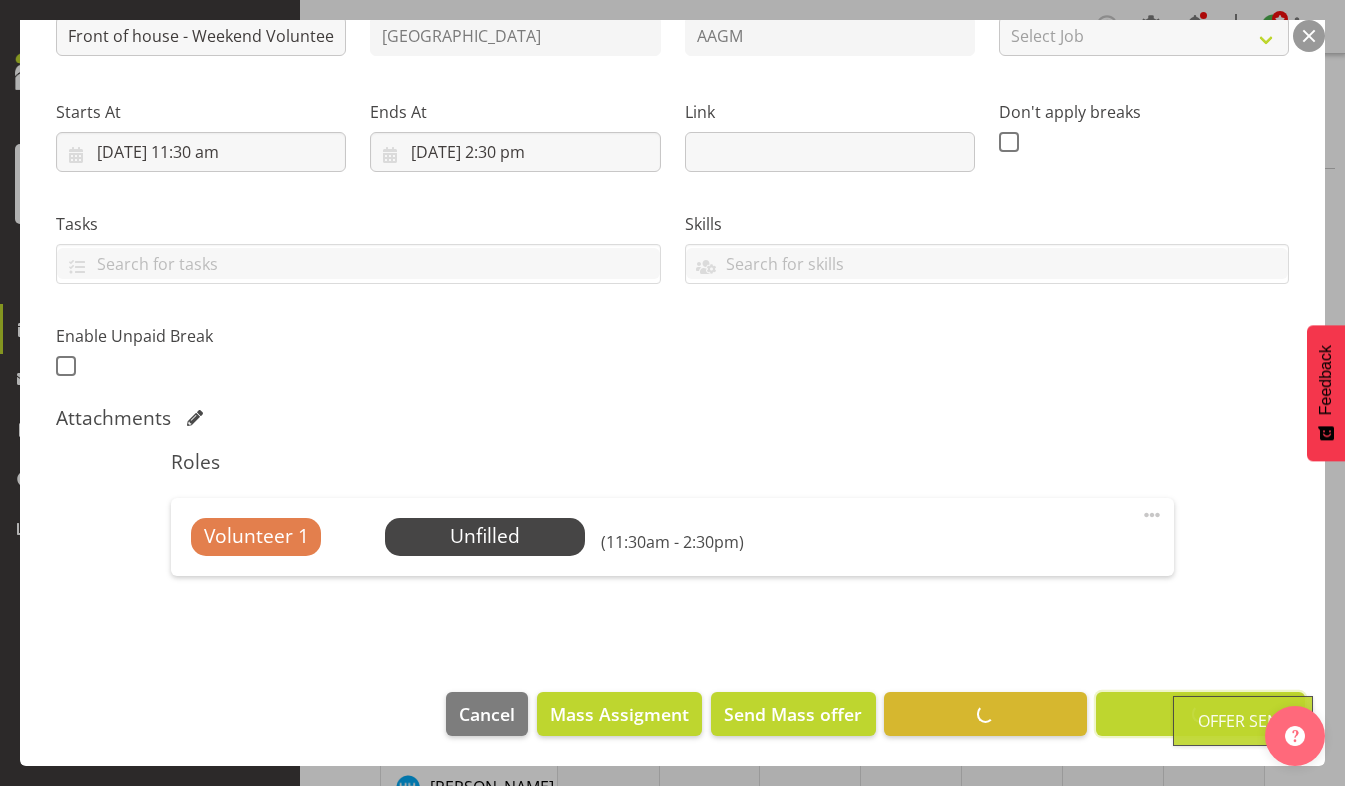 scroll, scrollTop: 250, scrollLeft: 0, axis: vertical 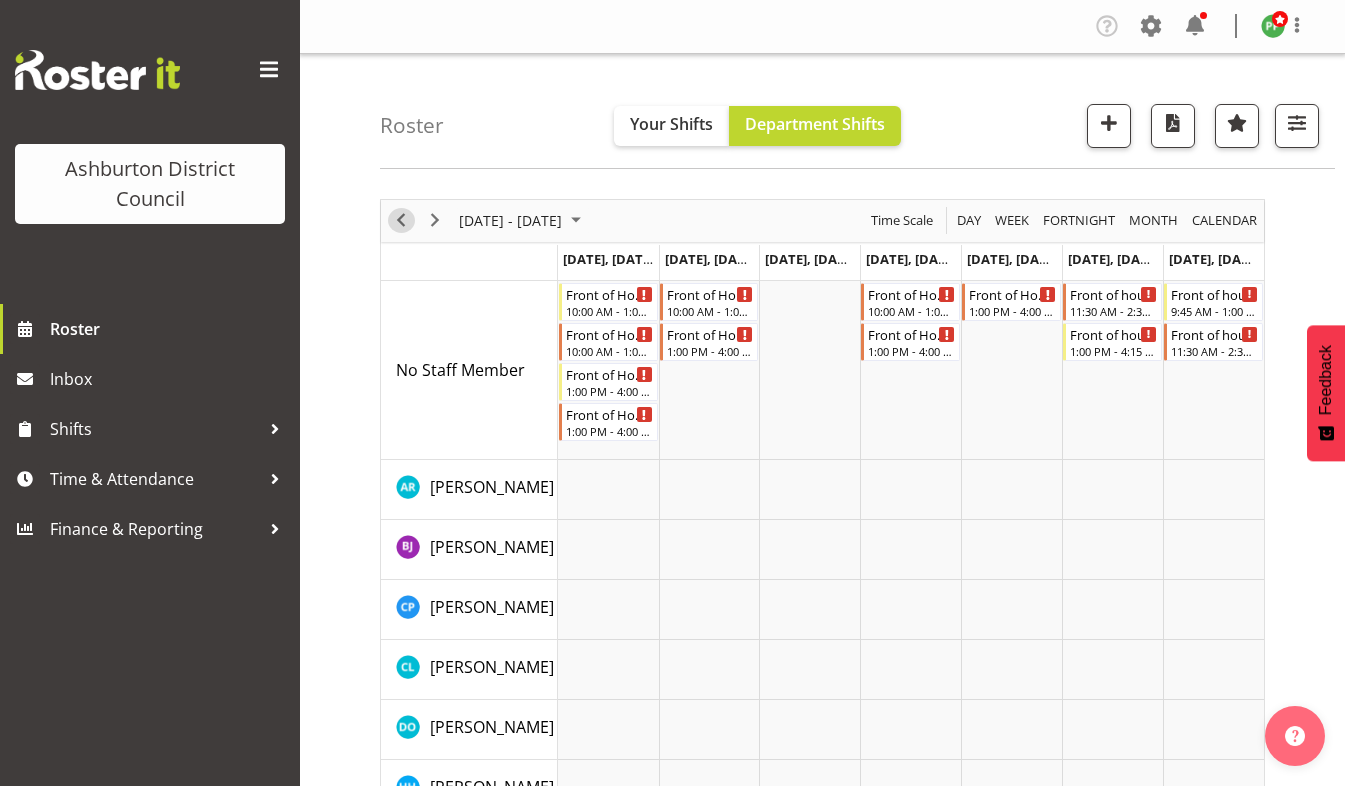 click at bounding box center (401, 220) 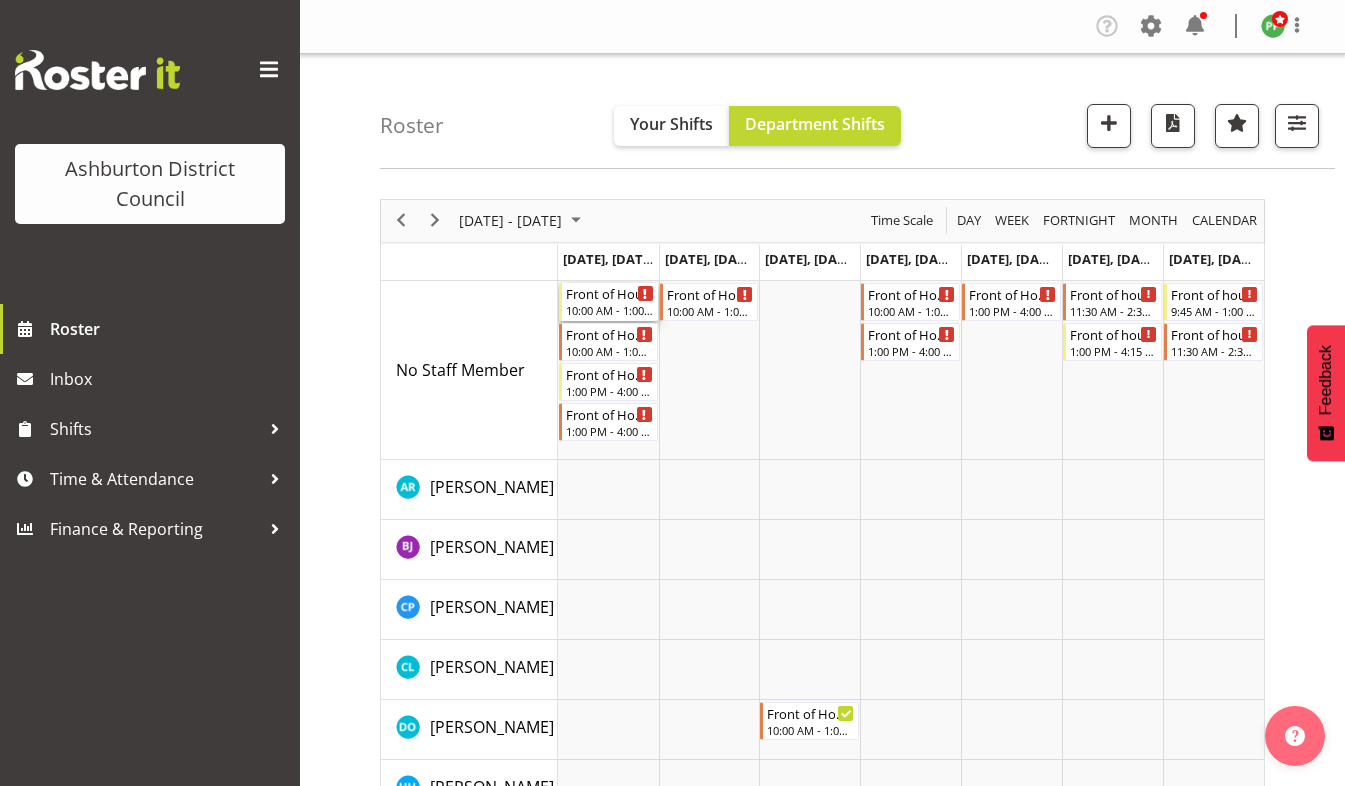 click on "Front of House - Weekday 10:00 AM - 1:00 PM" at bounding box center (610, 302) 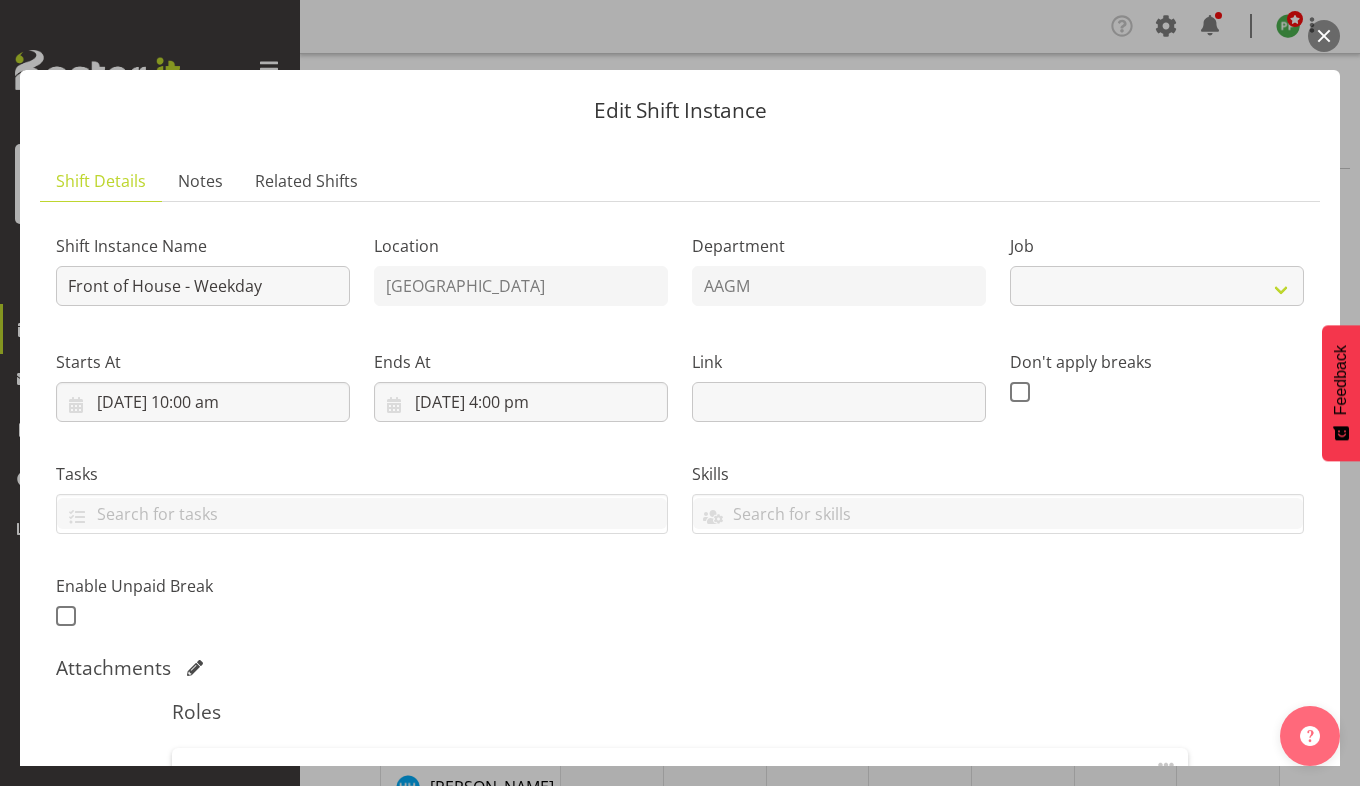 select on "10103" 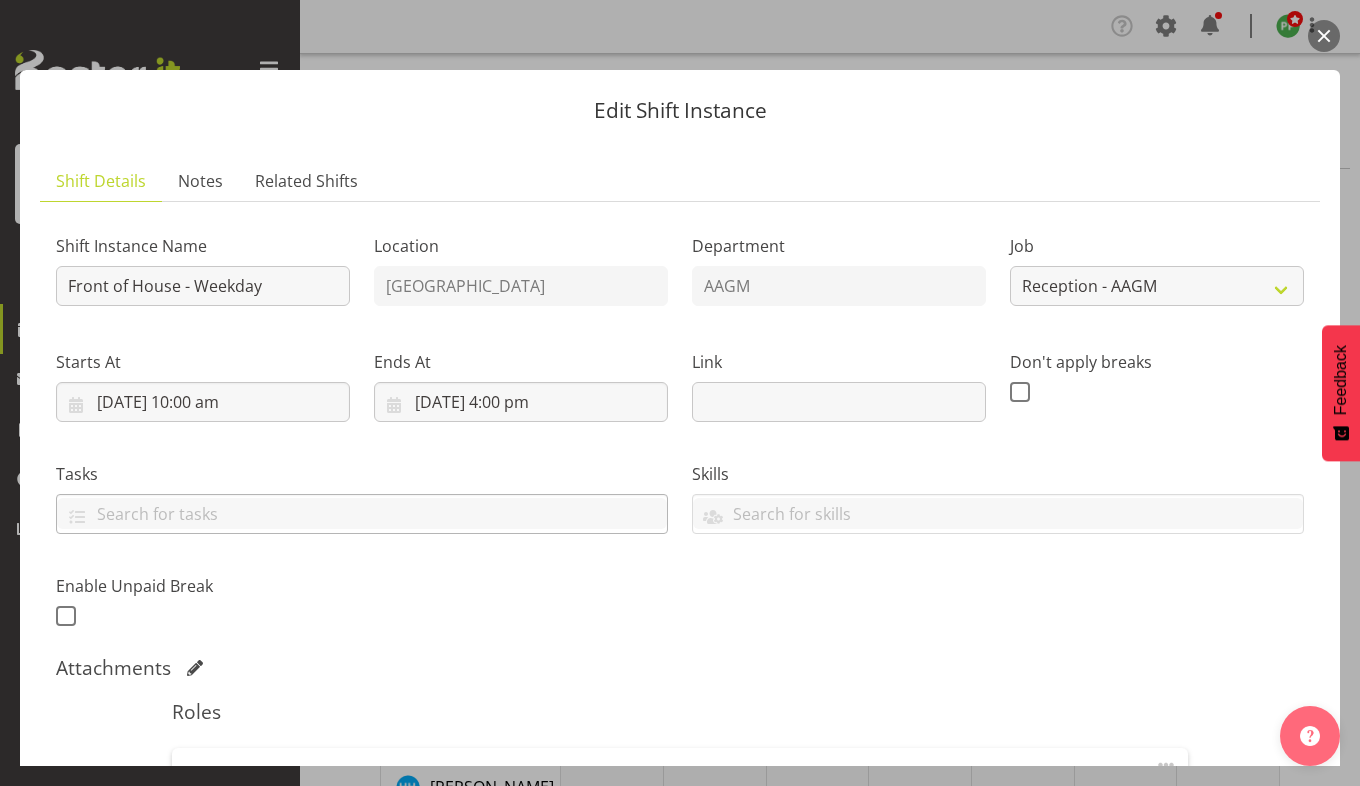 scroll, scrollTop: 490, scrollLeft: 0, axis: vertical 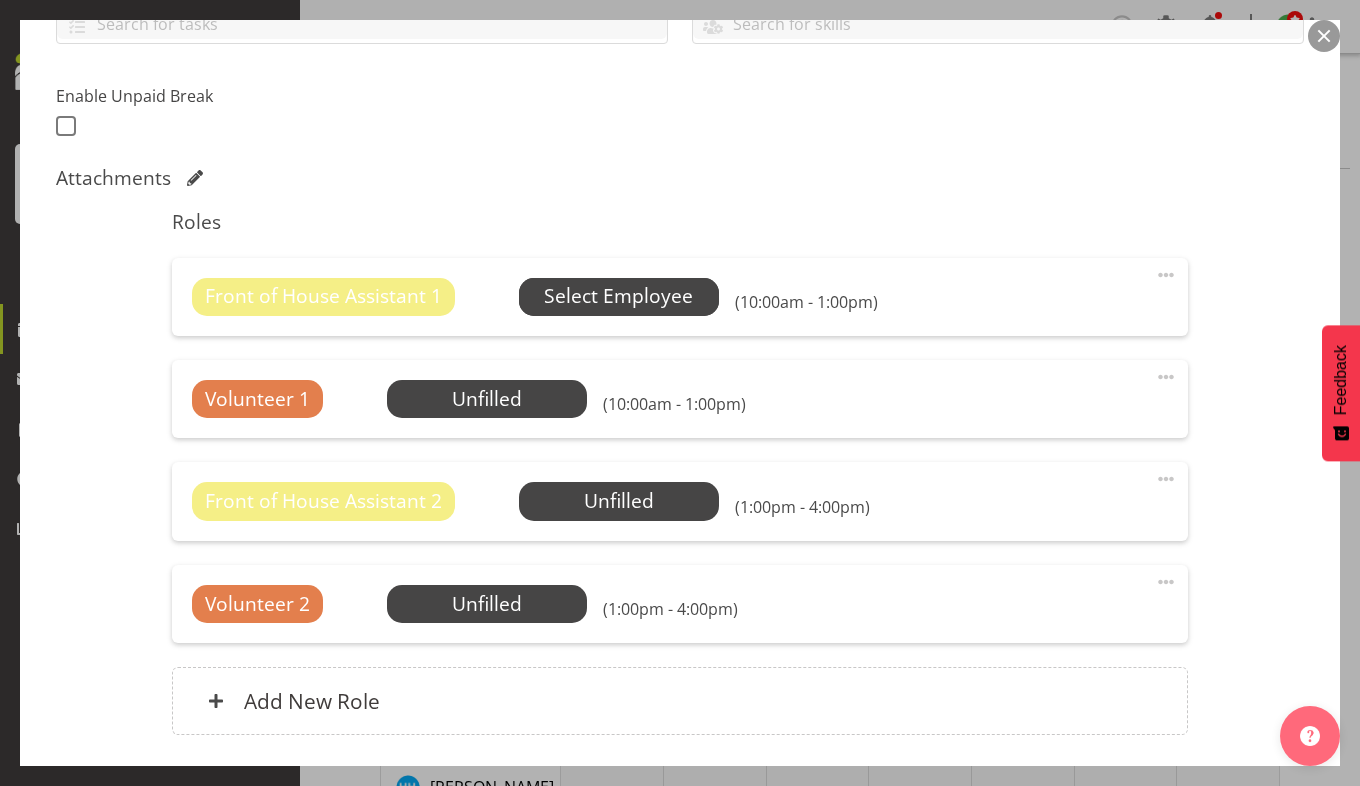 click on "Select Employee" at bounding box center [618, 296] 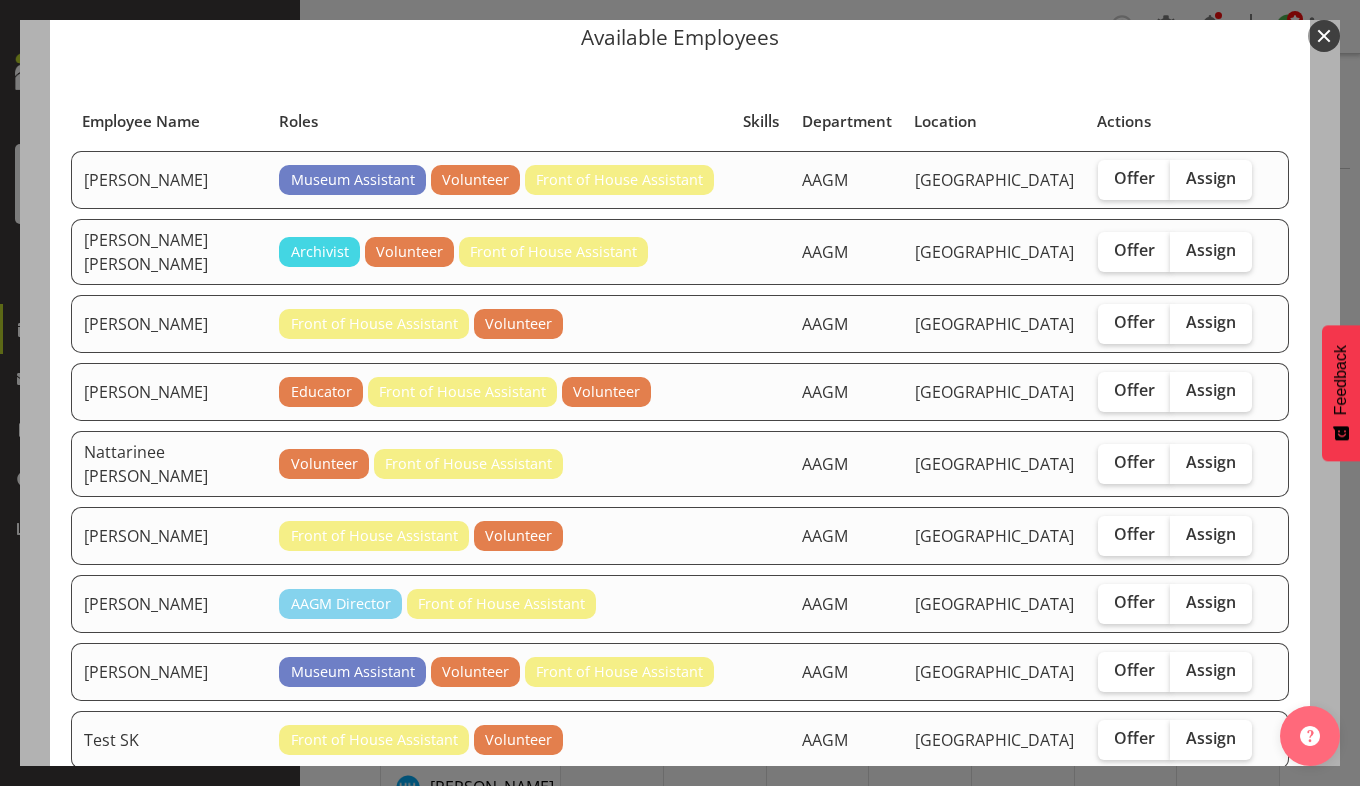 scroll, scrollTop: 70, scrollLeft: 0, axis: vertical 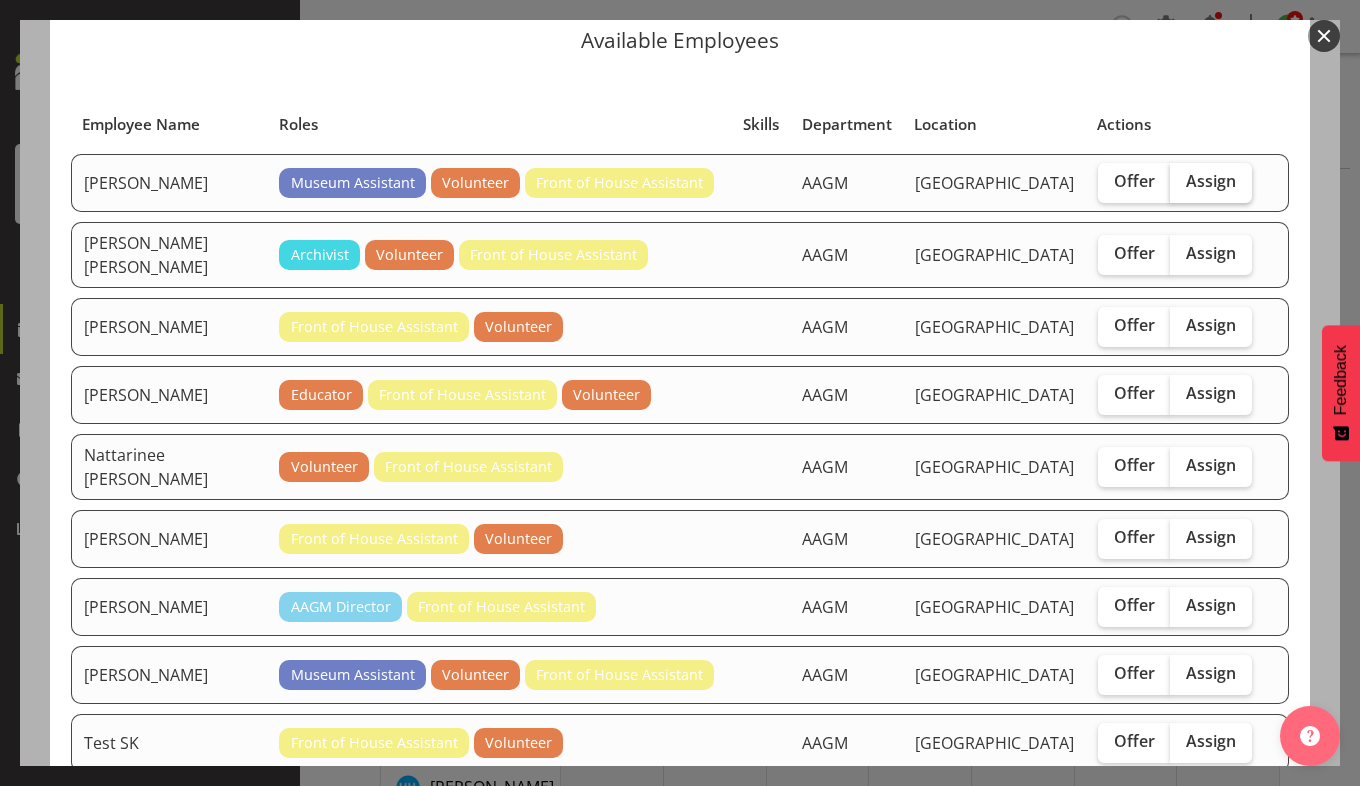 click on "Assign" at bounding box center [1211, 181] 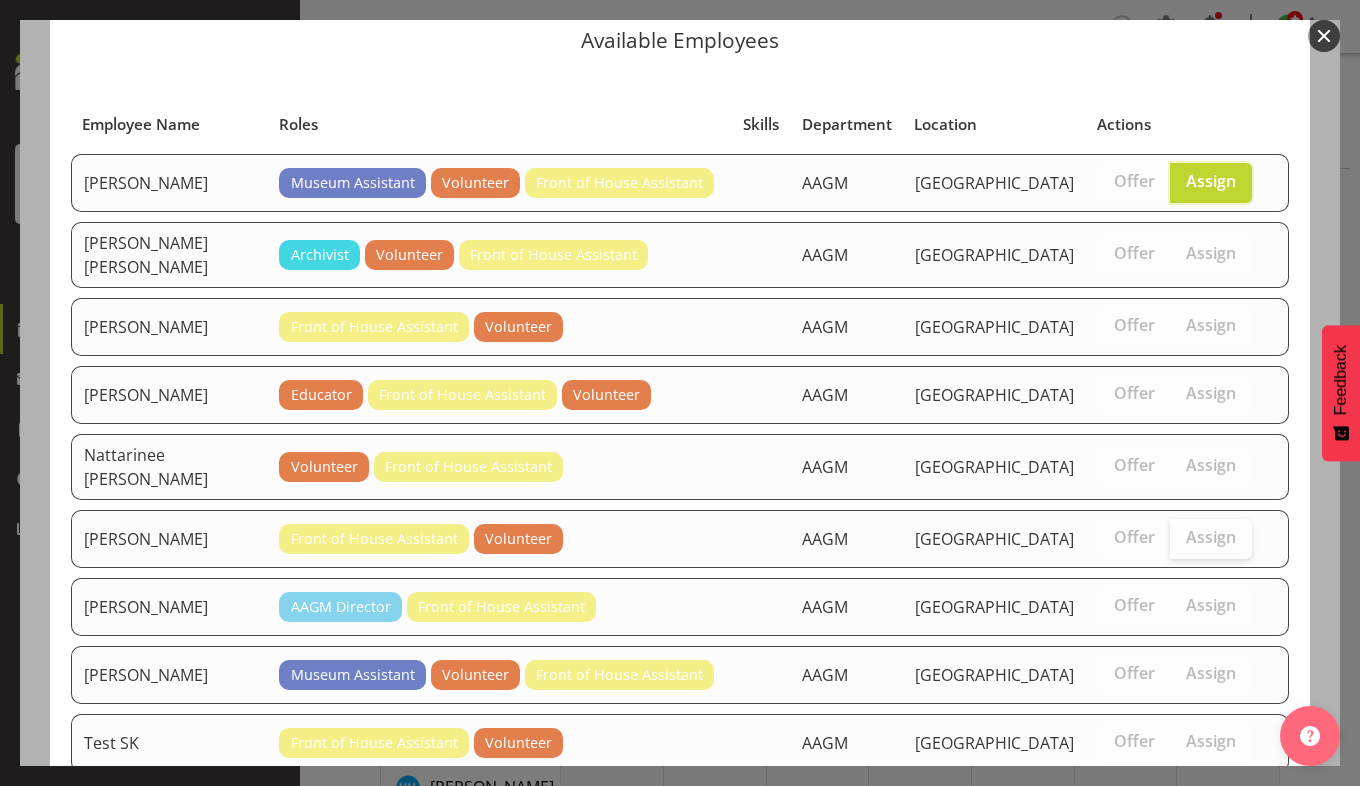 scroll, scrollTop: 333, scrollLeft: 0, axis: vertical 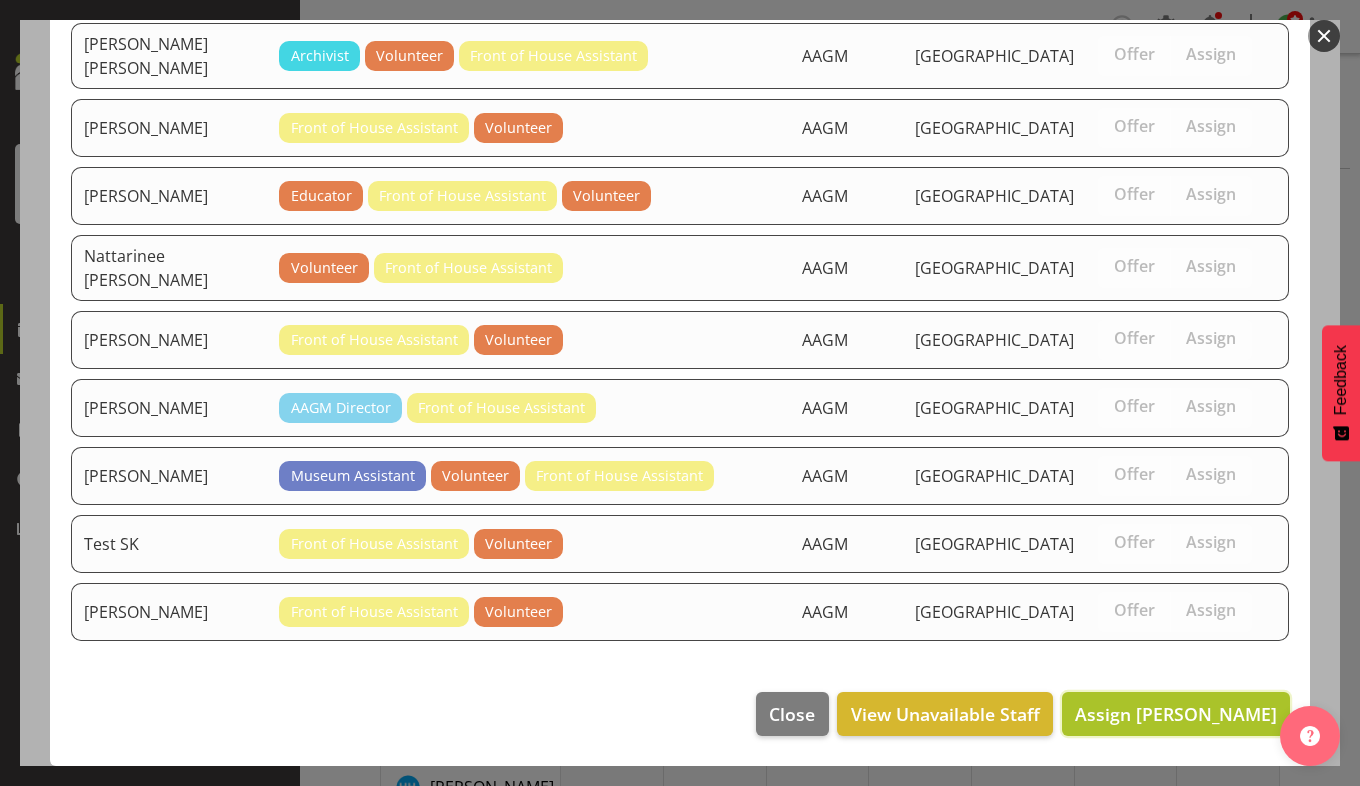 click on "Assign [PERSON_NAME]" at bounding box center (1176, 714) 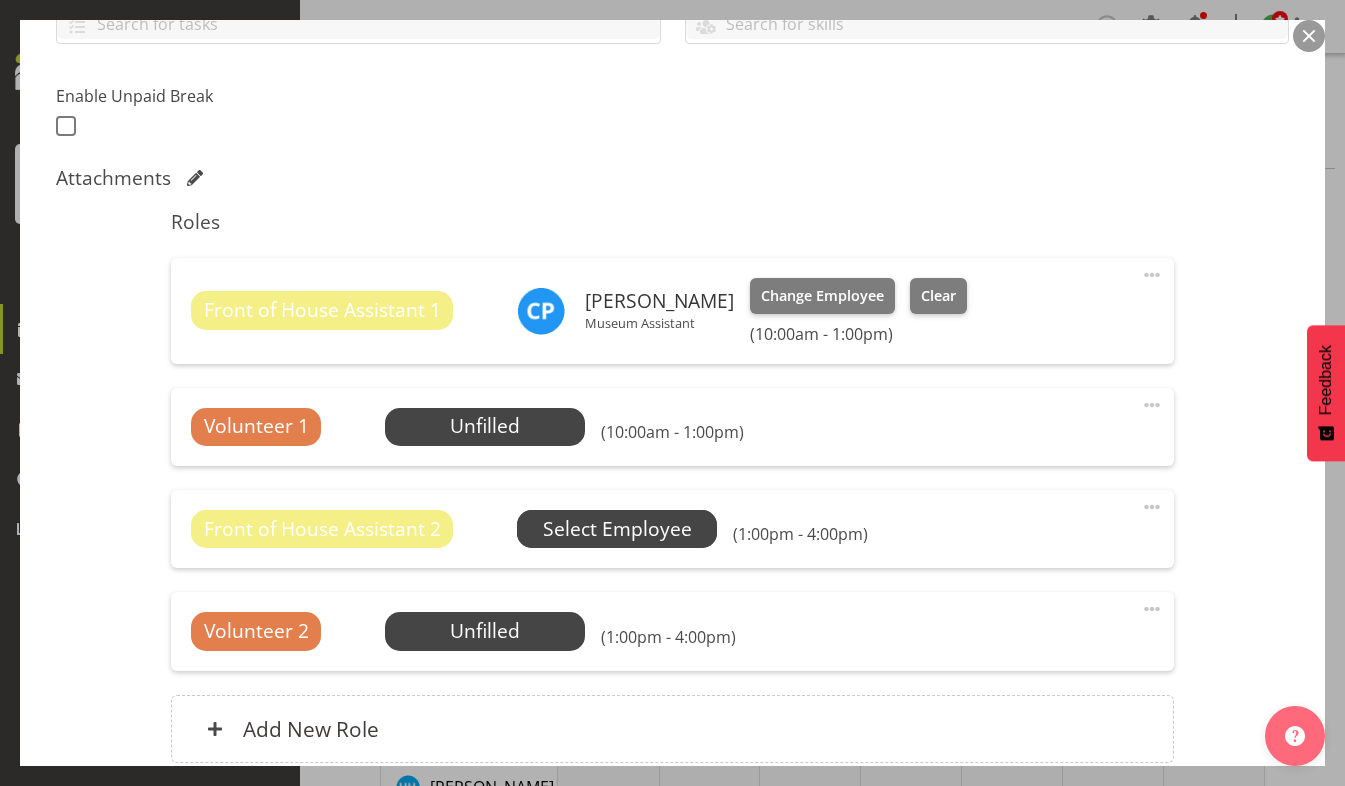 click on "Select Employee" at bounding box center [0, 0] 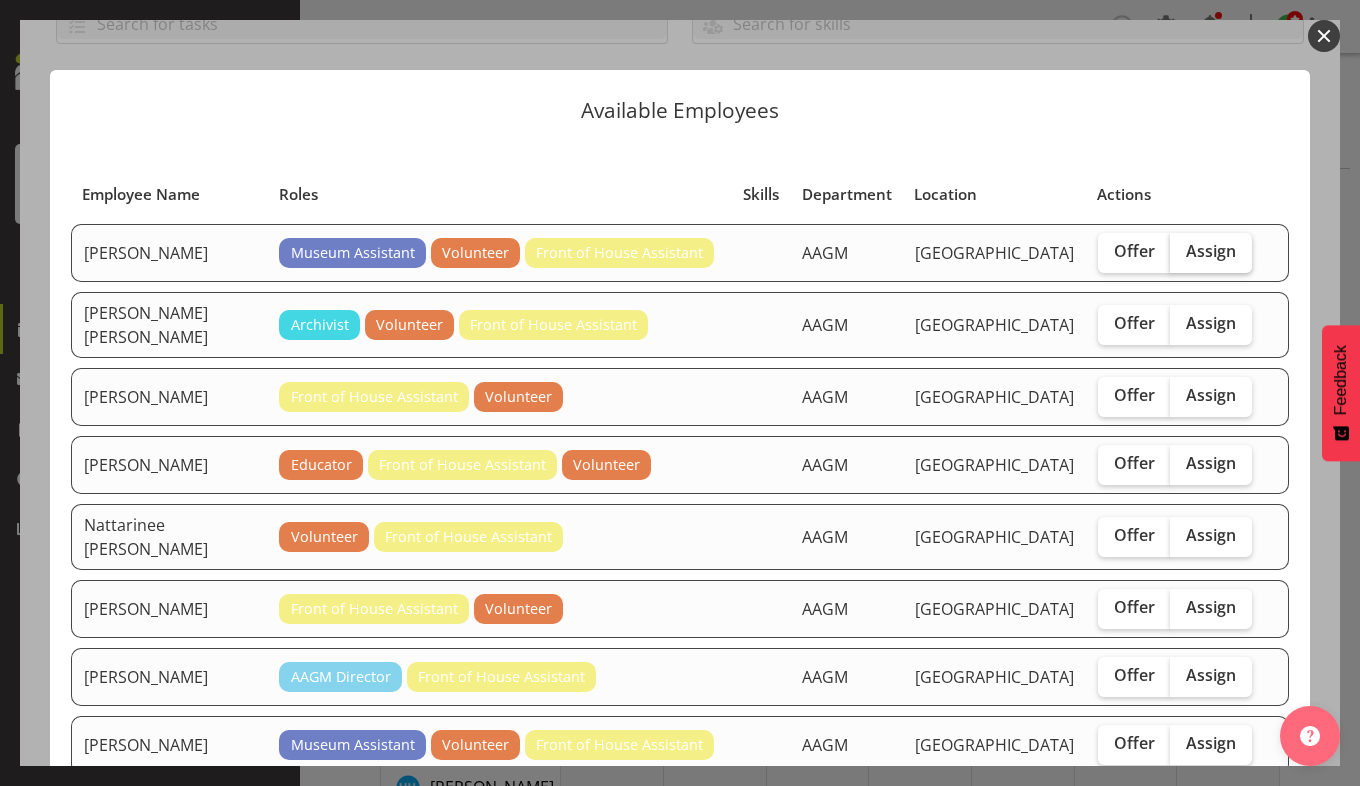 click on "Assign" at bounding box center [1211, 251] 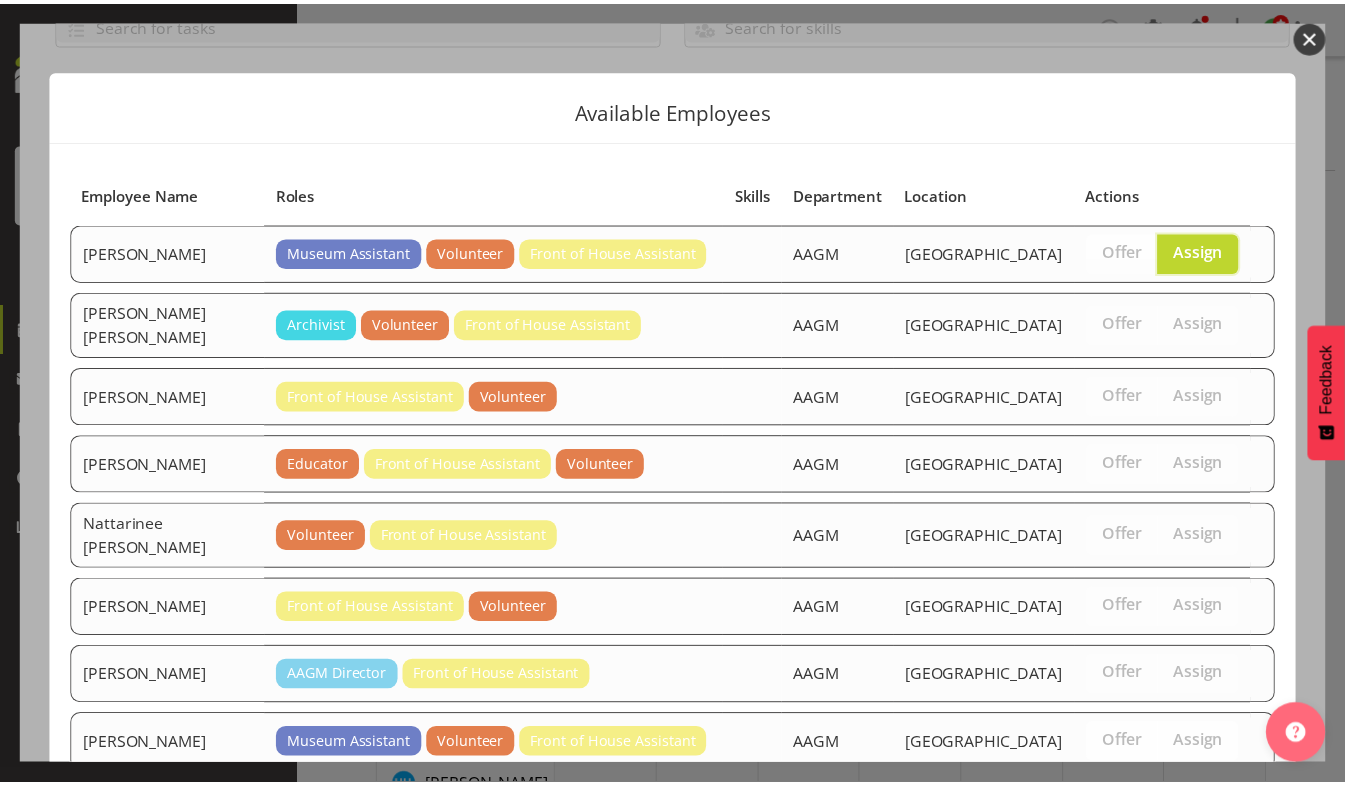 scroll, scrollTop: 333, scrollLeft: 0, axis: vertical 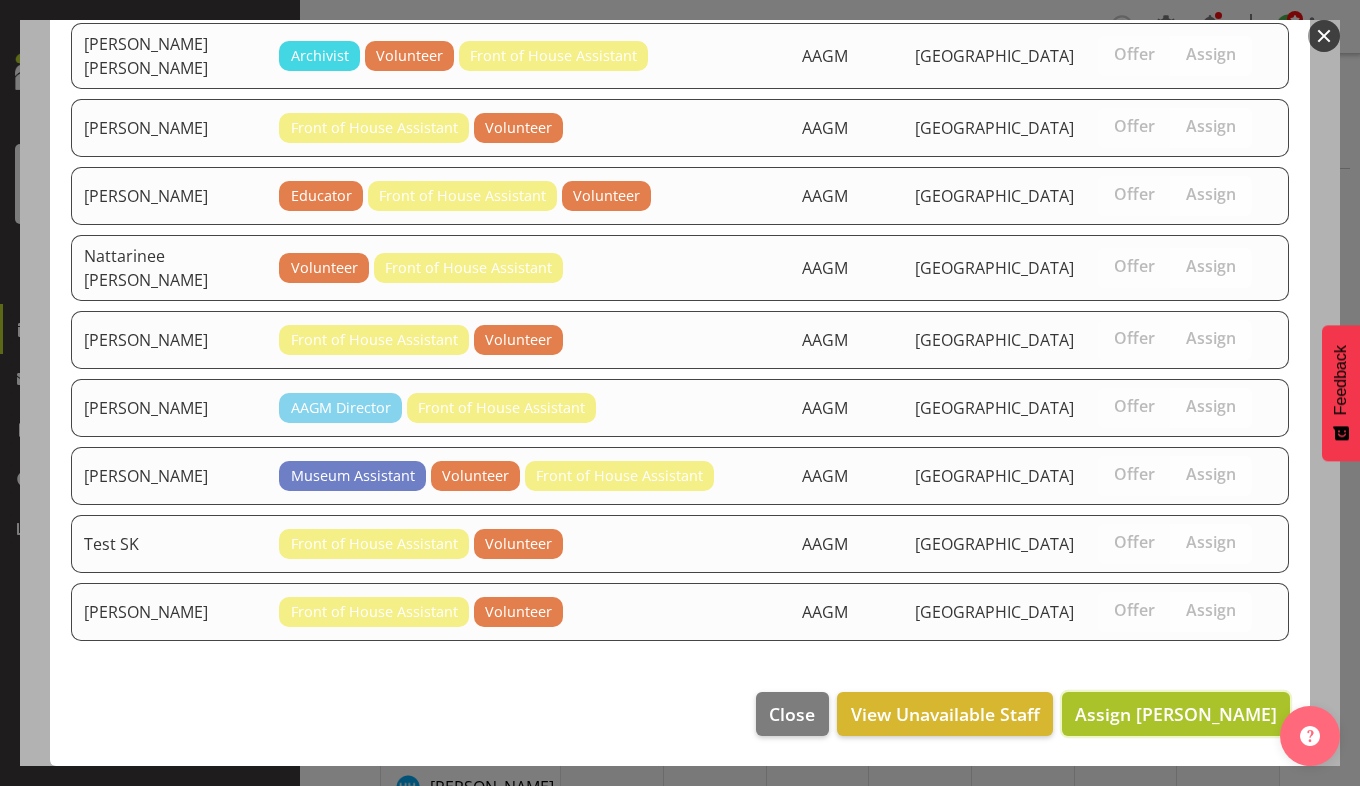click on "Assign [PERSON_NAME]" at bounding box center [1176, 714] 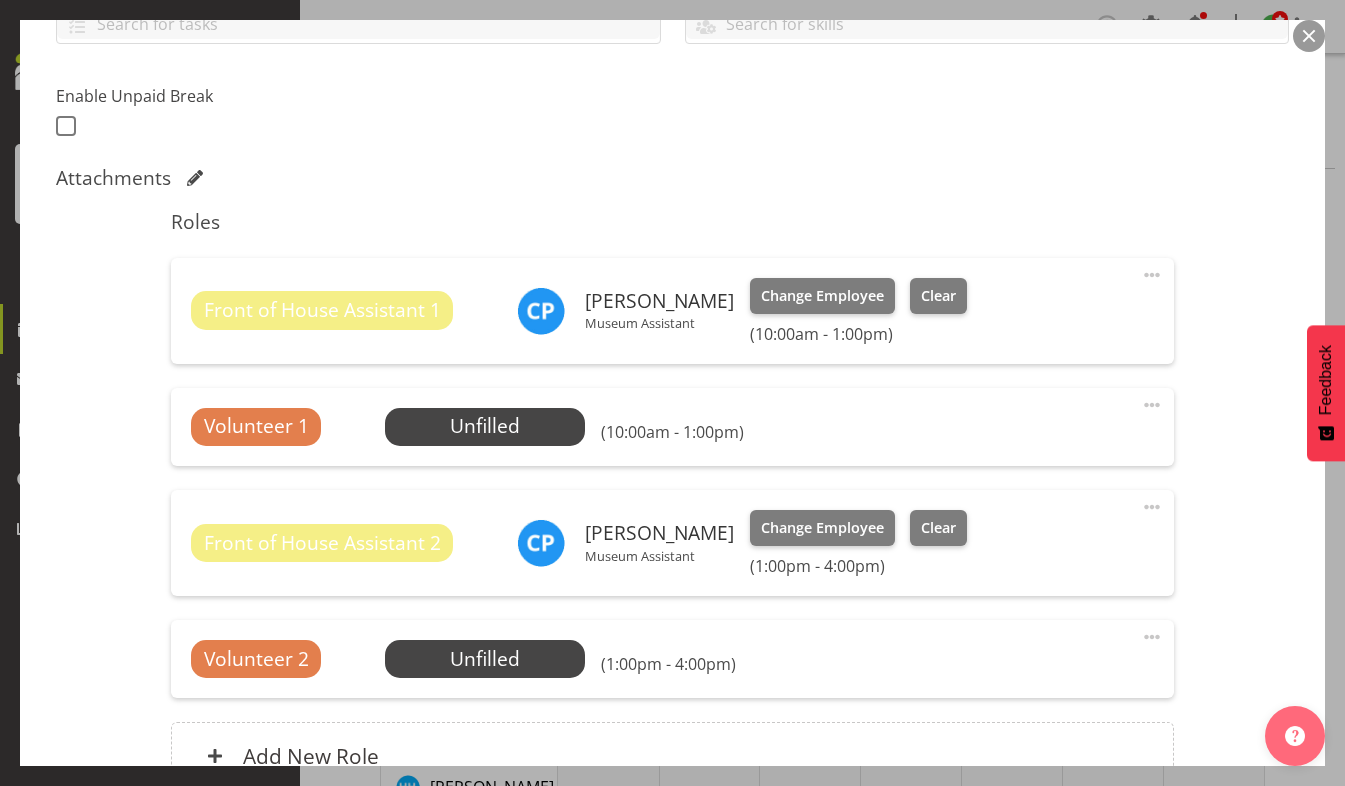 scroll, scrollTop: 692, scrollLeft: 0, axis: vertical 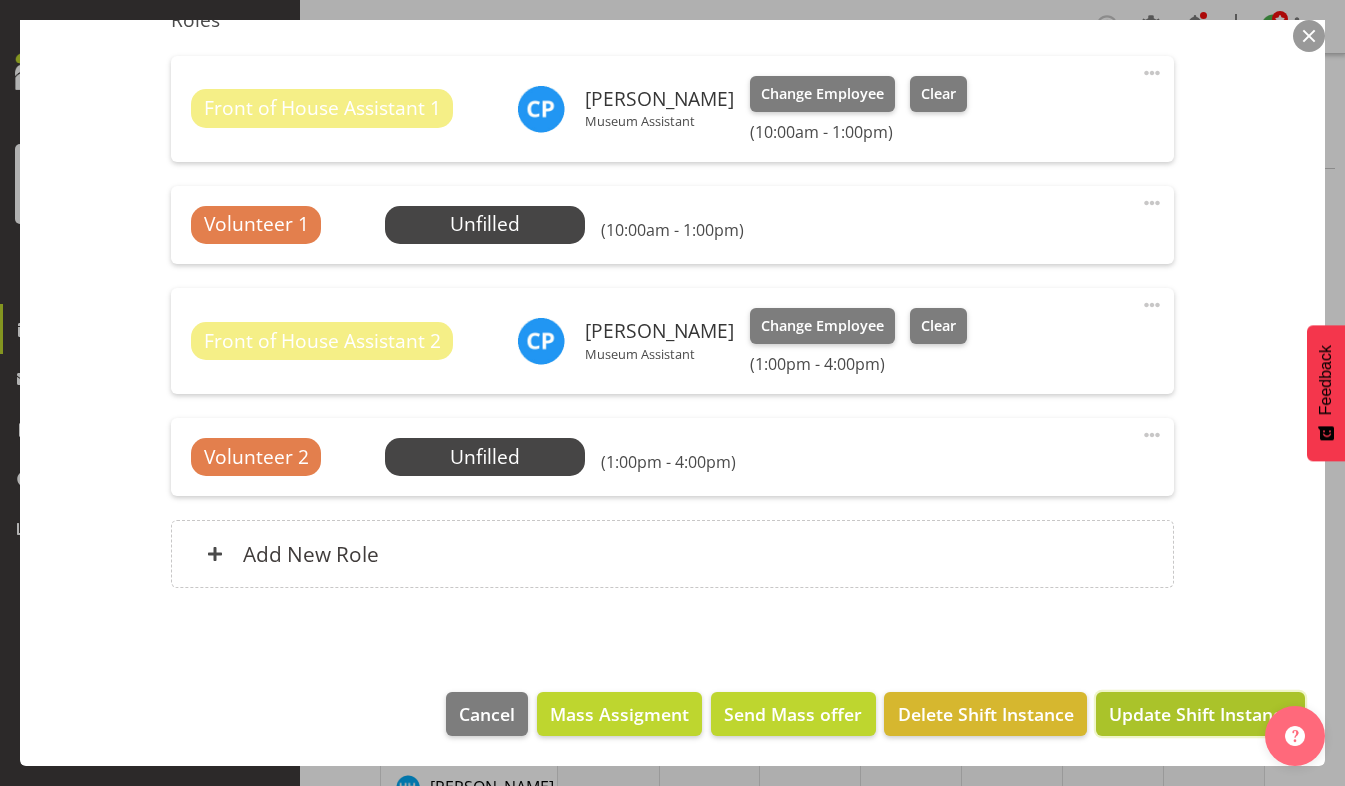 click on "Update Shift Instance" at bounding box center [1200, 714] 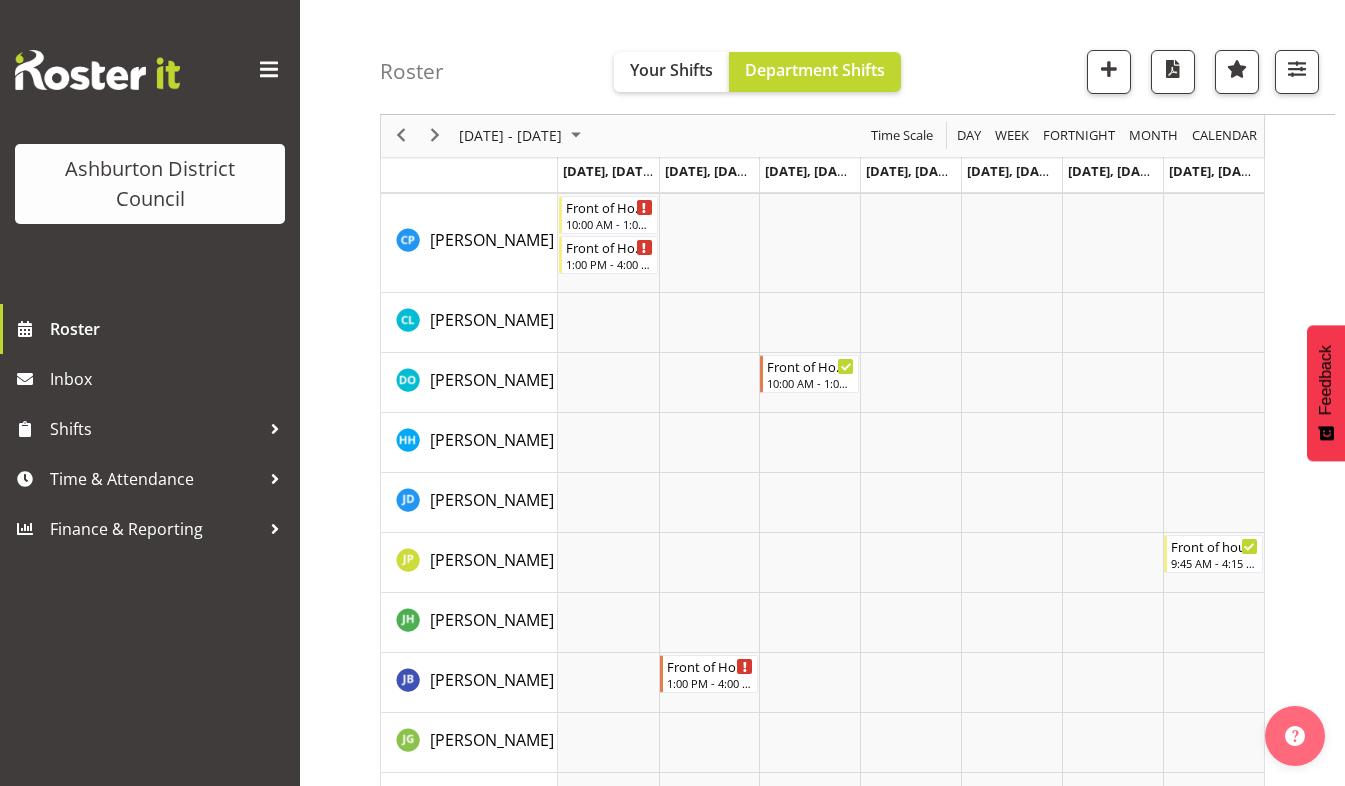 scroll, scrollTop: 0, scrollLeft: 0, axis: both 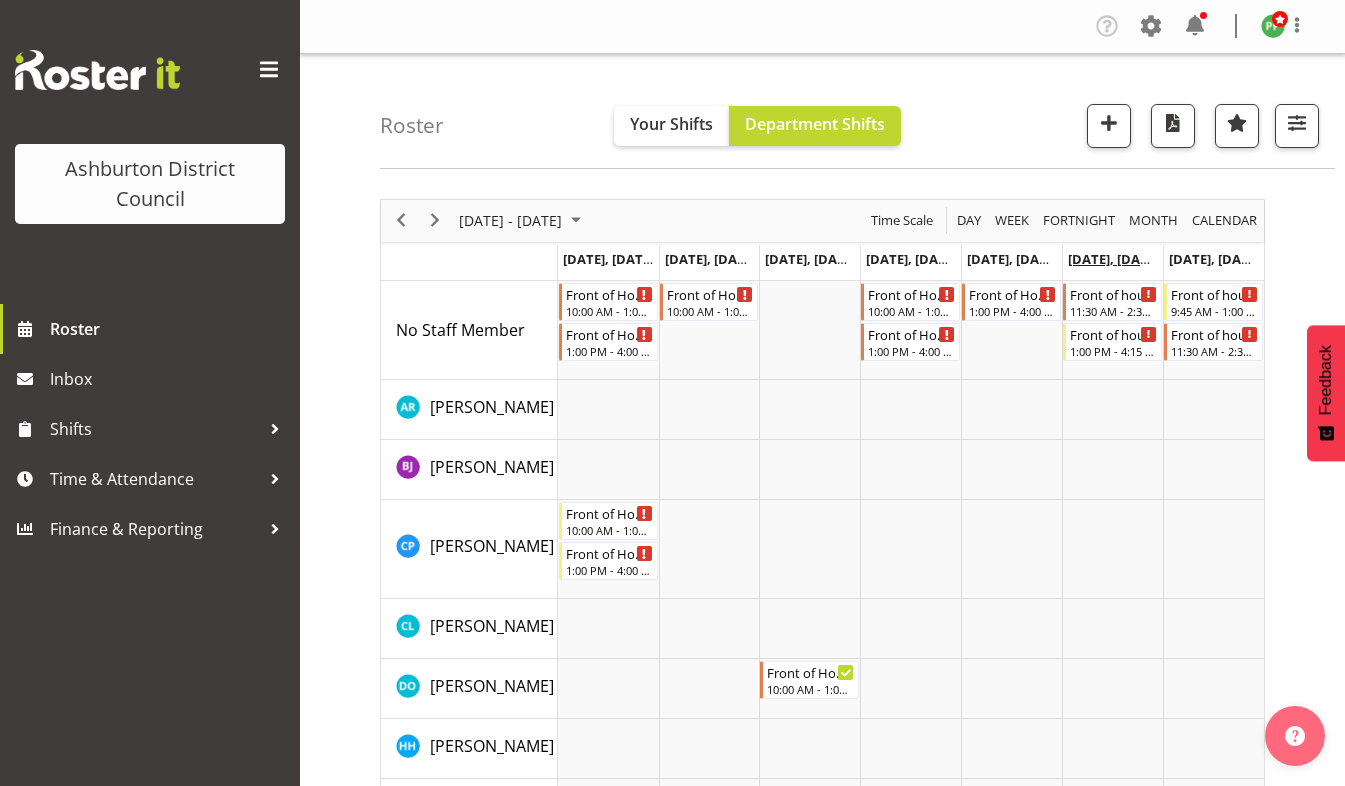 click on "[DATE], [DATE]" at bounding box center [1113, 259] 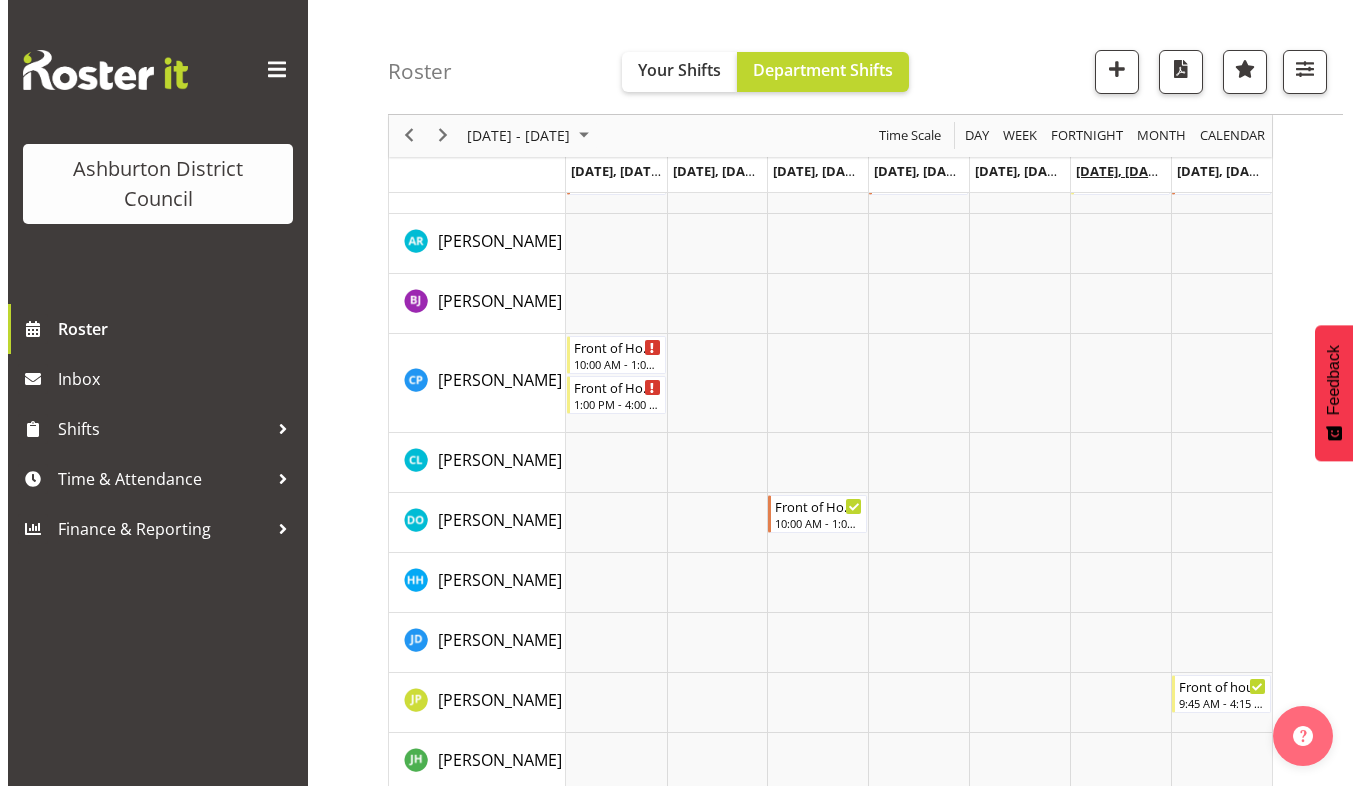 scroll, scrollTop: 0, scrollLeft: 0, axis: both 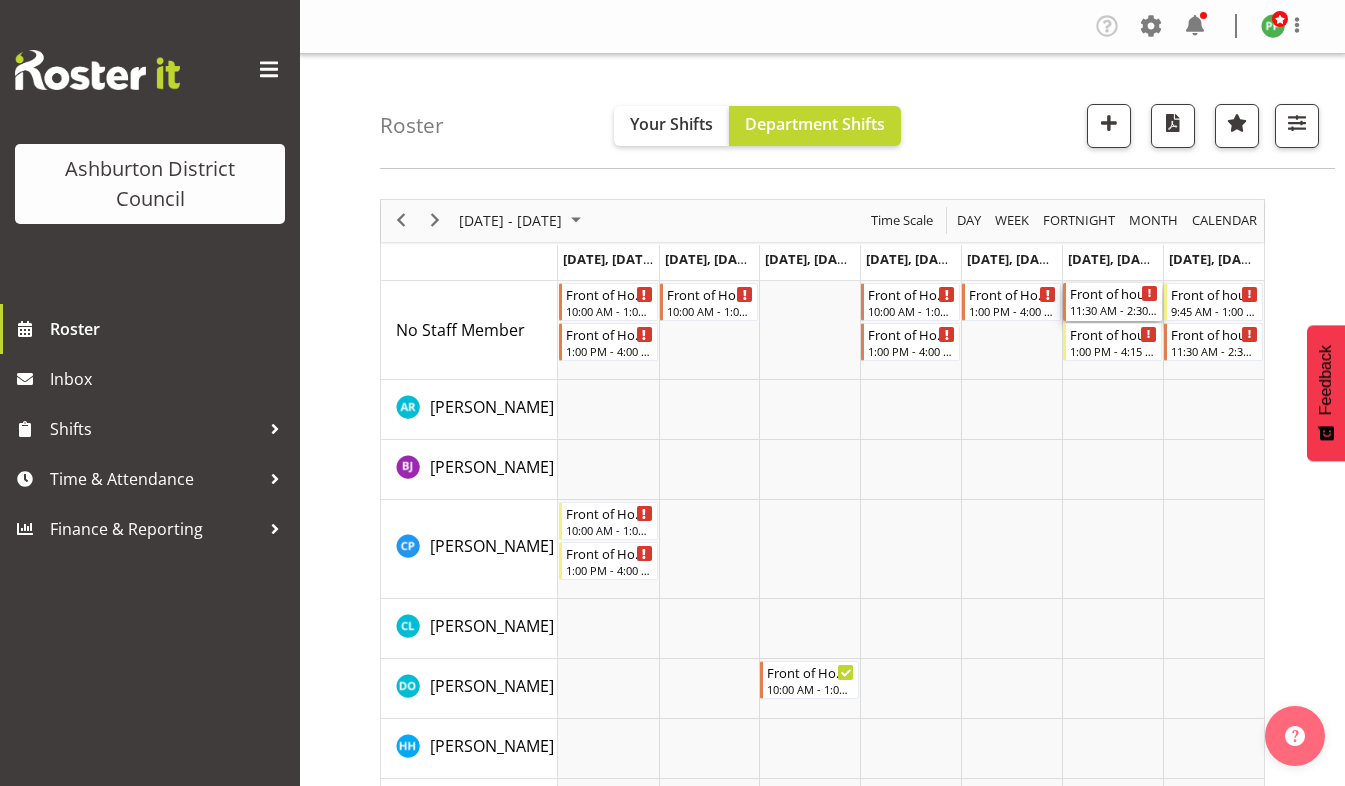 click on "11:30 AM - 2:30 PM" at bounding box center (1114, 310) 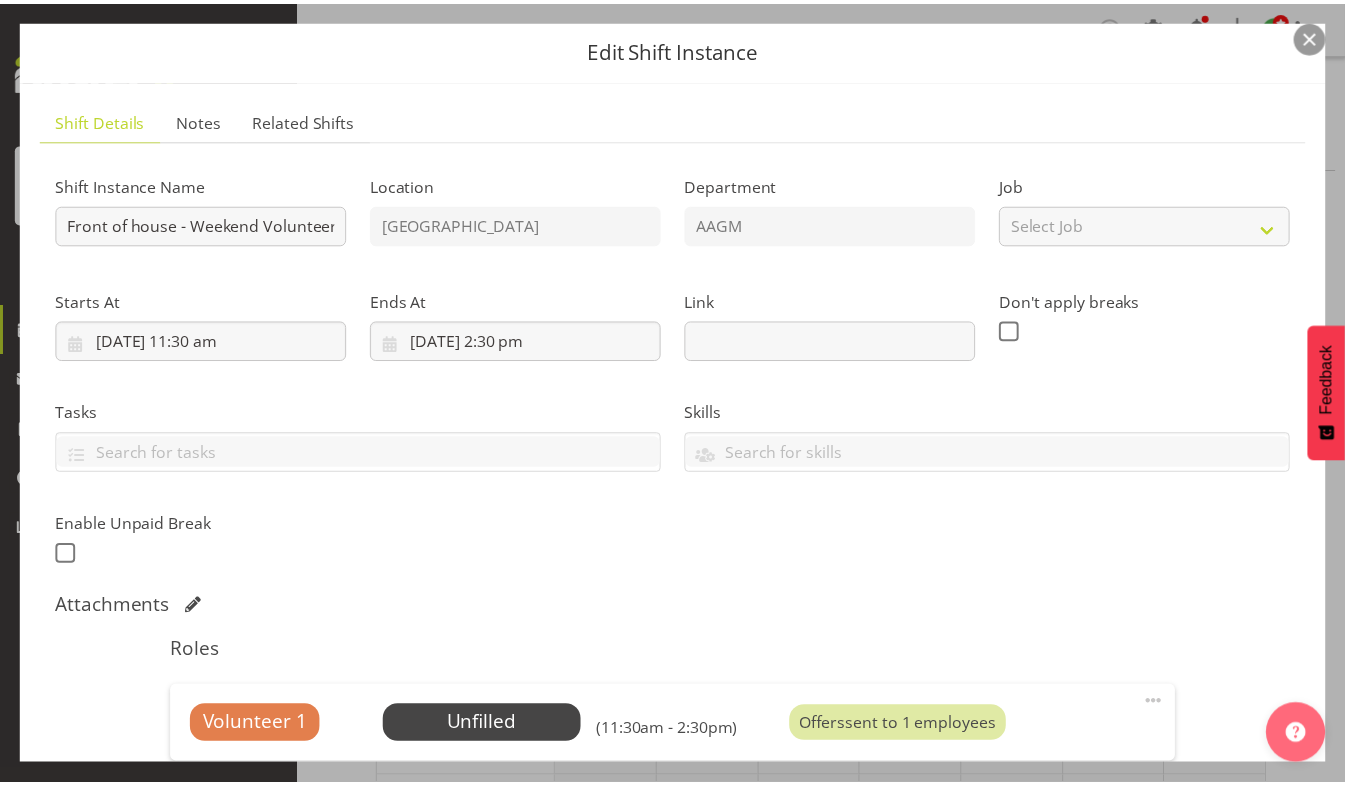 scroll, scrollTop: 0, scrollLeft: 0, axis: both 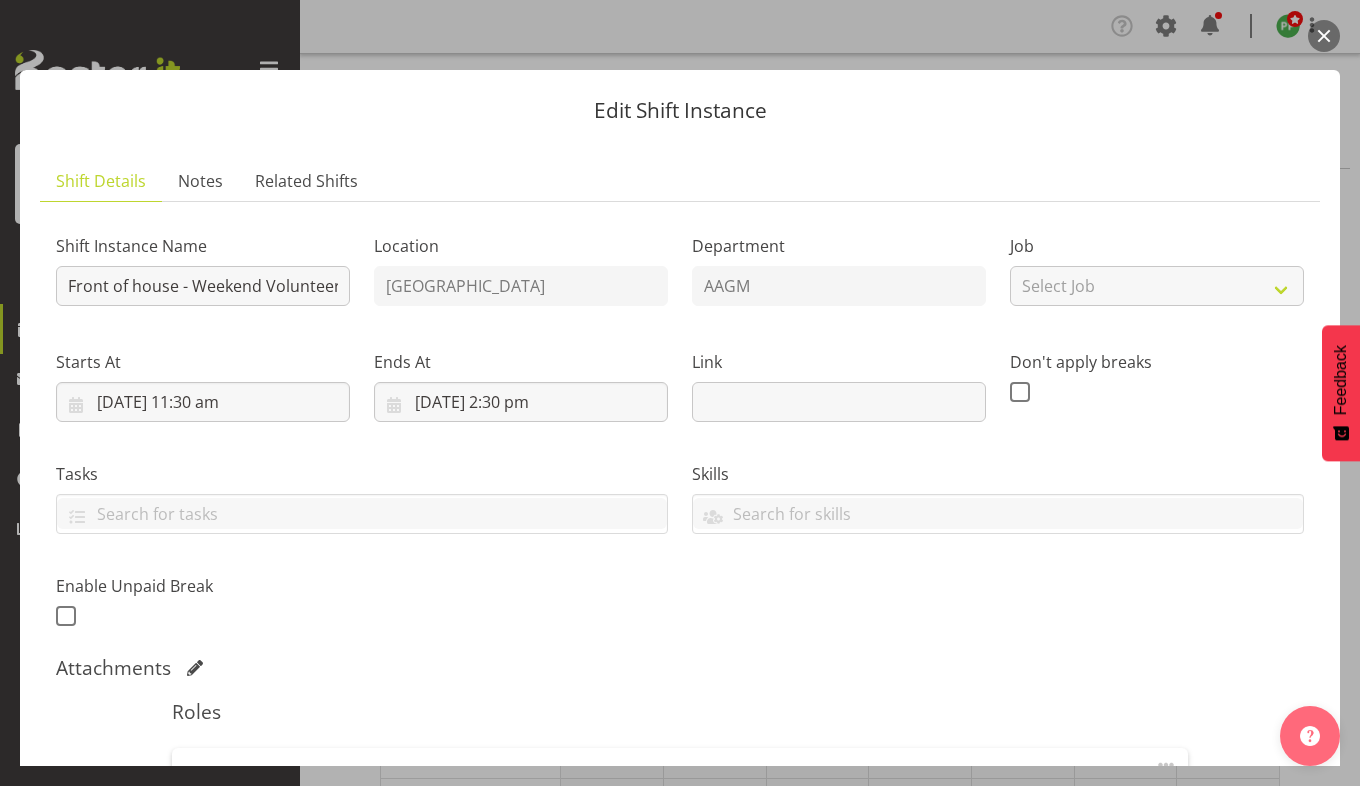 click at bounding box center (1324, 36) 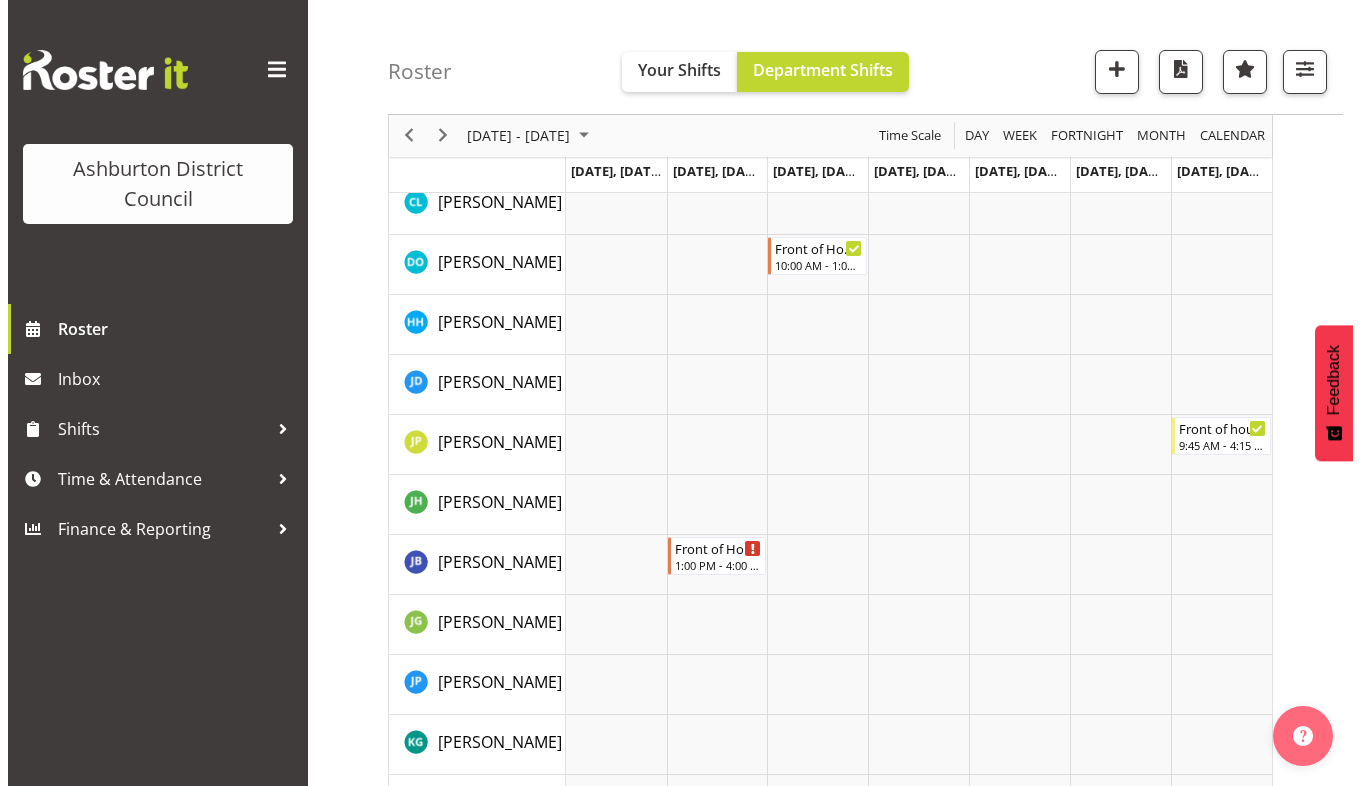 scroll, scrollTop: 472, scrollLeft: 0, axis: vertical 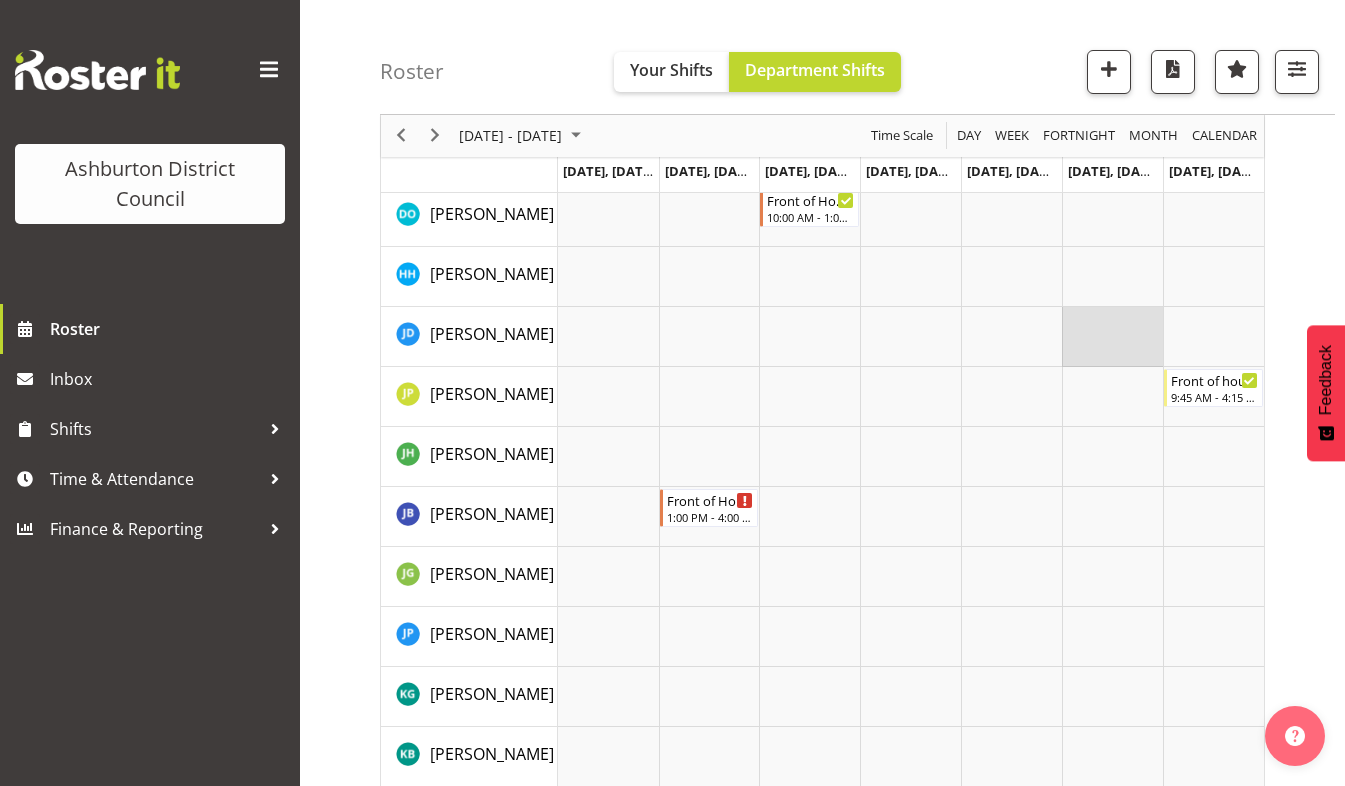 click at bounding box center (1112, 337) 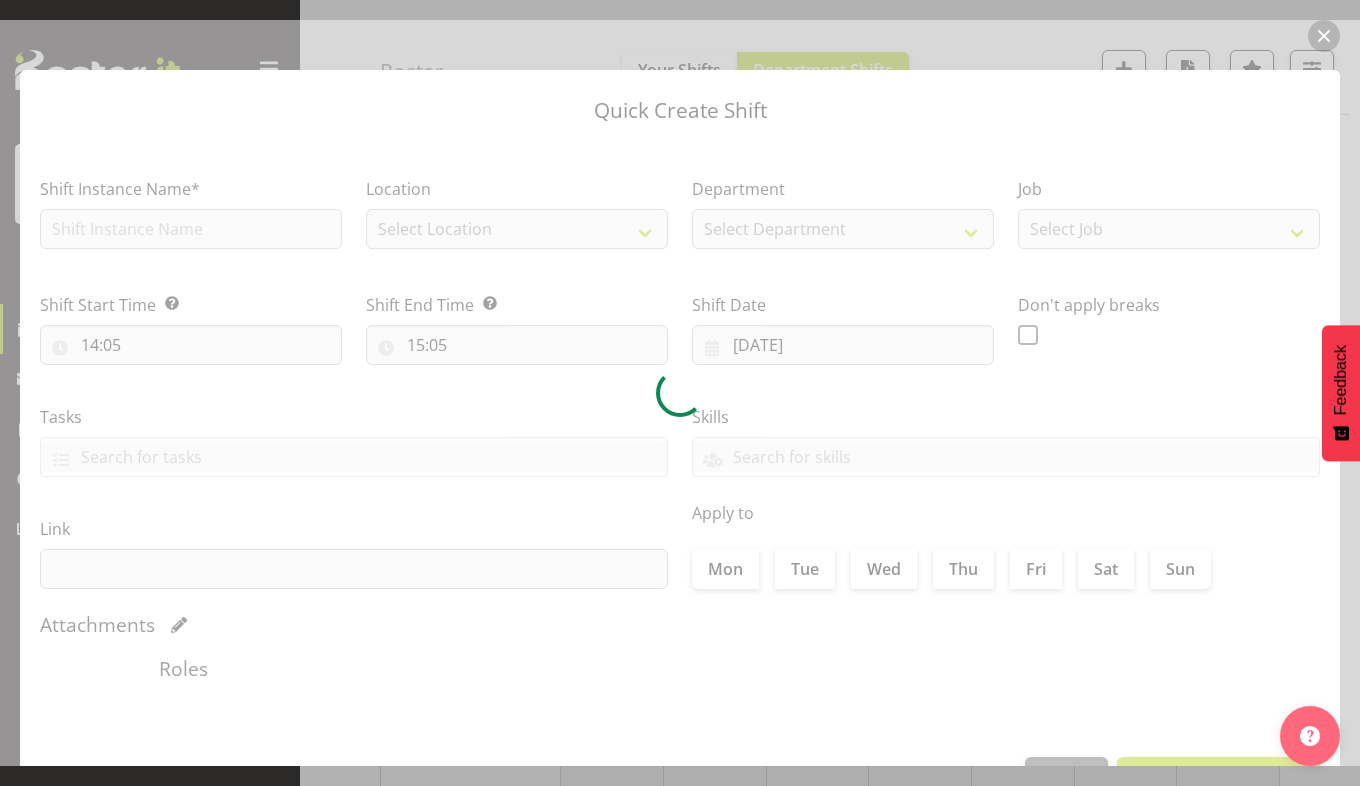 type on "[DATE]" 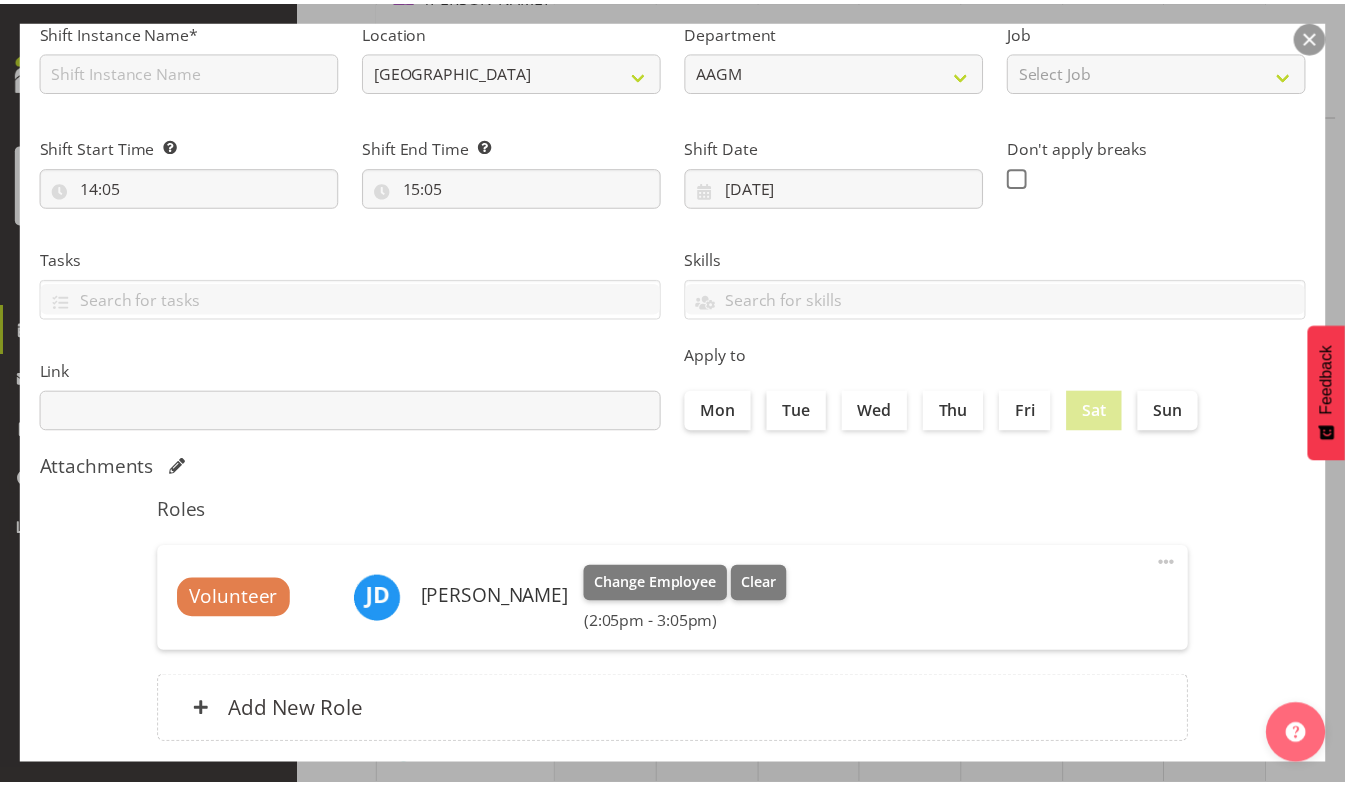 scroll, scrollTop: 159, scrollLeft: 0, axis: vertical 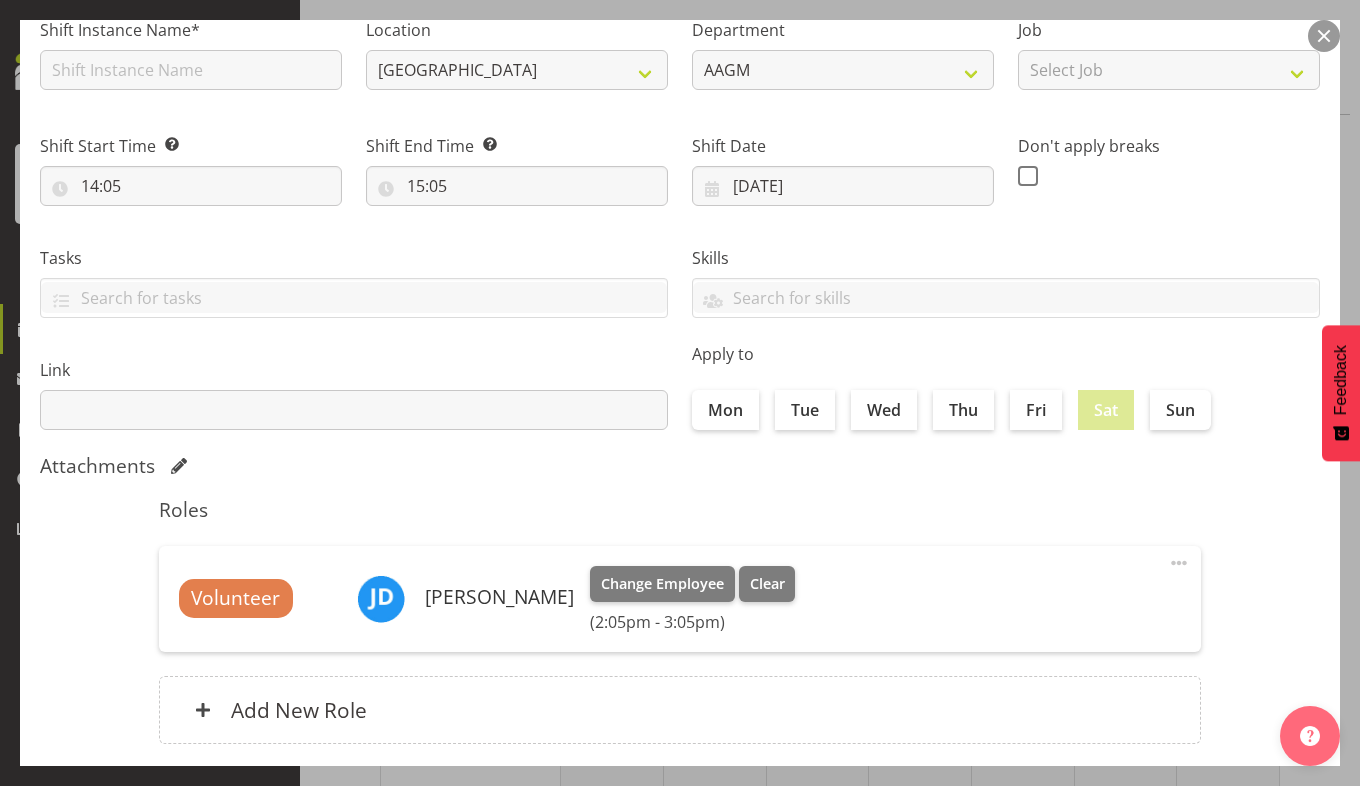 click at bounding box center (1324, 36) 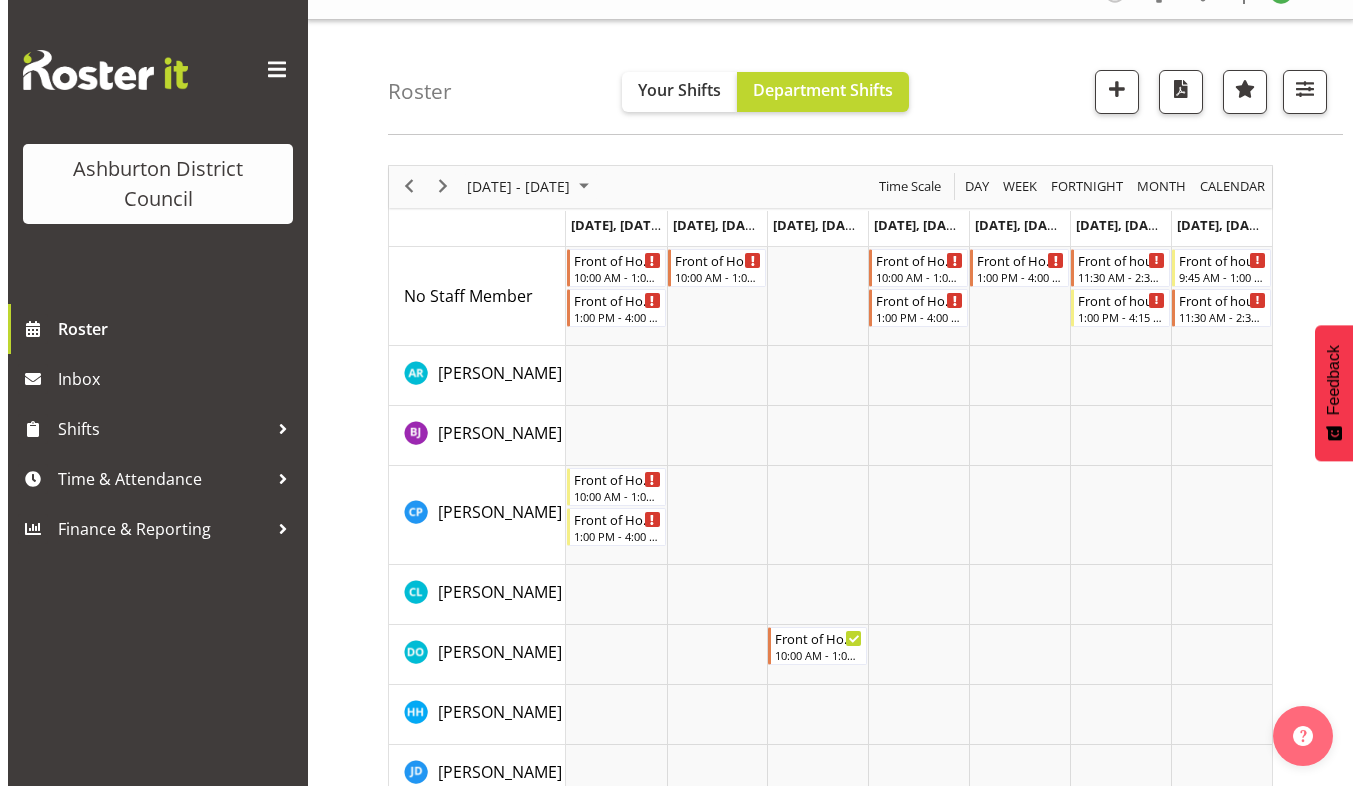 scroll, scrollTop: 0, scrollLeft: 0, axis: both 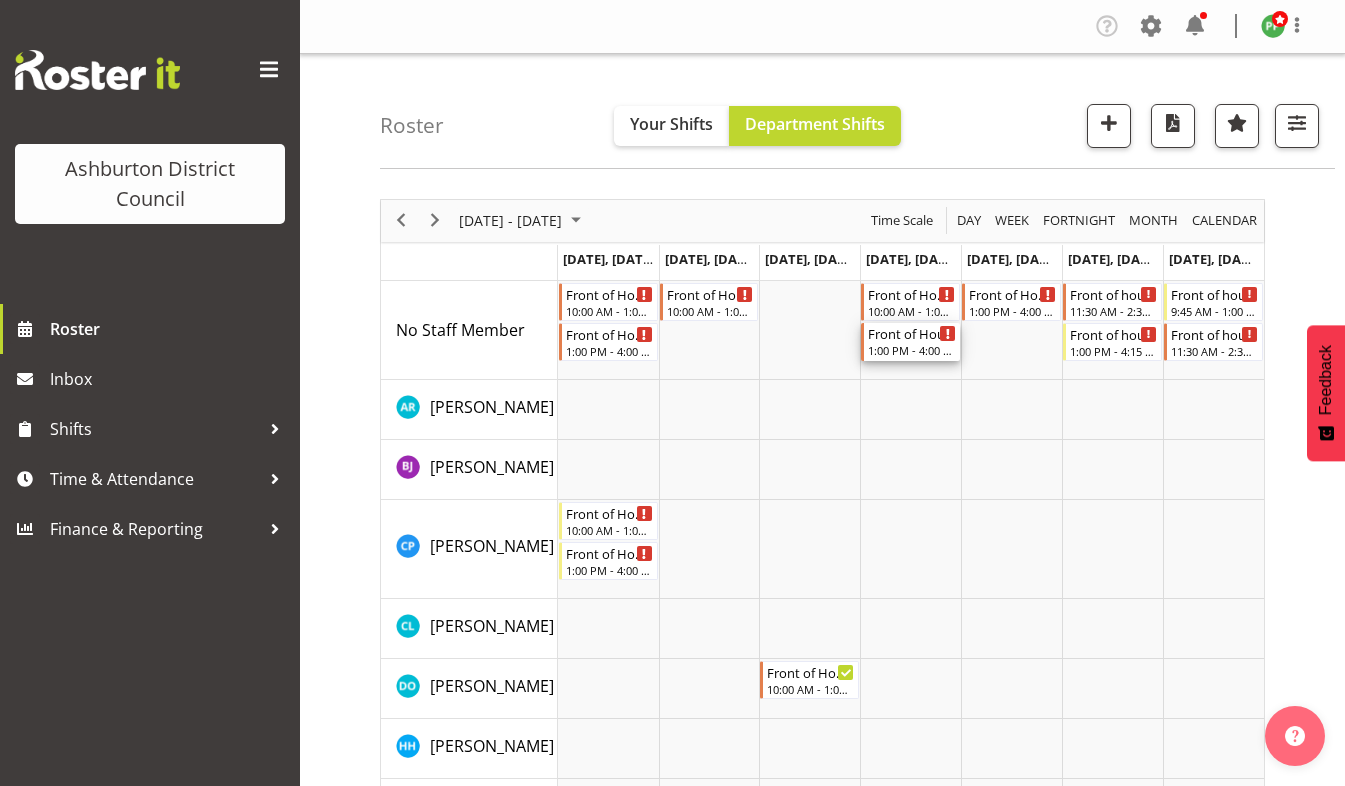 click on "Front of House - Weekday" at bounding box center [912, 333] 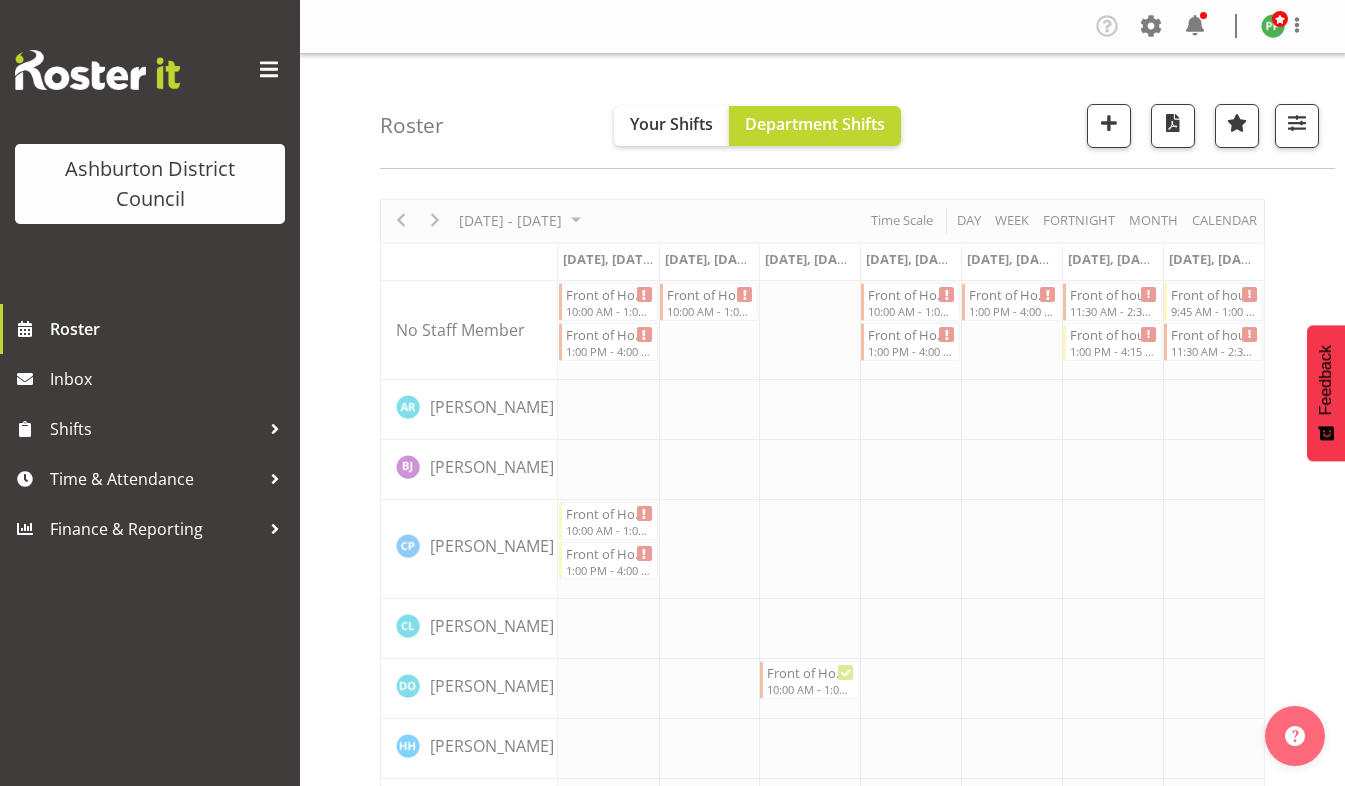 click on "Ashburton District Council    Roster         Inbox         Shifts         Time & Attendance         Finance & Reporting
Company Settings
Roles & Skills
Tasks
Jobs
Employees
Locations & Departments
Account & Billing
Company Message Log
Profile
Roster   Your Shifts" at bounding box center (672, 393) 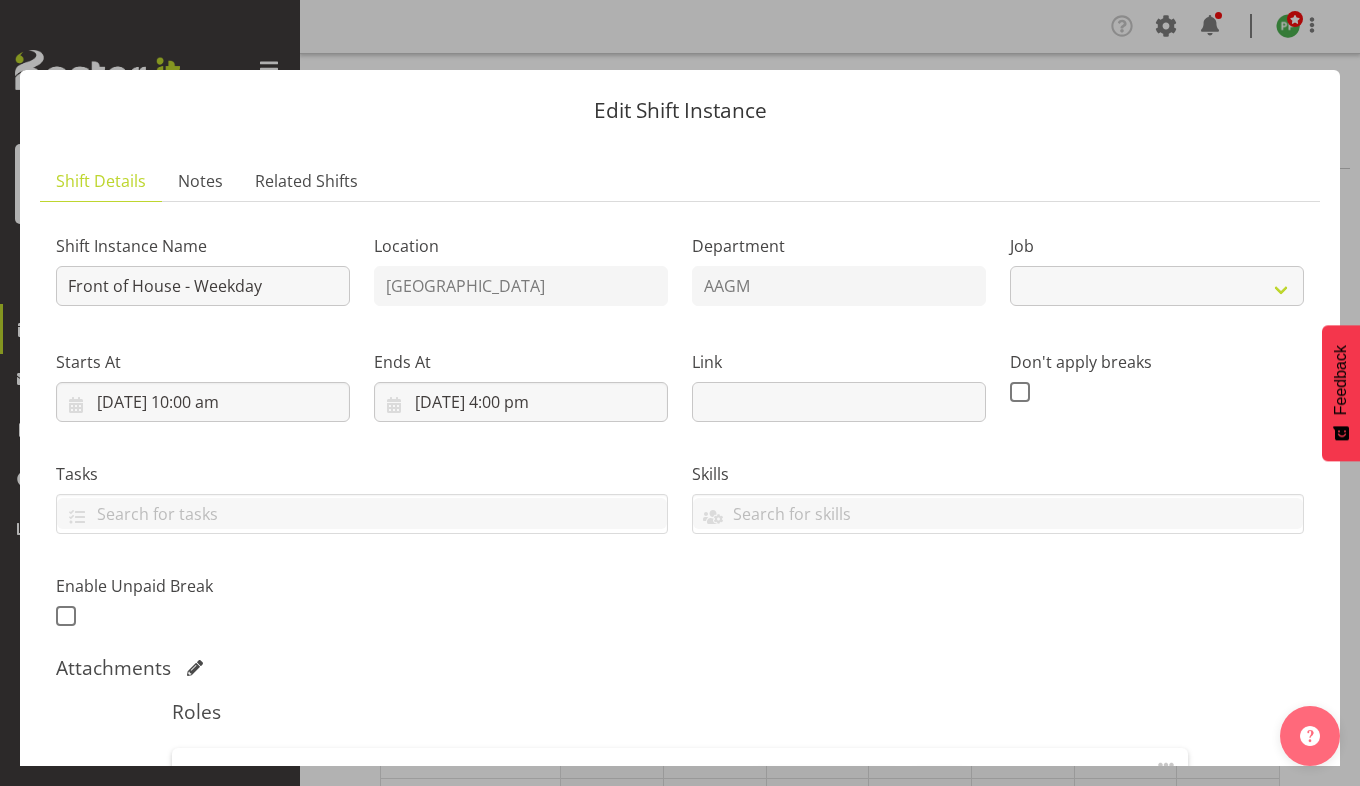 select on "10103" 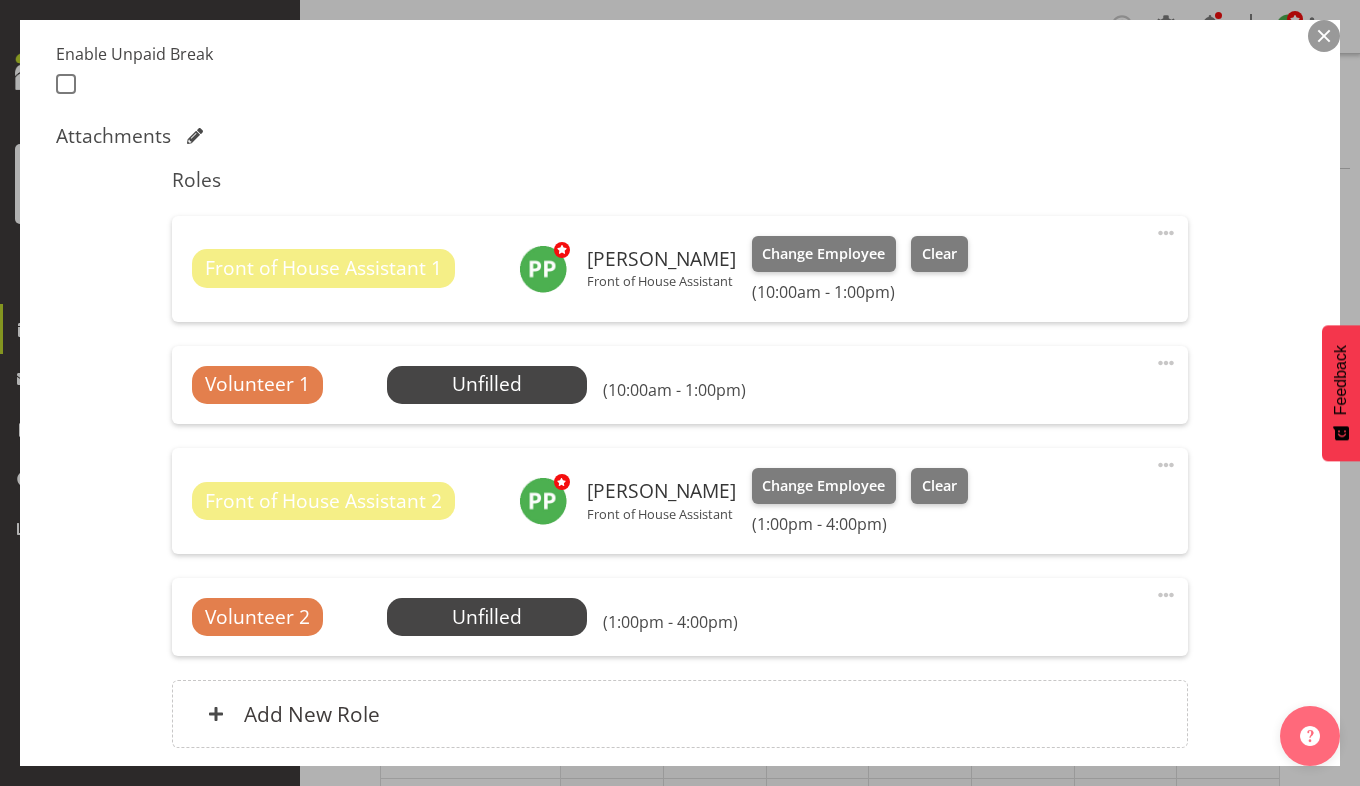 scroll, scrollTop: 524, scrollLeft: 0, axis: vertical 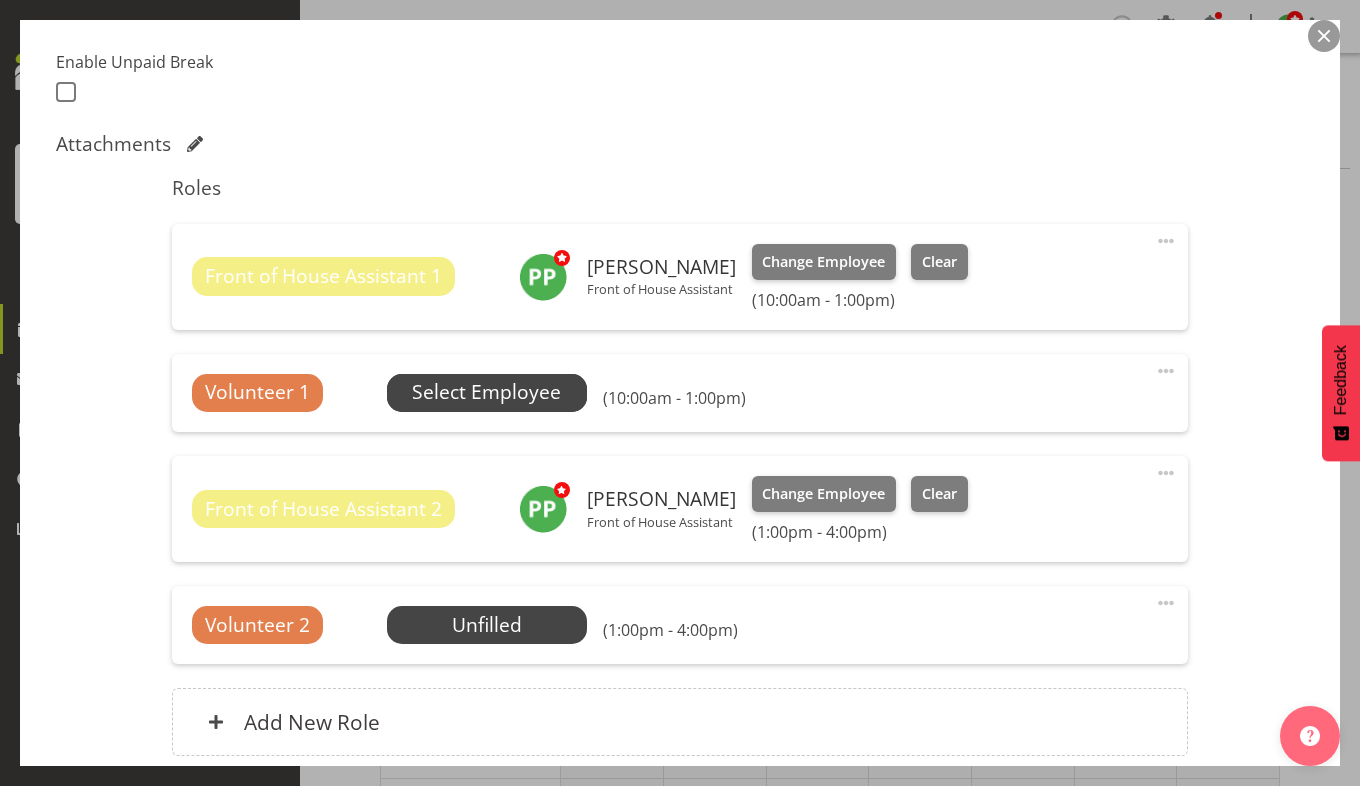 drag, startPoint x: 427, startPoint y: 383, endPoint x: 436, endPoint y: 390, distance: 11.401754 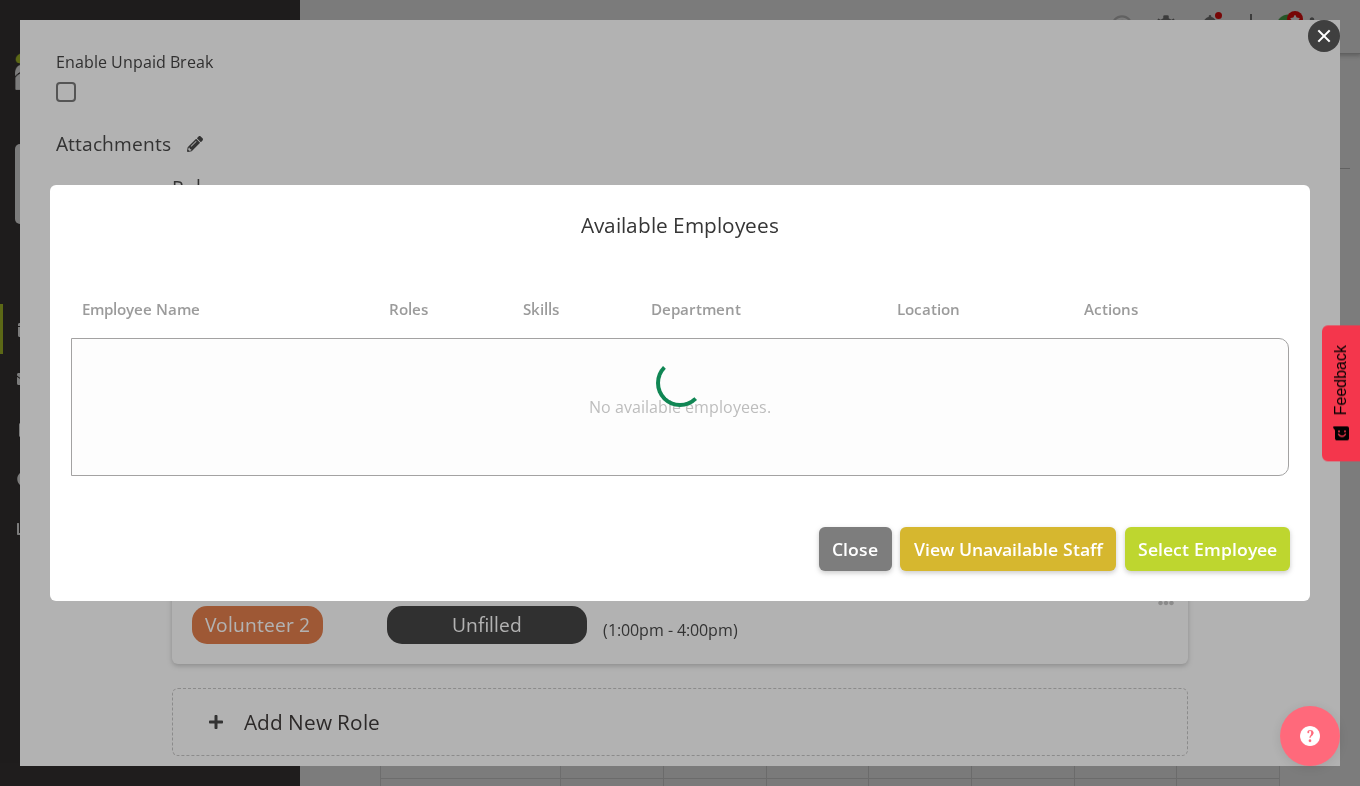 click at bounding box center [680, 383] 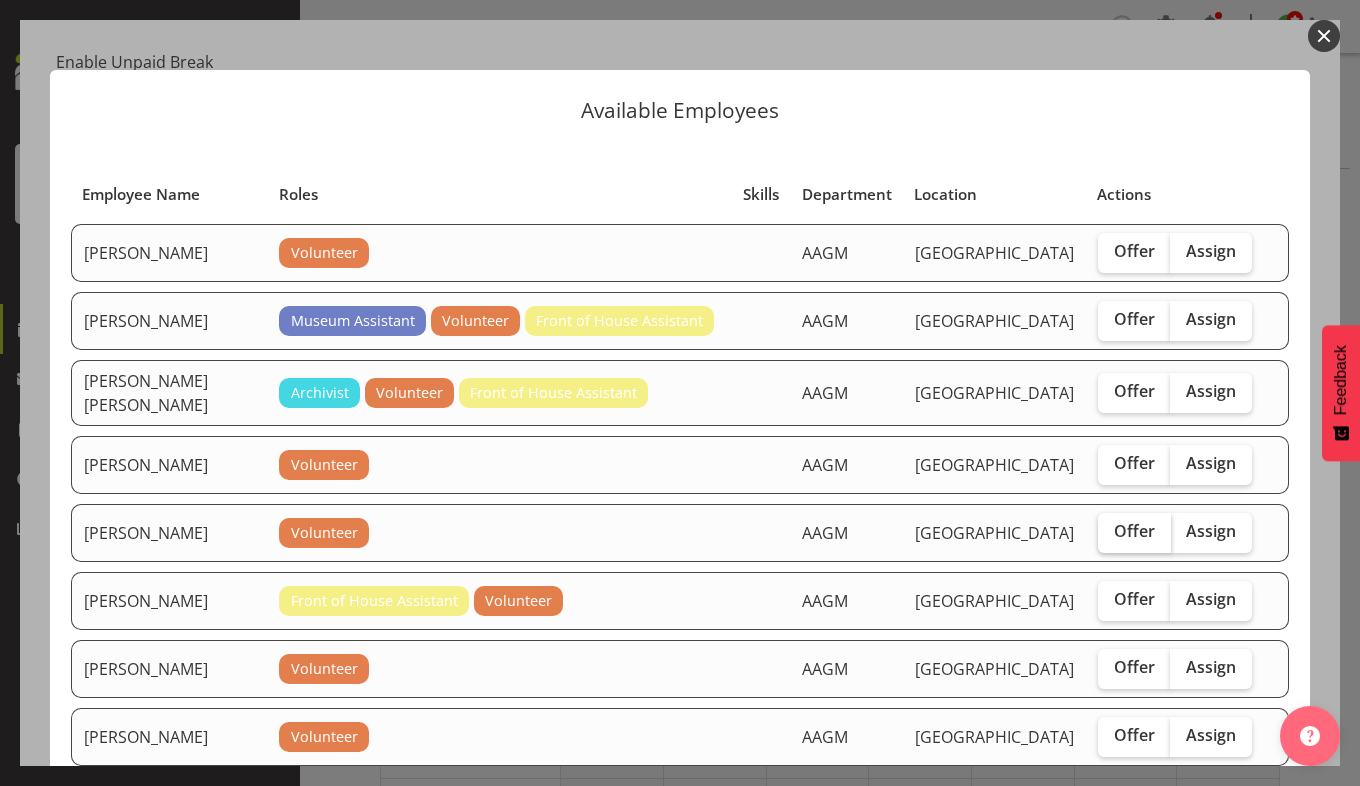 click on "Offer" at bounding box center (1134, 531) 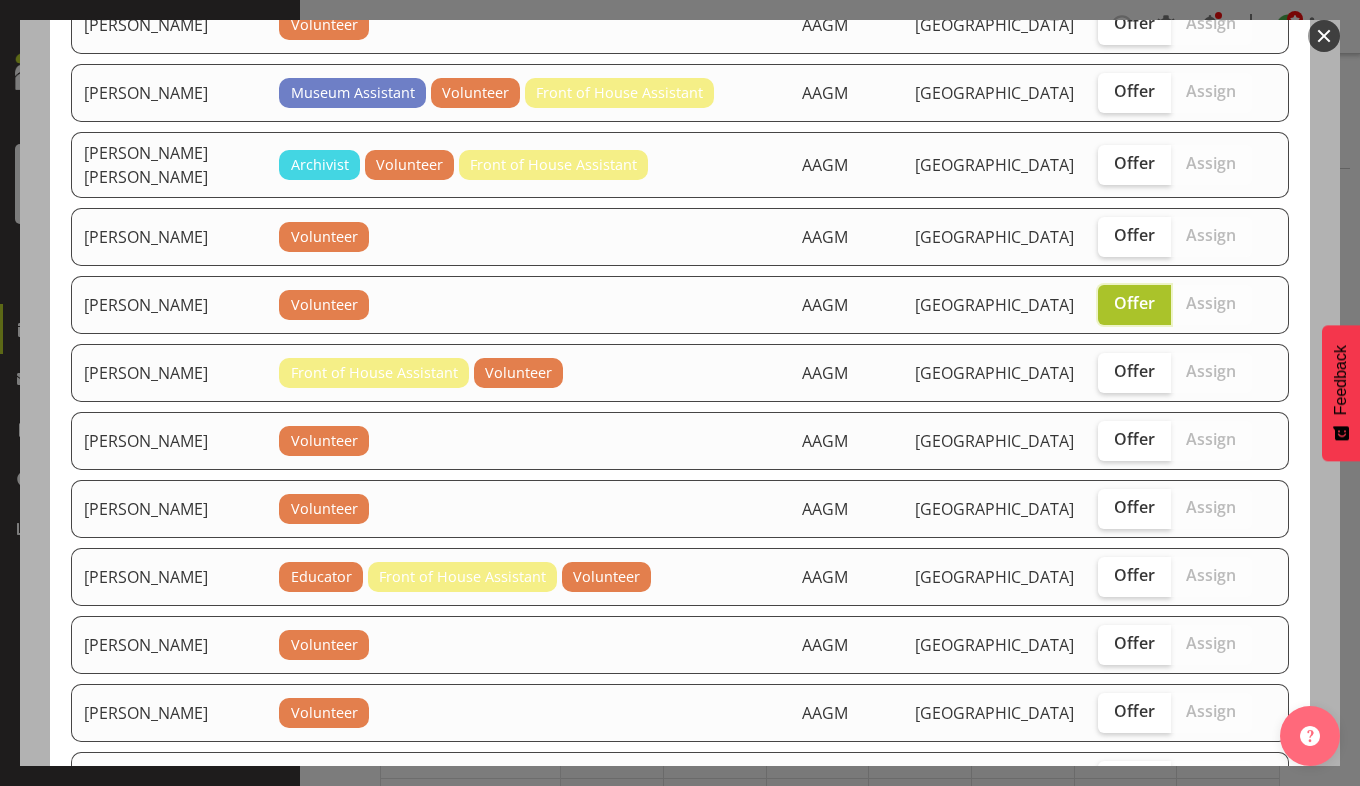 scroll, scrollTop: 229, scrollLeft: 0, axis: vertical 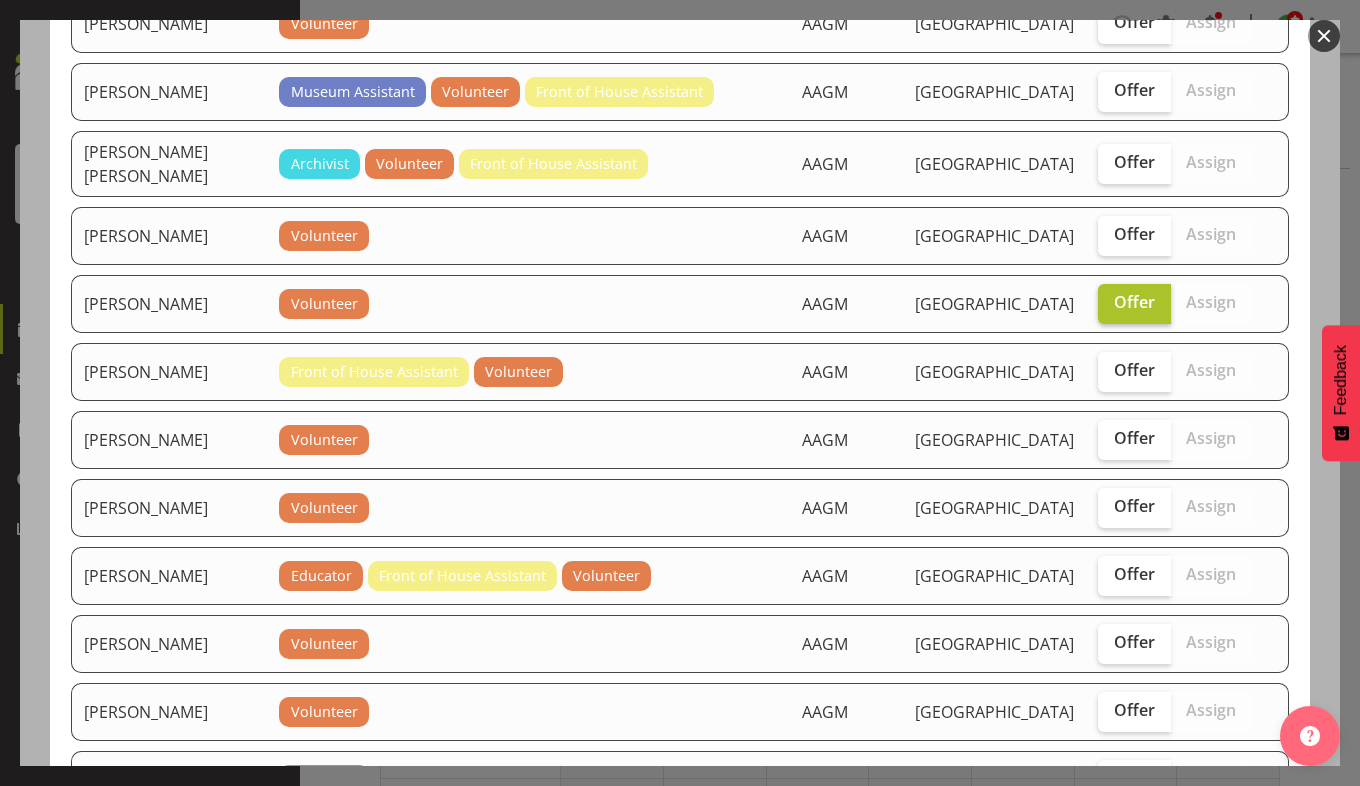 click on "Offer" at bounding box center [1134, 506] 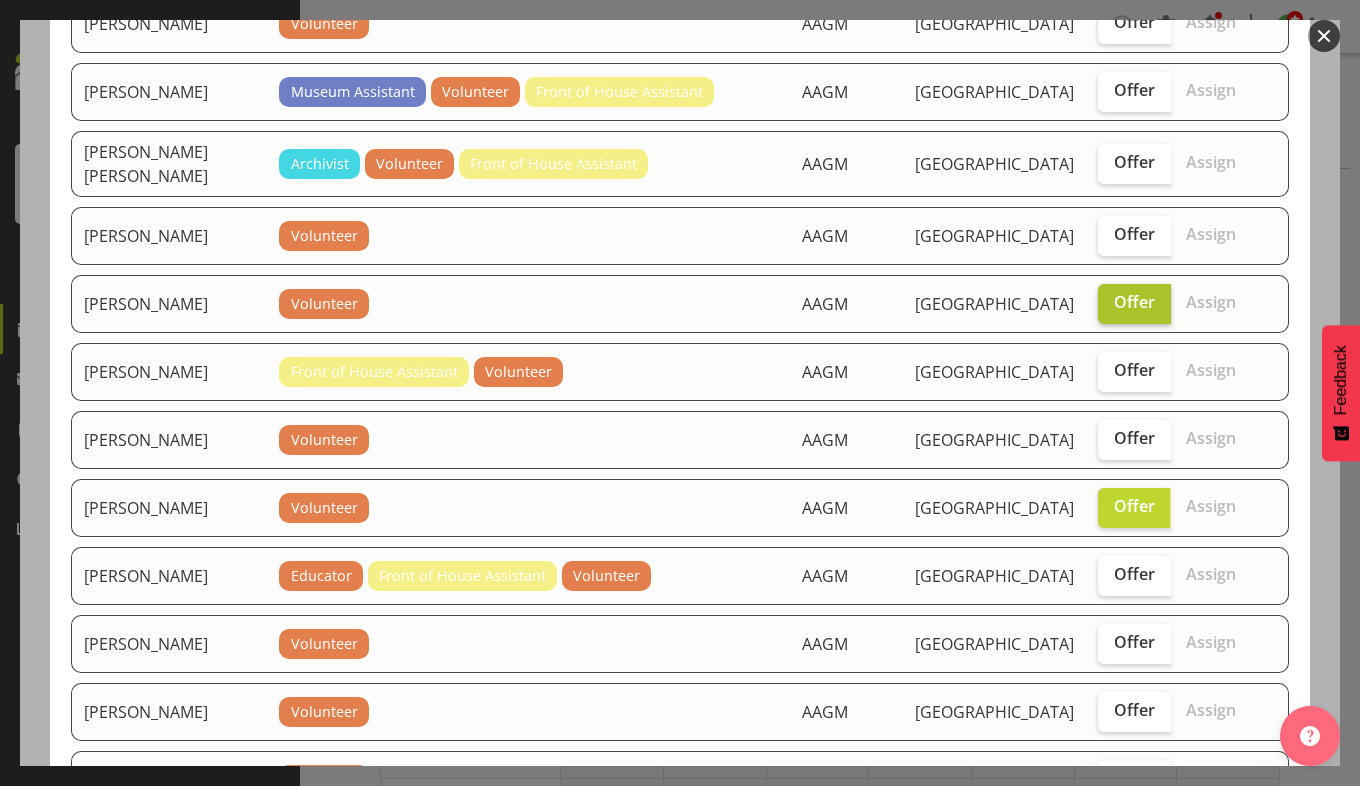 click on "Offer" at bounding box center [1134, 506] 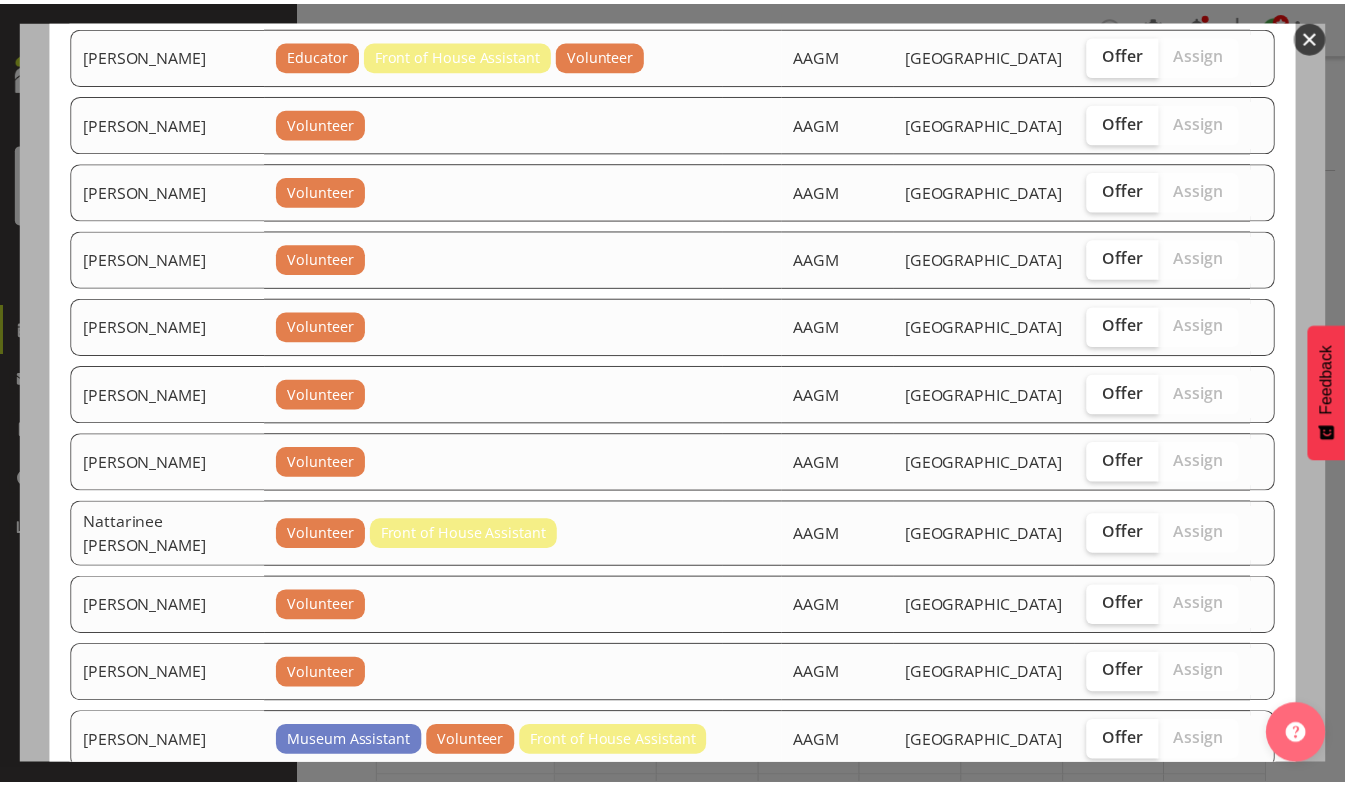 scroll, scrollTop: 1169, scrollLeft: 0, axis: vertical 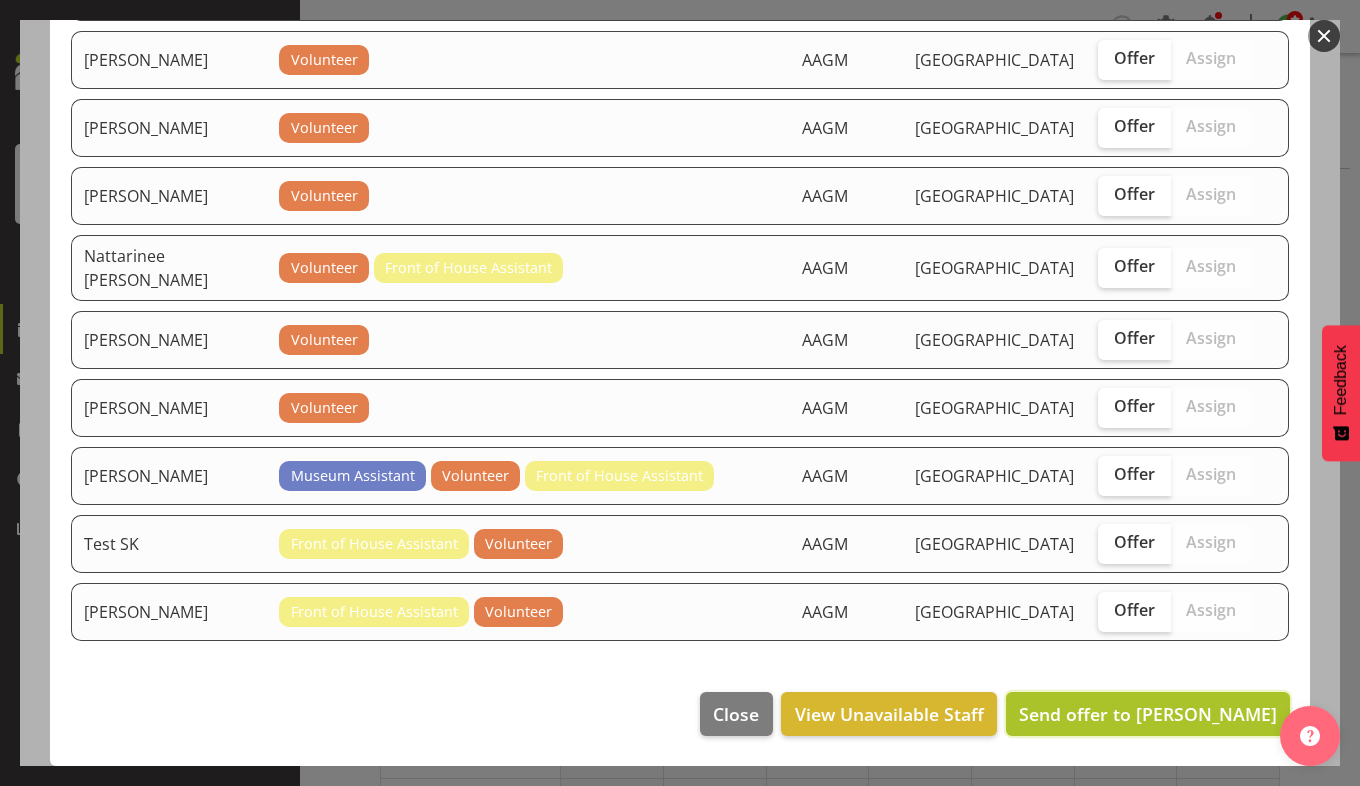 click on "Send offer to [PERSON_NAME]" at bounding box center (1148, 714) 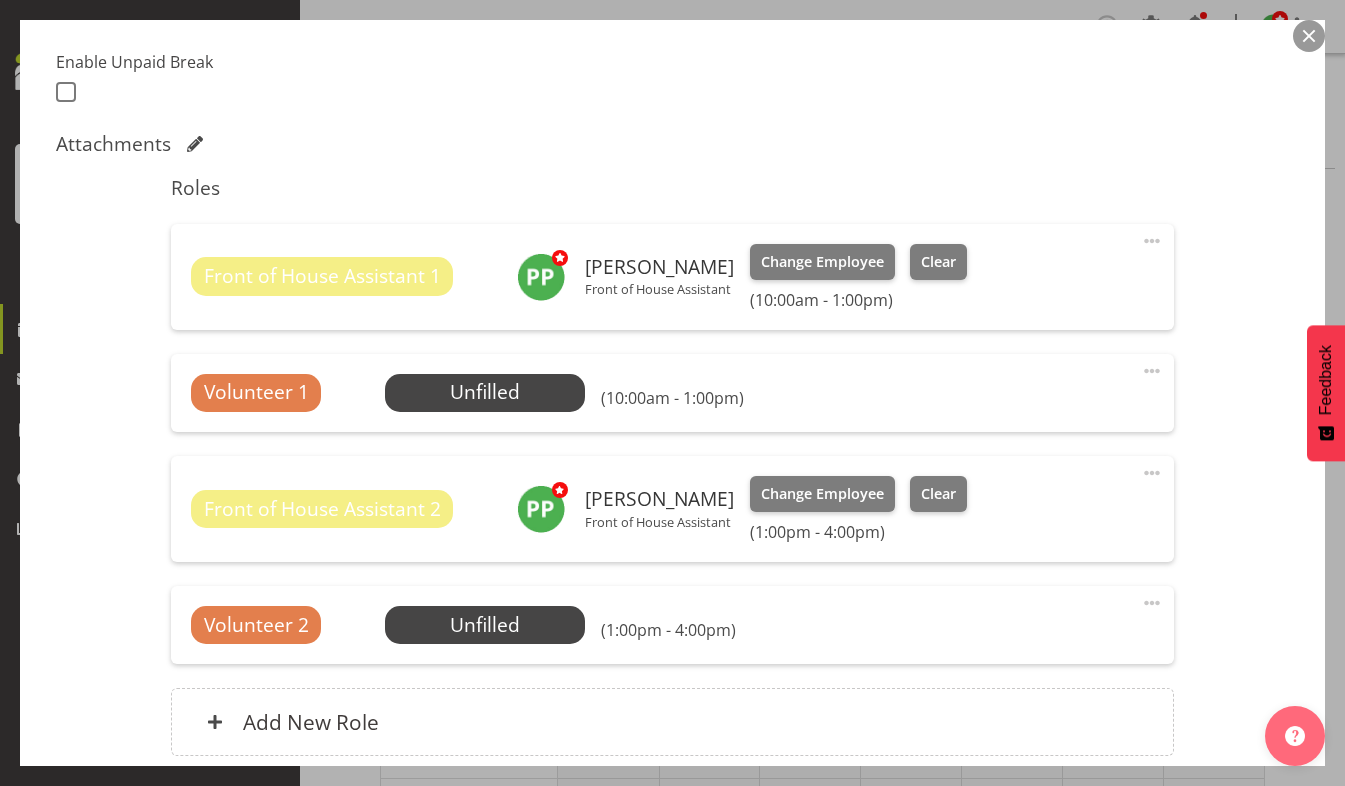 scroll, scrollTop: 692, scrollLeft: 0, axis: vertical 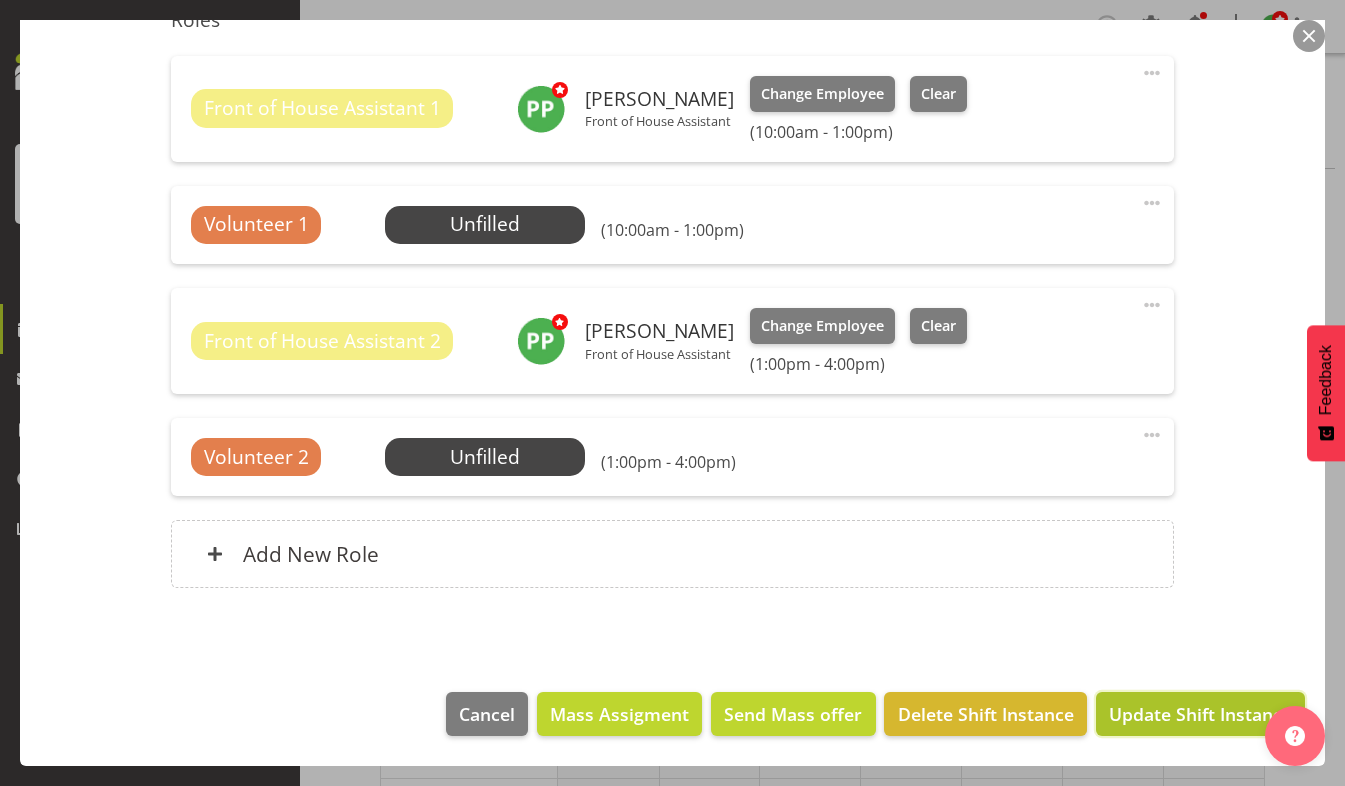 click on "Update Shift Instance" at bounding box center [1200, 714] 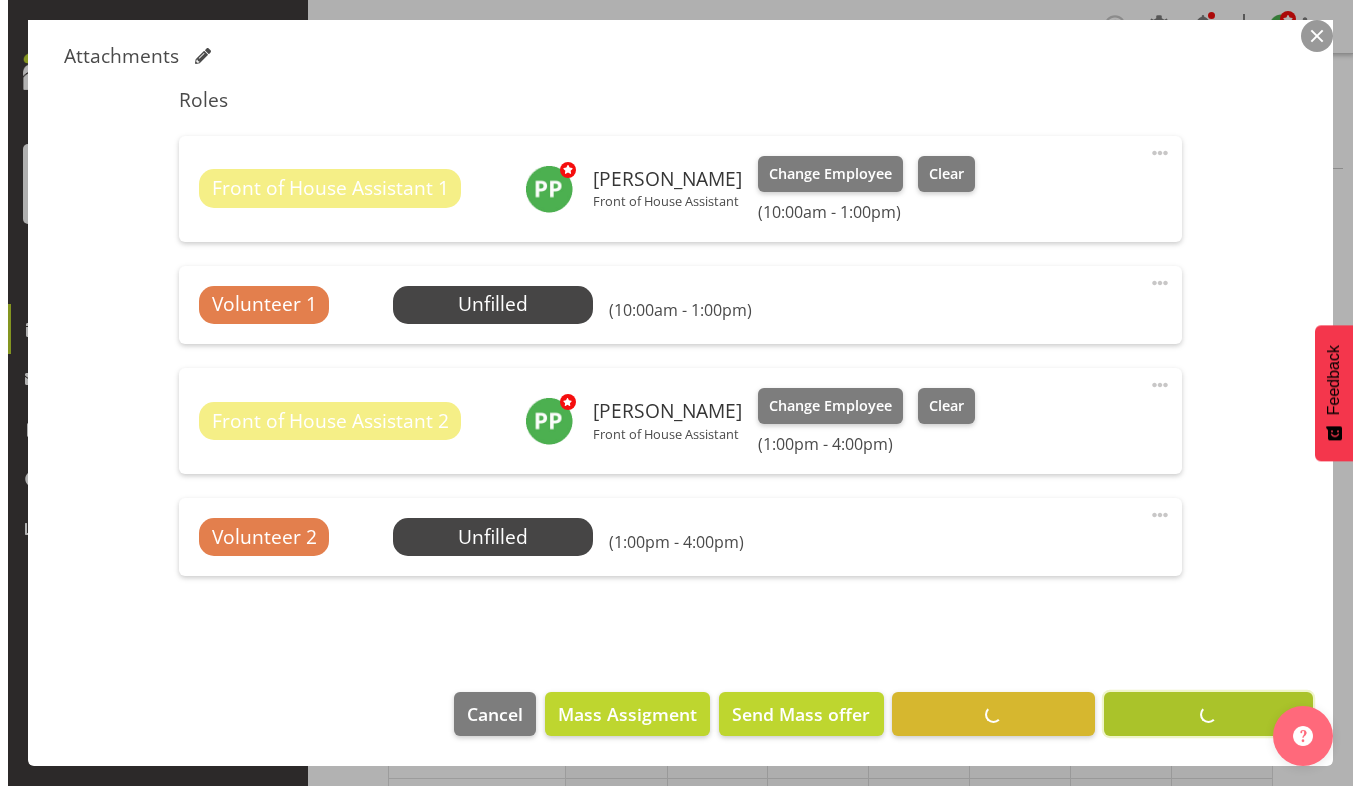 scroll, scrollTop: 612, scrollLeft: 0, axis: vertical 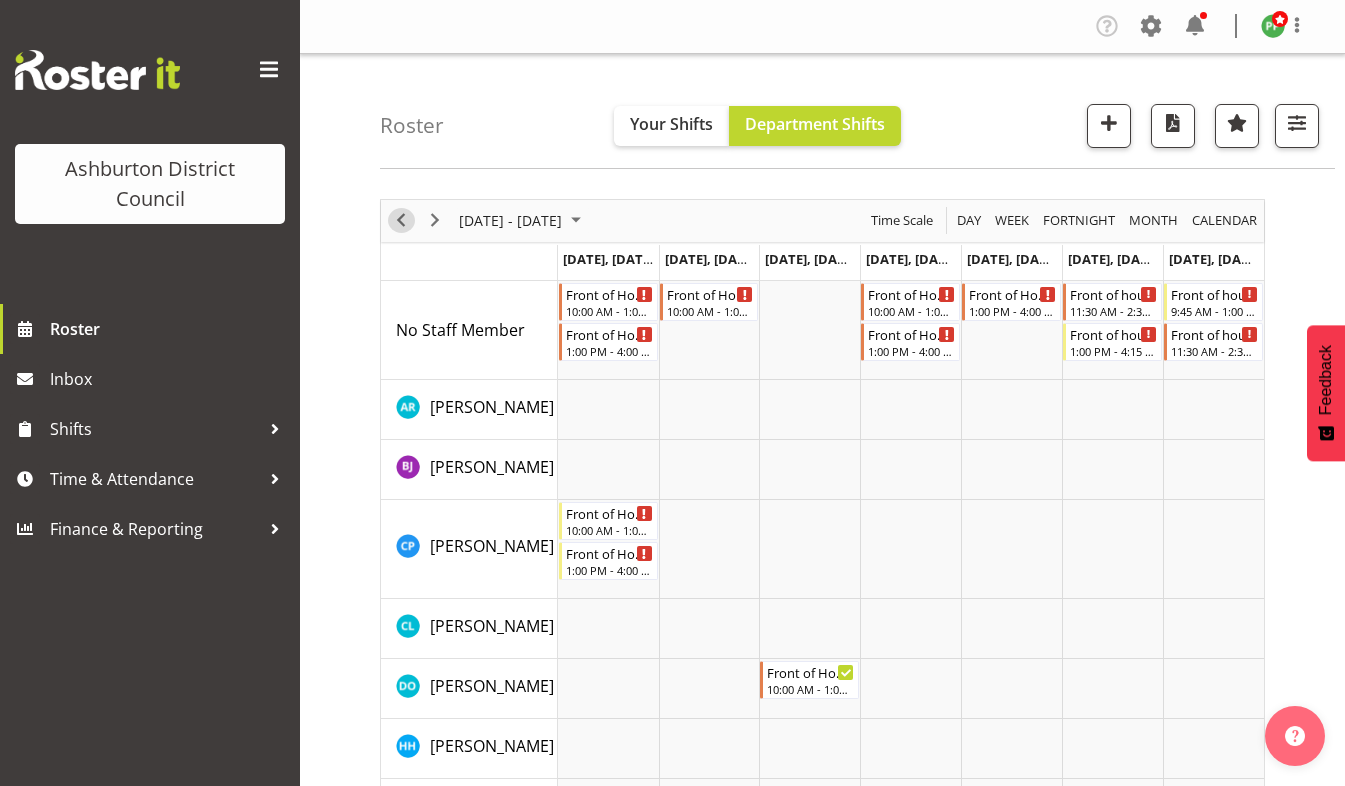 click at bounding box center (401, 220) 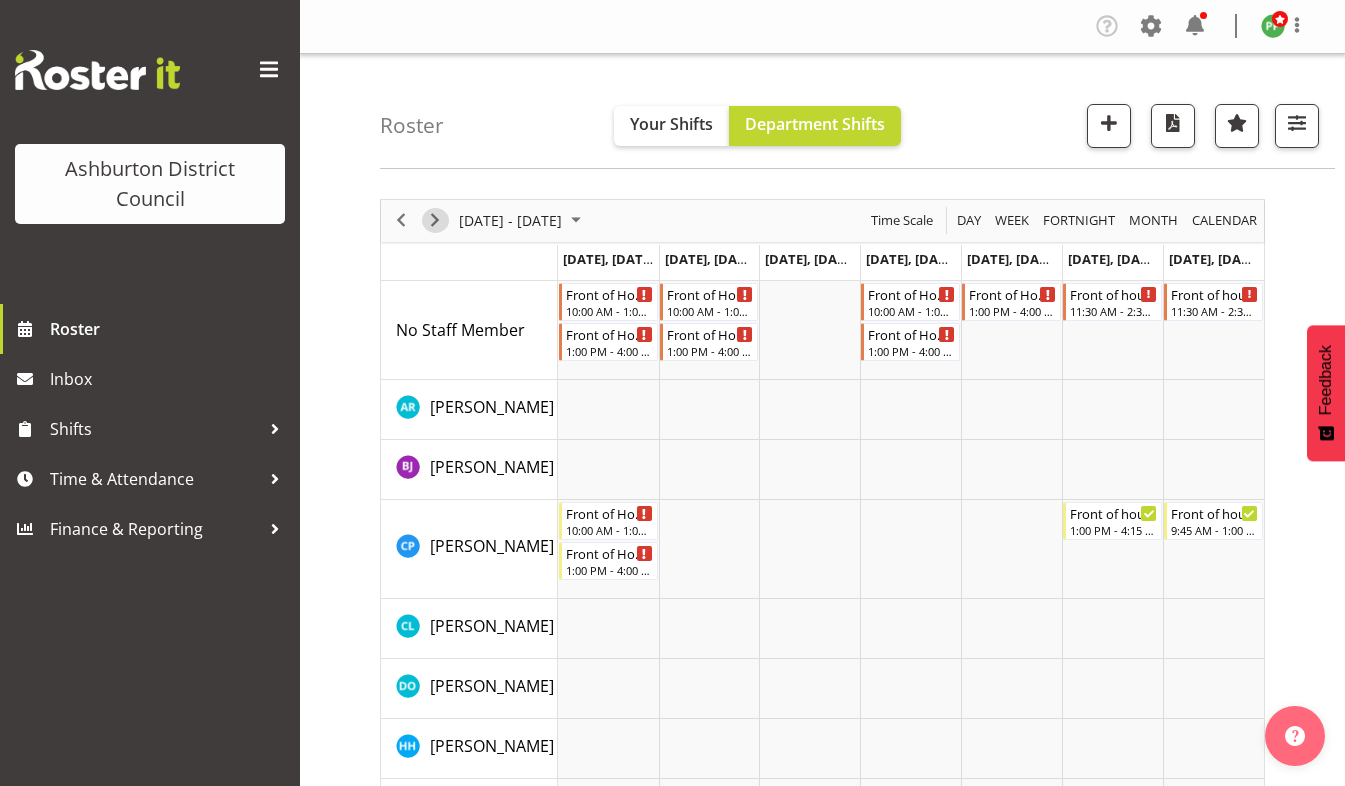 click at bounding box center (435, 220) 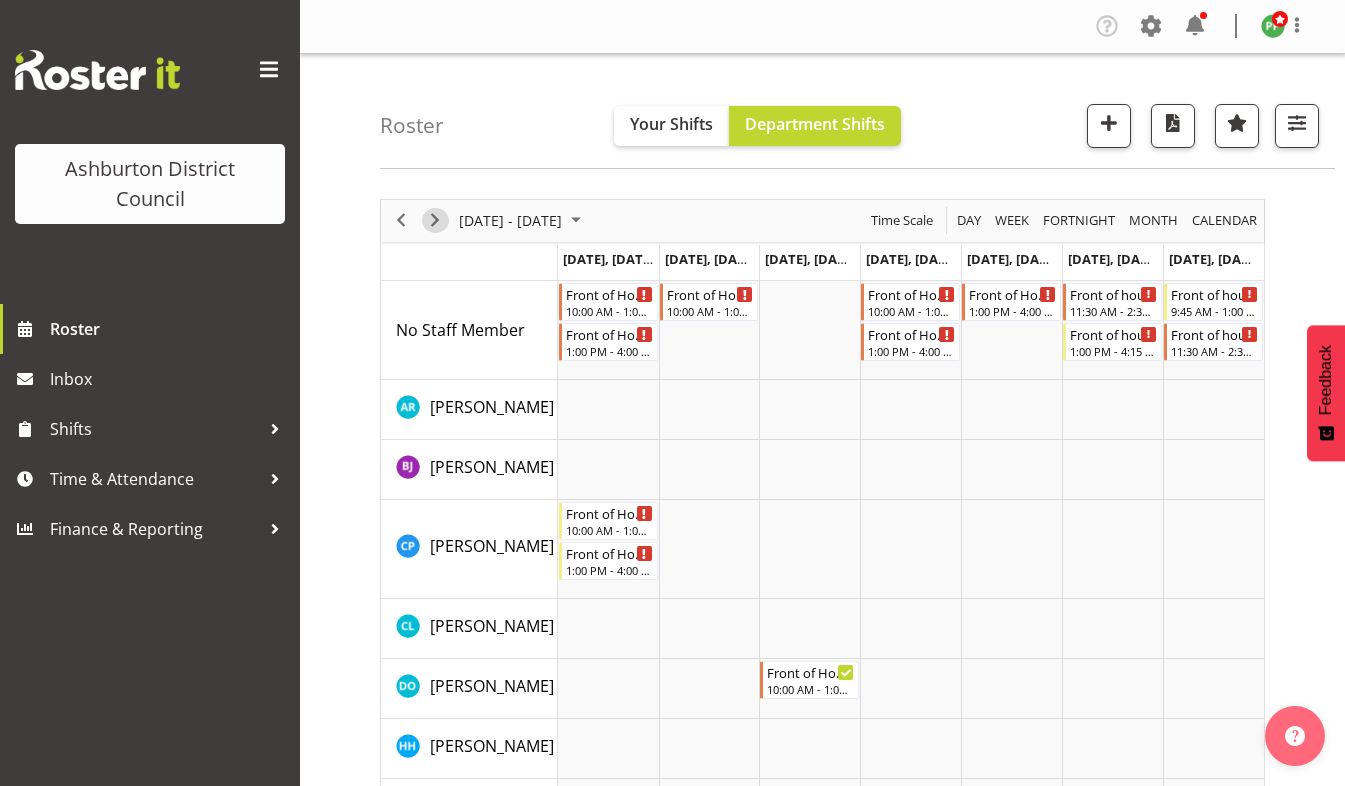 click at bounding box center [435, 220] 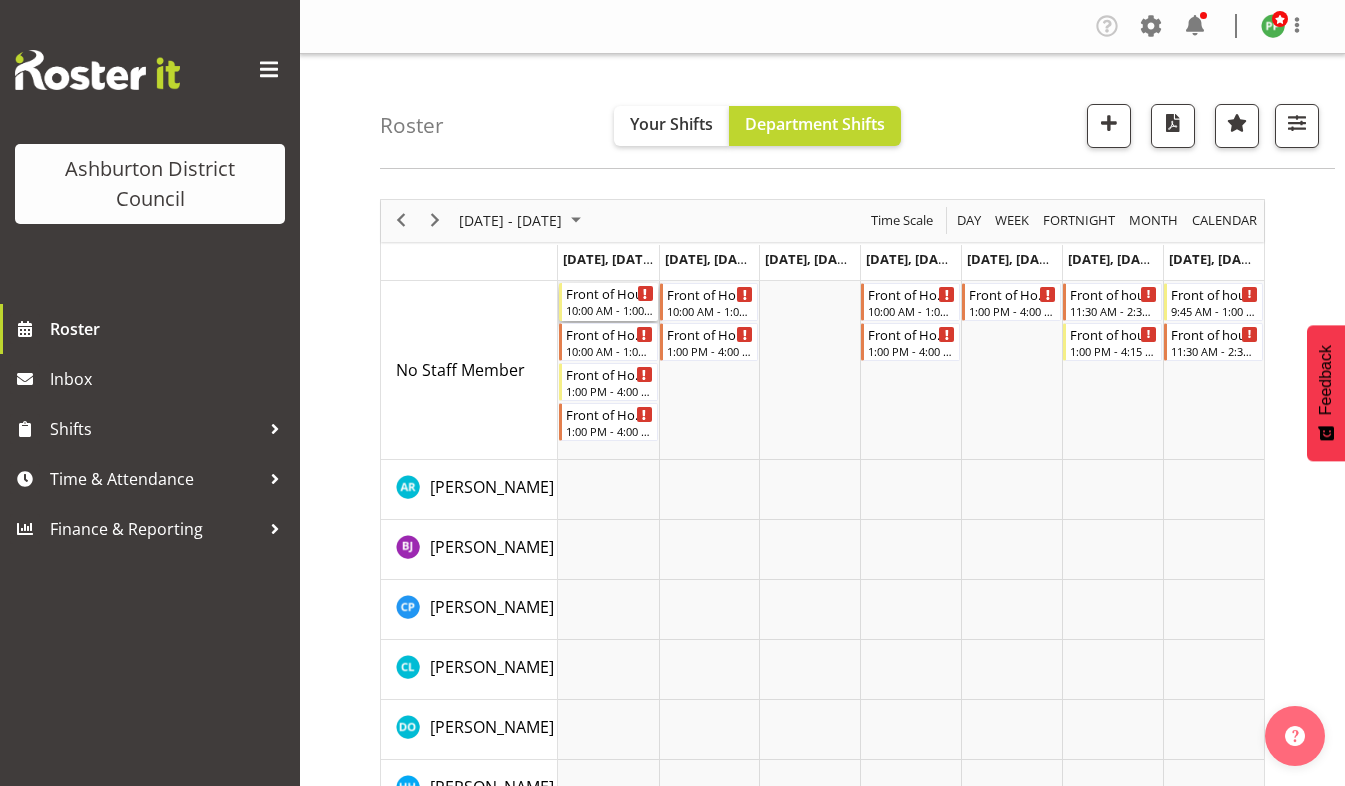 click on "10:00 AM - 1:00 PM" at bounding box center [610, 310] 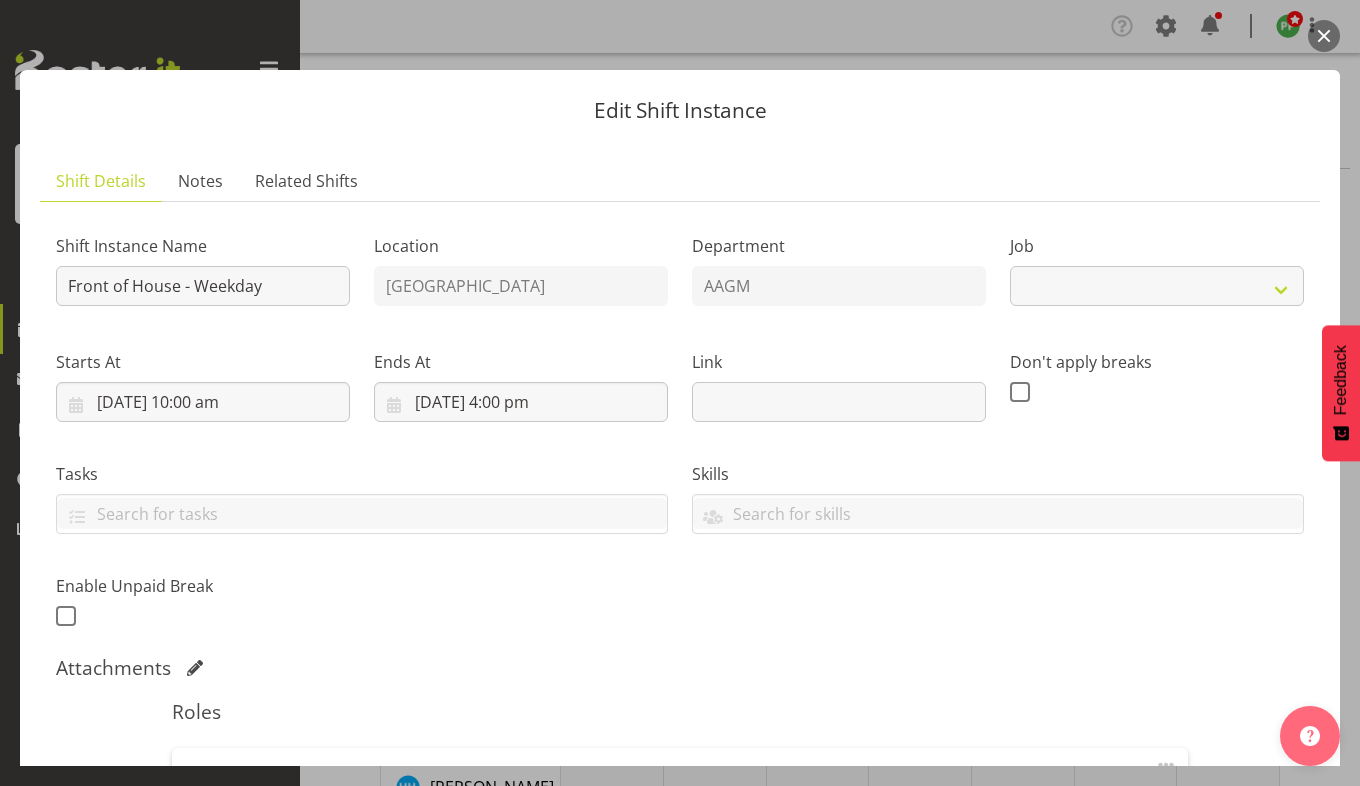 select on "10103" 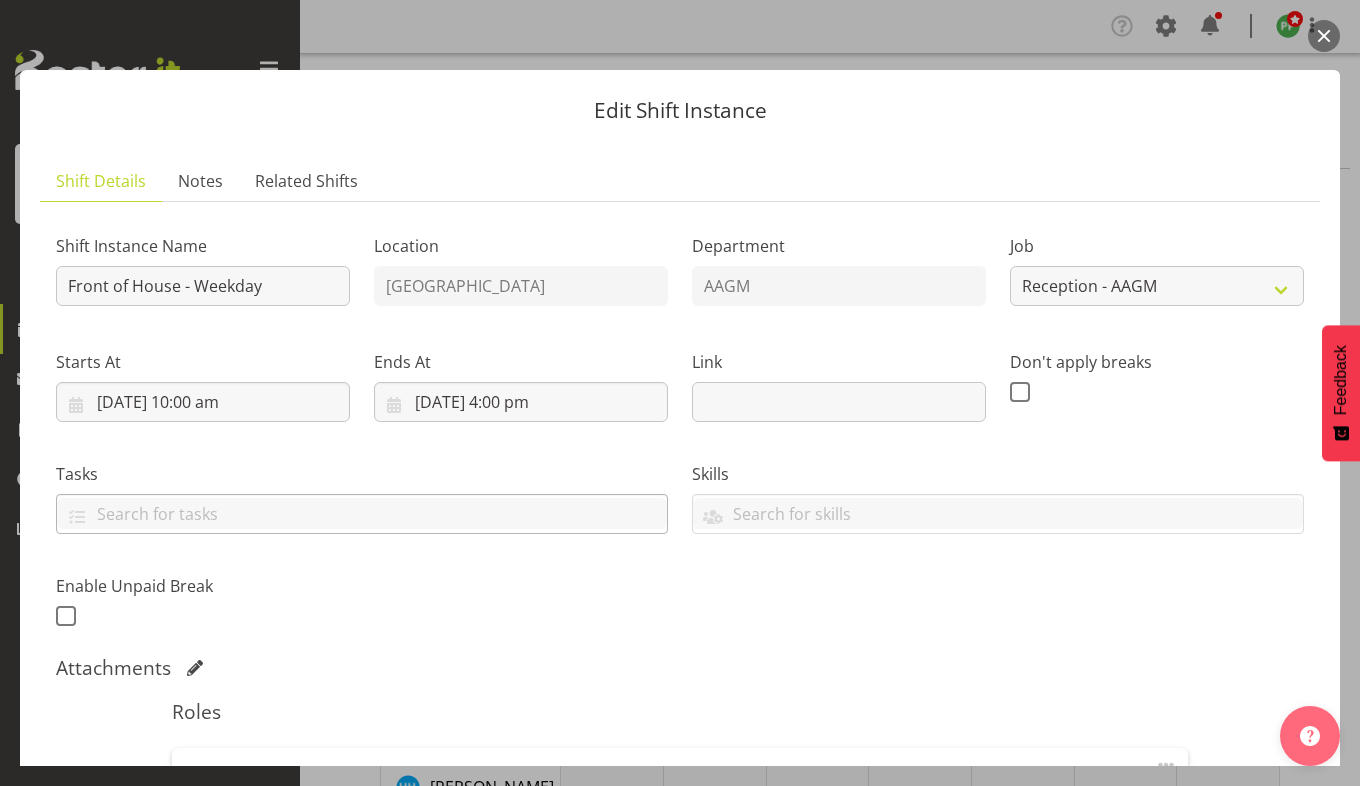 scroll, scrollTop: 361, scrollLeft: 0, axis: vertical 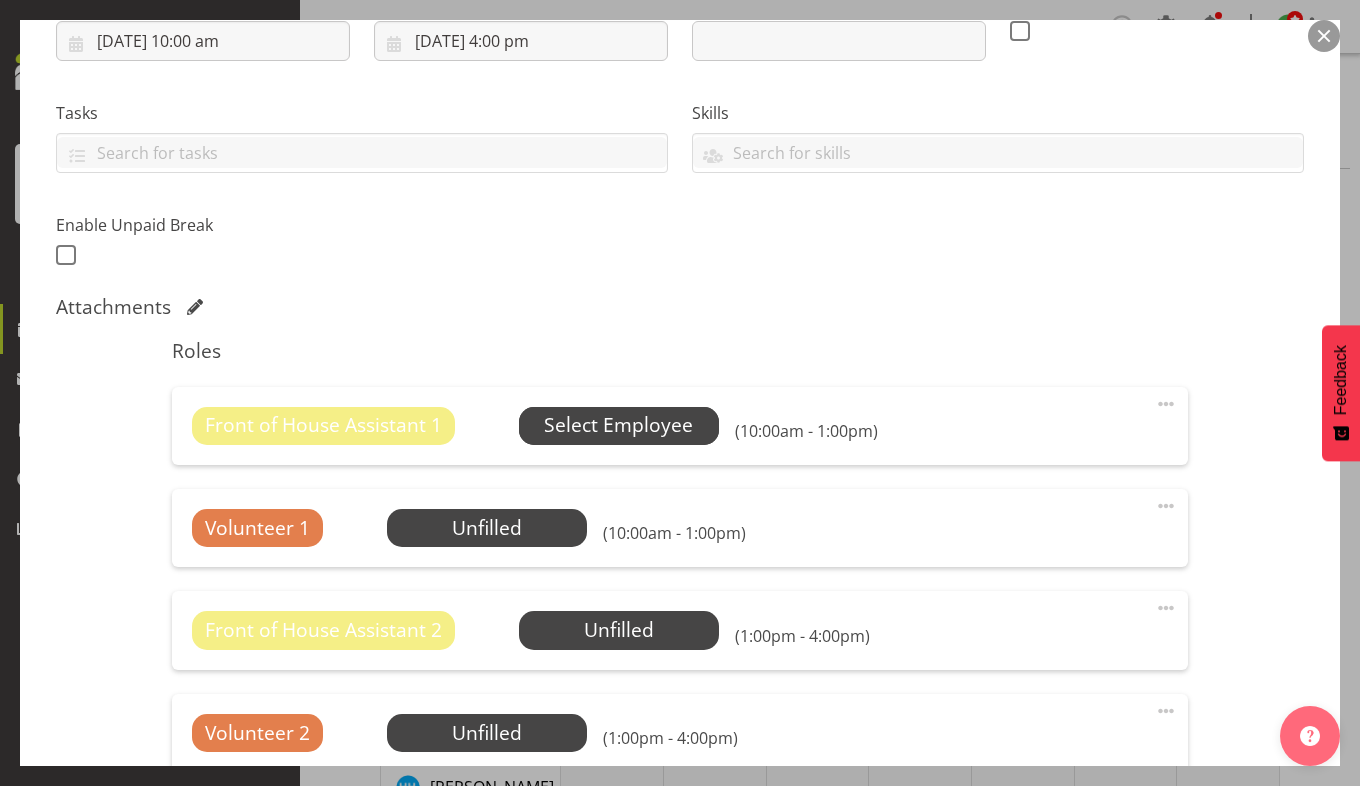 click on "Select Employee" at bounding box center (618, 425) 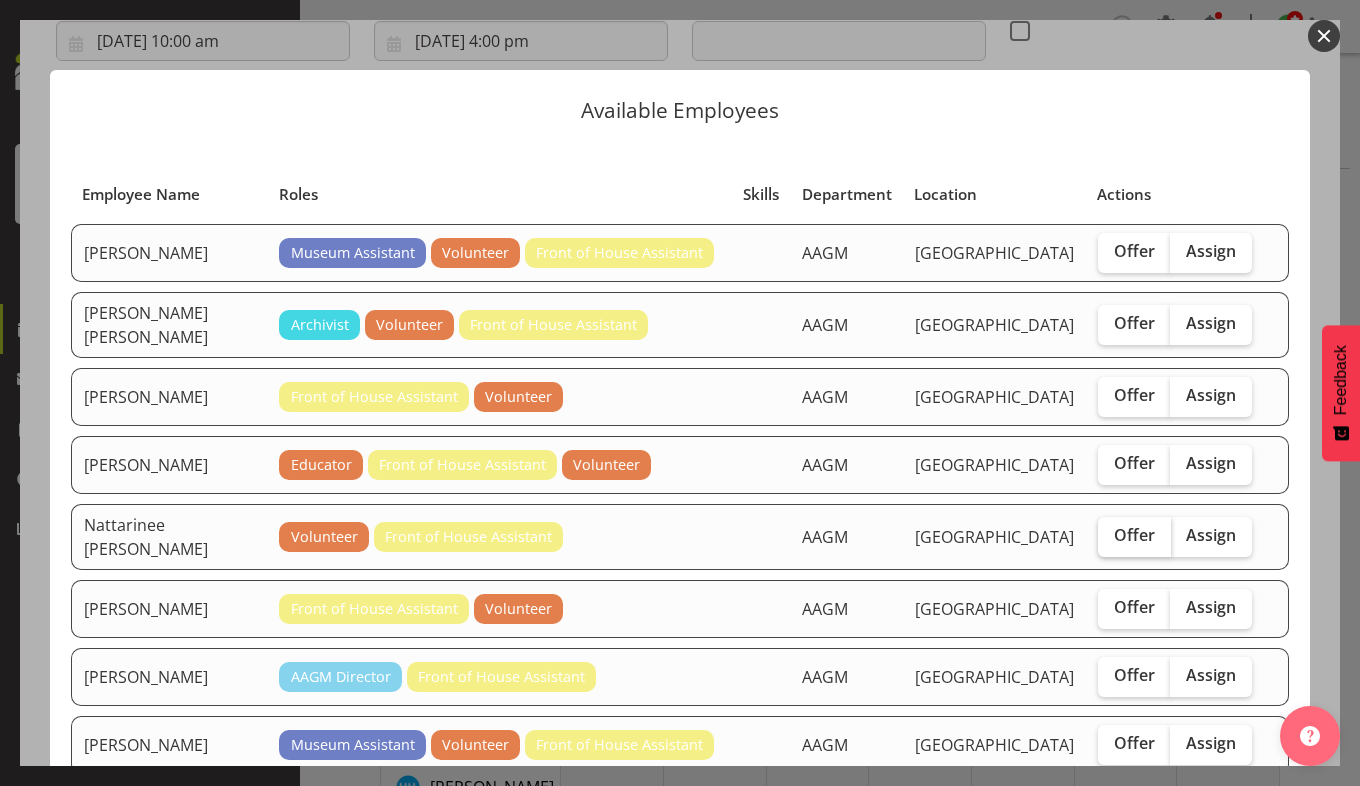 click on "Offer" at bounding box center (1134, 535) 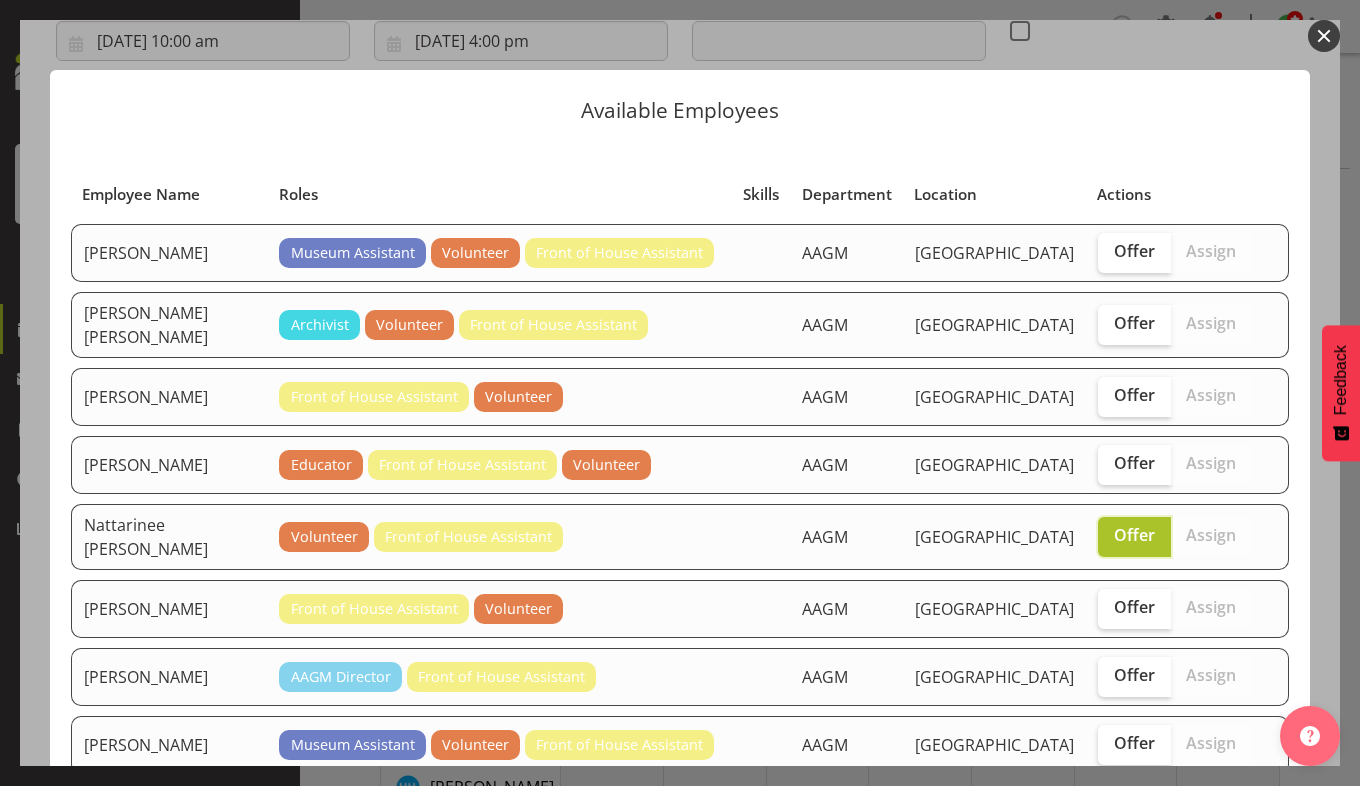 scroll, scrollTop: 333, scrollLeft: 0, axis: vertical 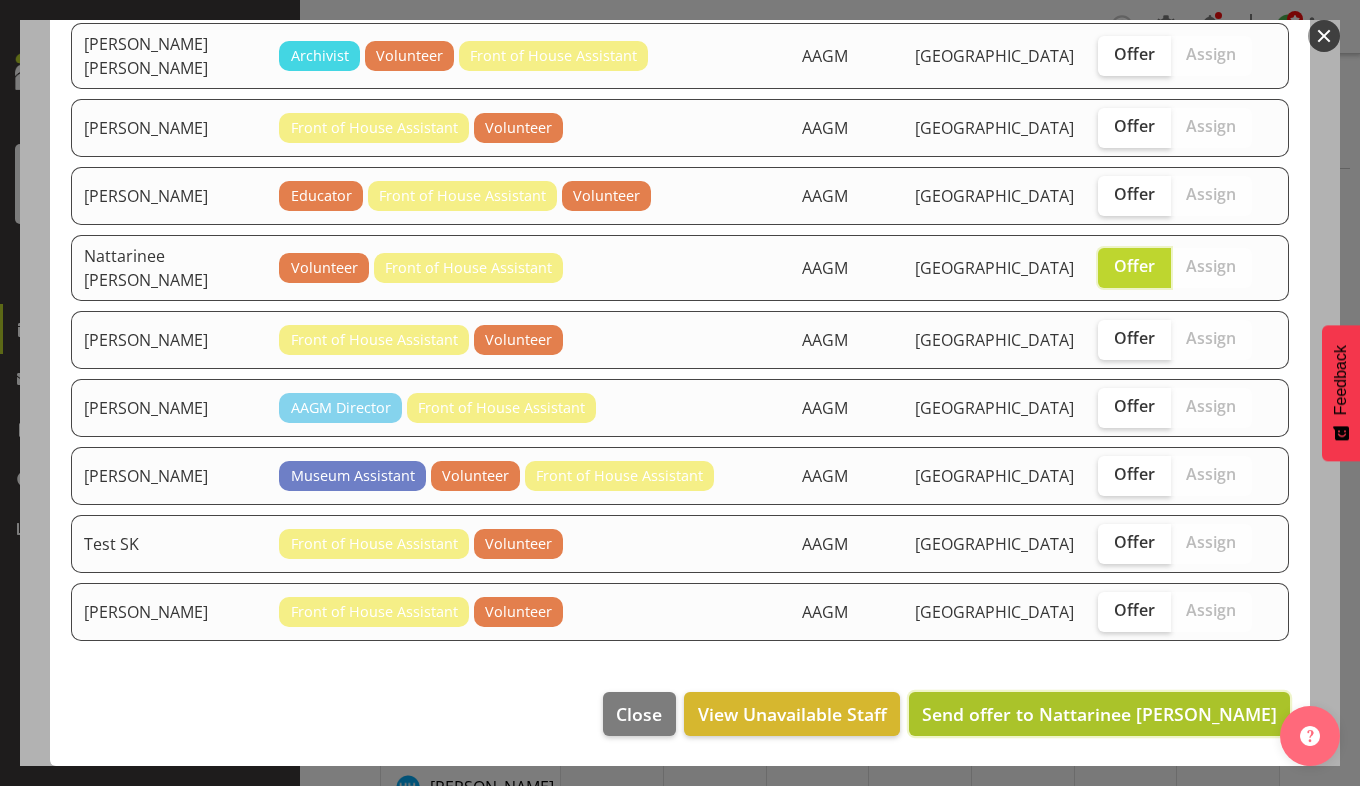 click on "Send offer to Nattarinee [PERSON_NAME]" at bounding box center [1099, 714] 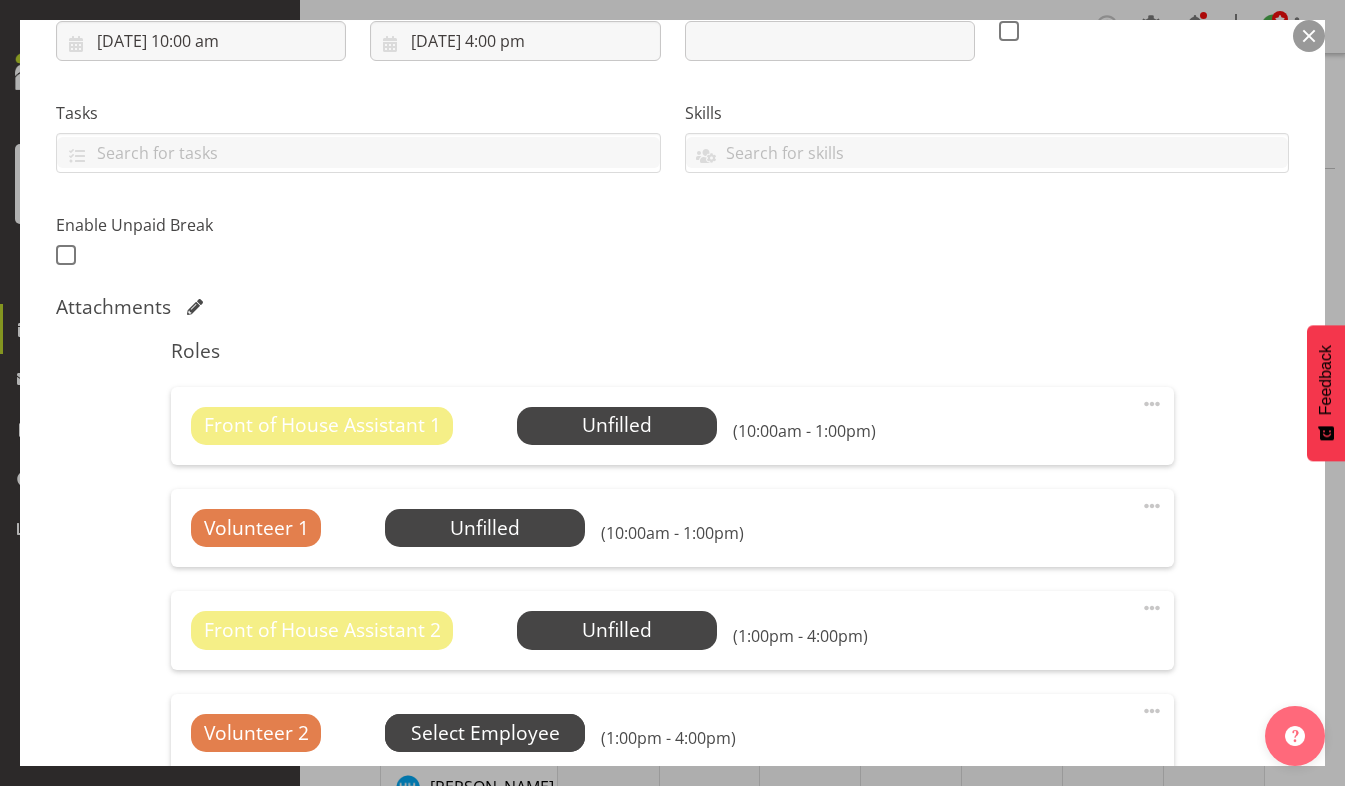click on "Select Employee" at bounding box center (0, 0) 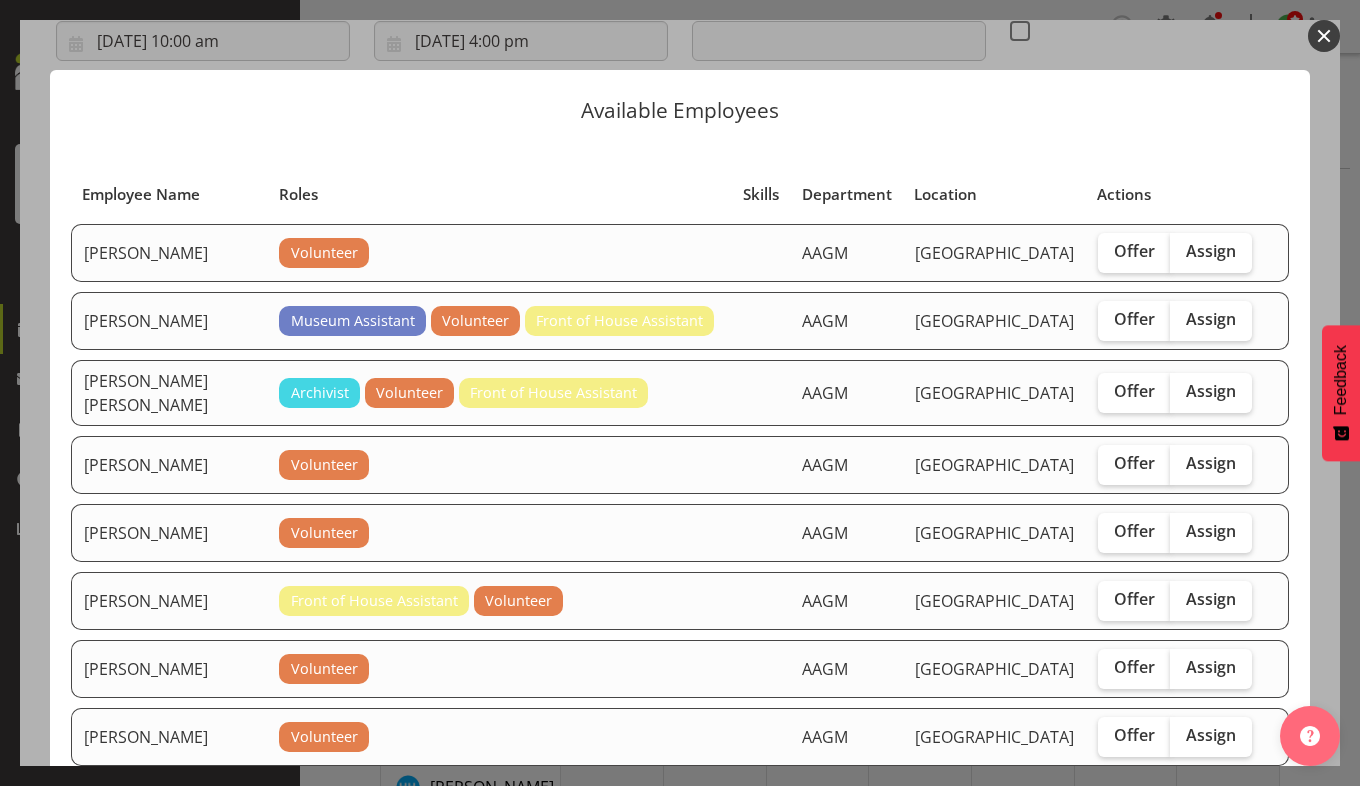click at bounding box center (1324, 36) 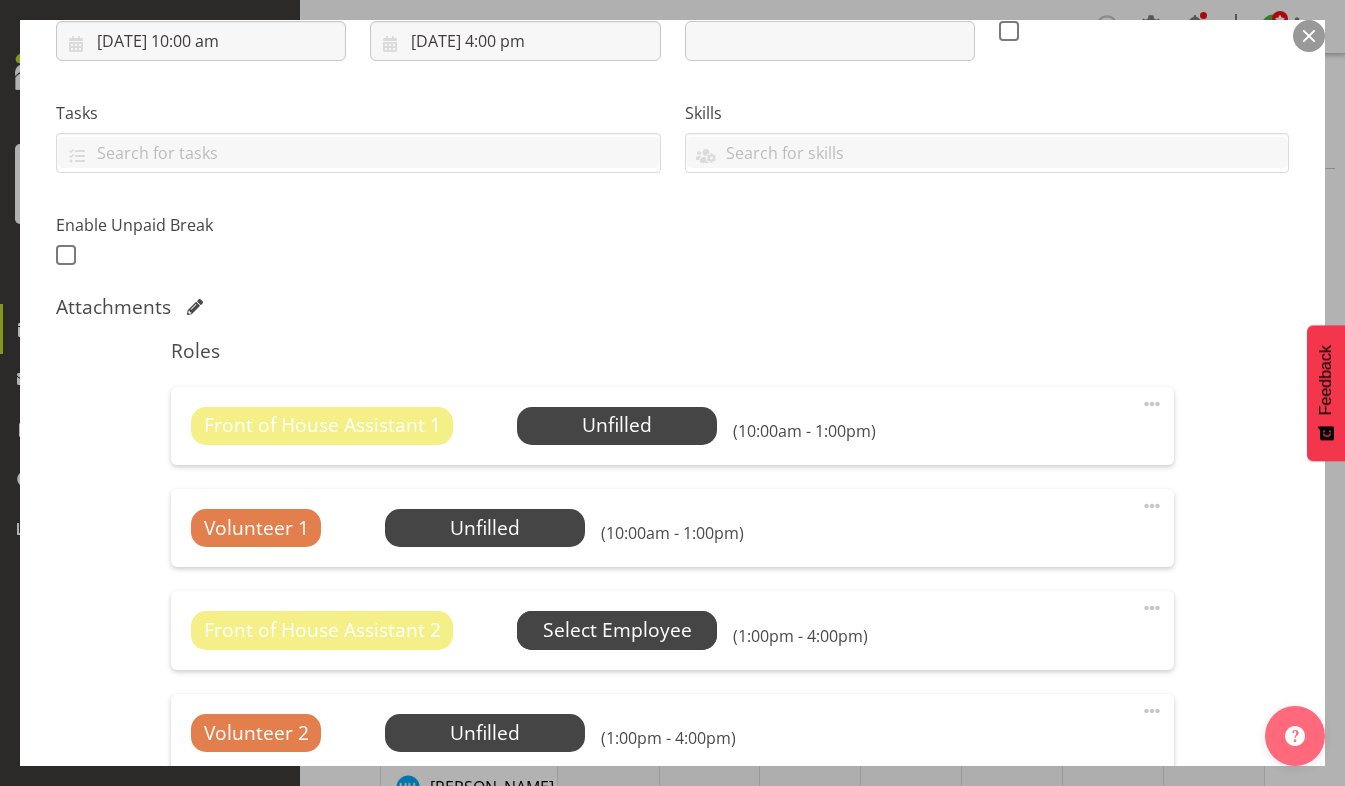 click on "Select Employee" at bounding box center [0, 0] 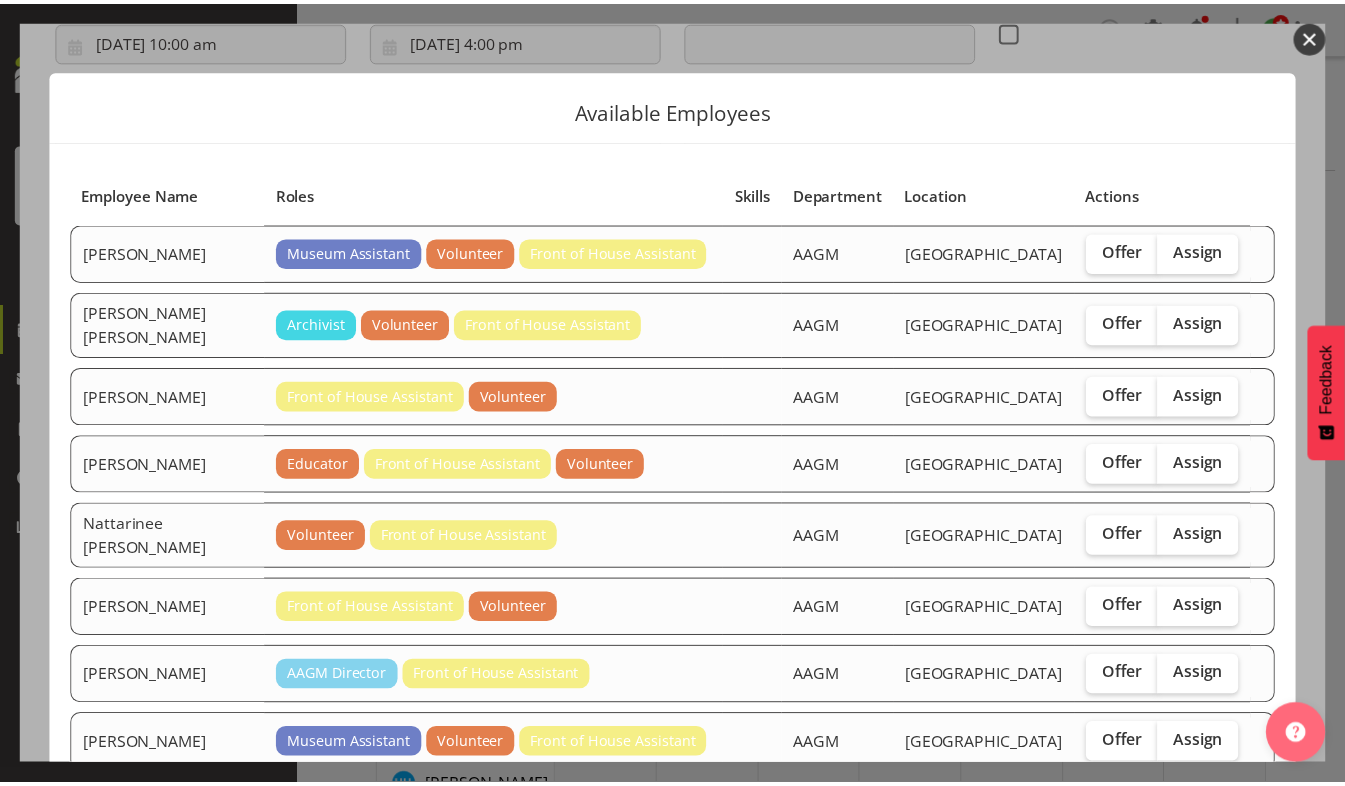 scroll, scrollTop: 333, scrollLeft: 0, axis: vertical 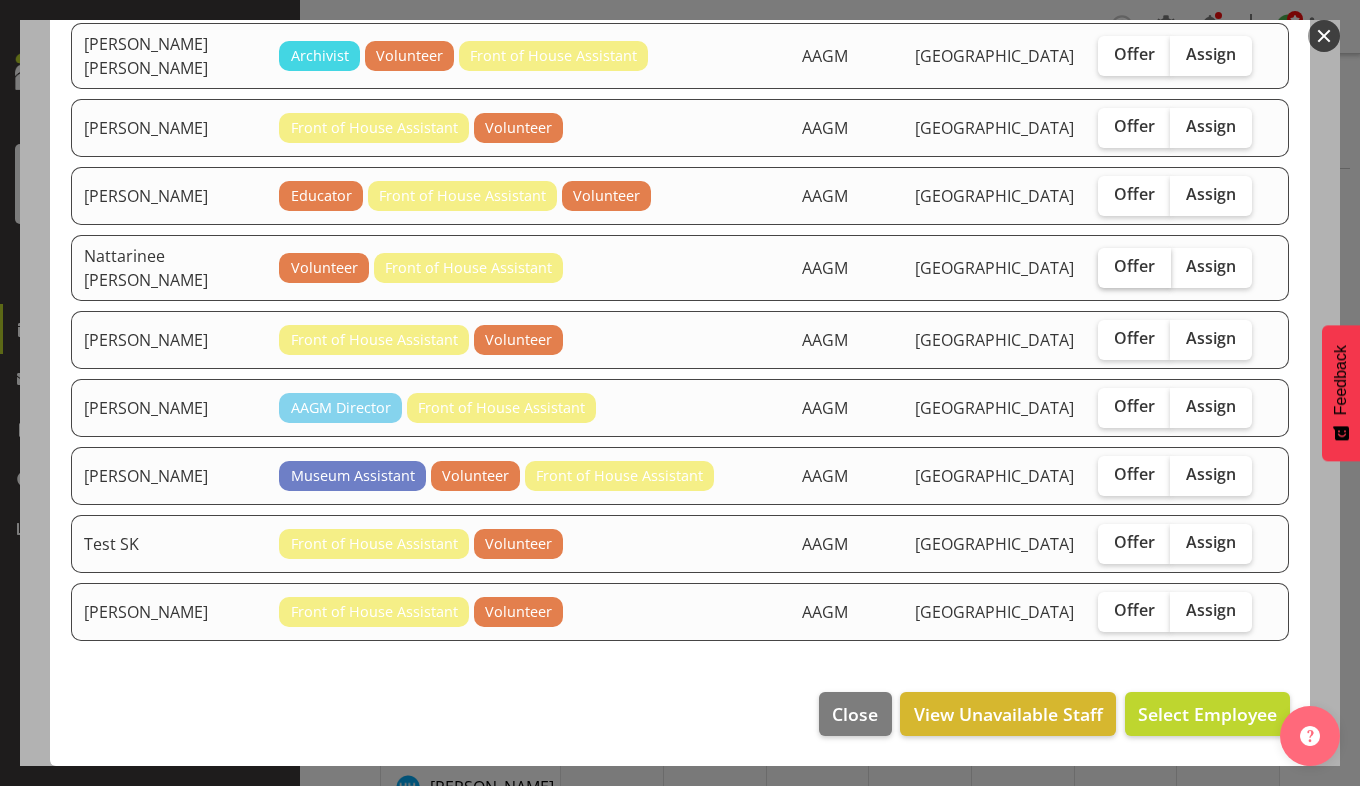 click on "Offer" at bounding box center [1134, 266] 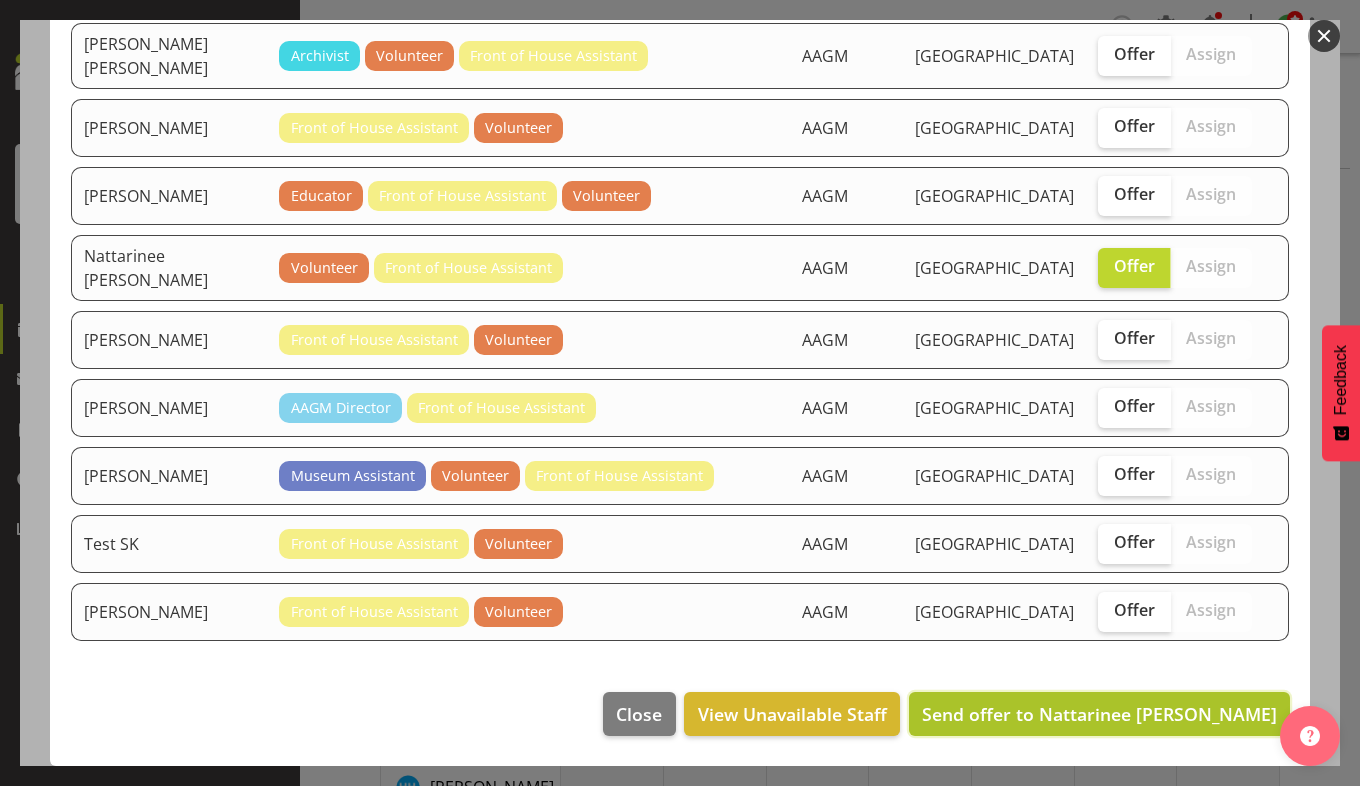 click on "Send offer to Nattarinee [PERSON_NAME]" at bounding box center (1099, 714) 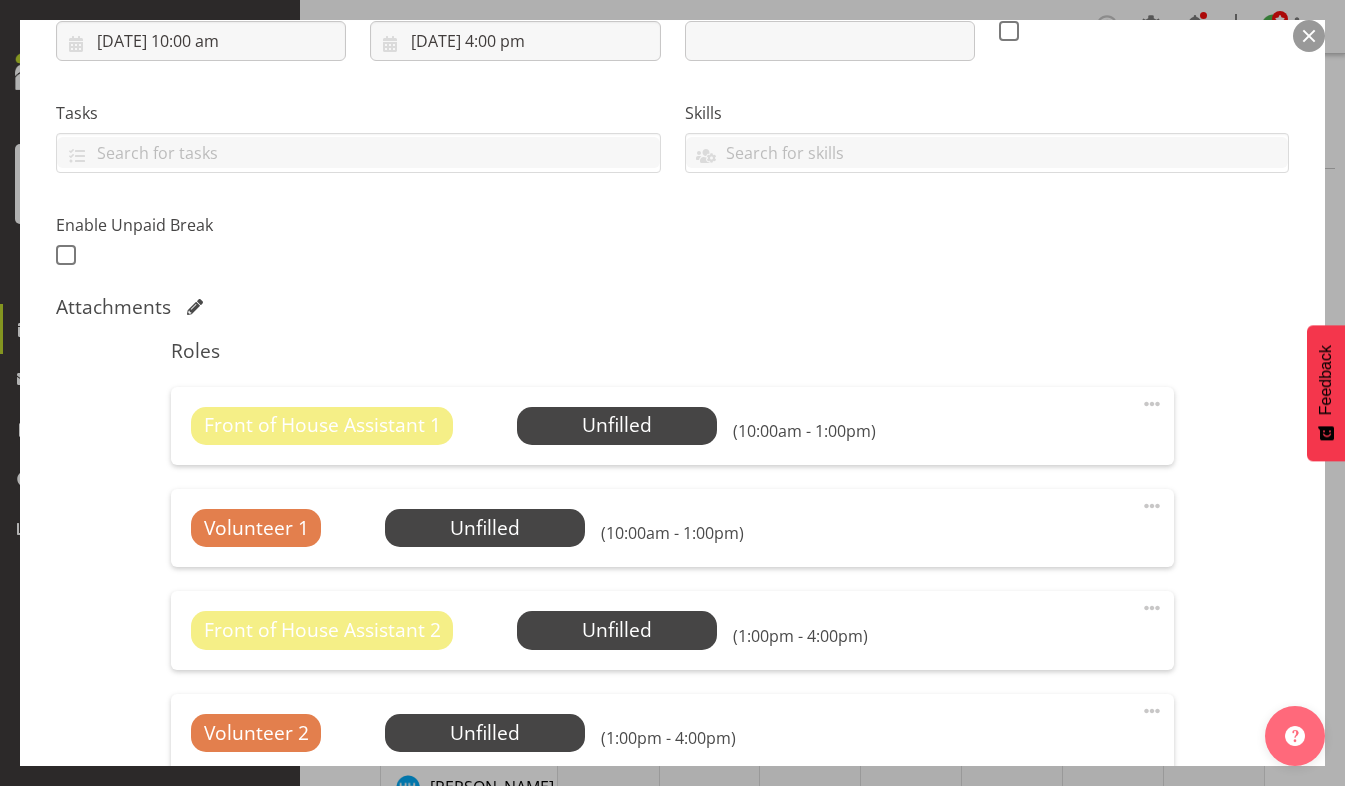 click on "Shift Instance Name Front of House - Weekday   Location Art Gallery & Museum   Department AAGM   Job Create new job   HDA - CSR HDA - EA Lifeguarding LTS- Alt Duties Ordinary Time Public Holiday Taken - Closed! Public Holiday Worked Public Holiday Worked Casual Reception Reception - AAGM Reception - Casual Recreation Assistants Senior Lifeguarding Training
Starts At
[DATE] 10:00 am  January   February   March   April   May   June   July   August   September   October   November   [DATE]   2034   2033   2032   2031   2030   2029   2028   2027   2026   2025   2024   2023   2022   2021   2020   2019   2018   2017   2016   2015   2014   2013   2012   2011   2010   2009   2008   2007   2006   2005   2004   2003   2002   2001   2000   1999   1998   1997   1996   1995   1994   1993   1992   1991   1990   1989   1988   1987   1986   1985   1984   1983   1982   1981   1980   1979   1978   1977   1976   1975   1974   1973   1972   1971   1970   1969   1968   1967   1966   1965  S M T" at bounding box center (672, 372) 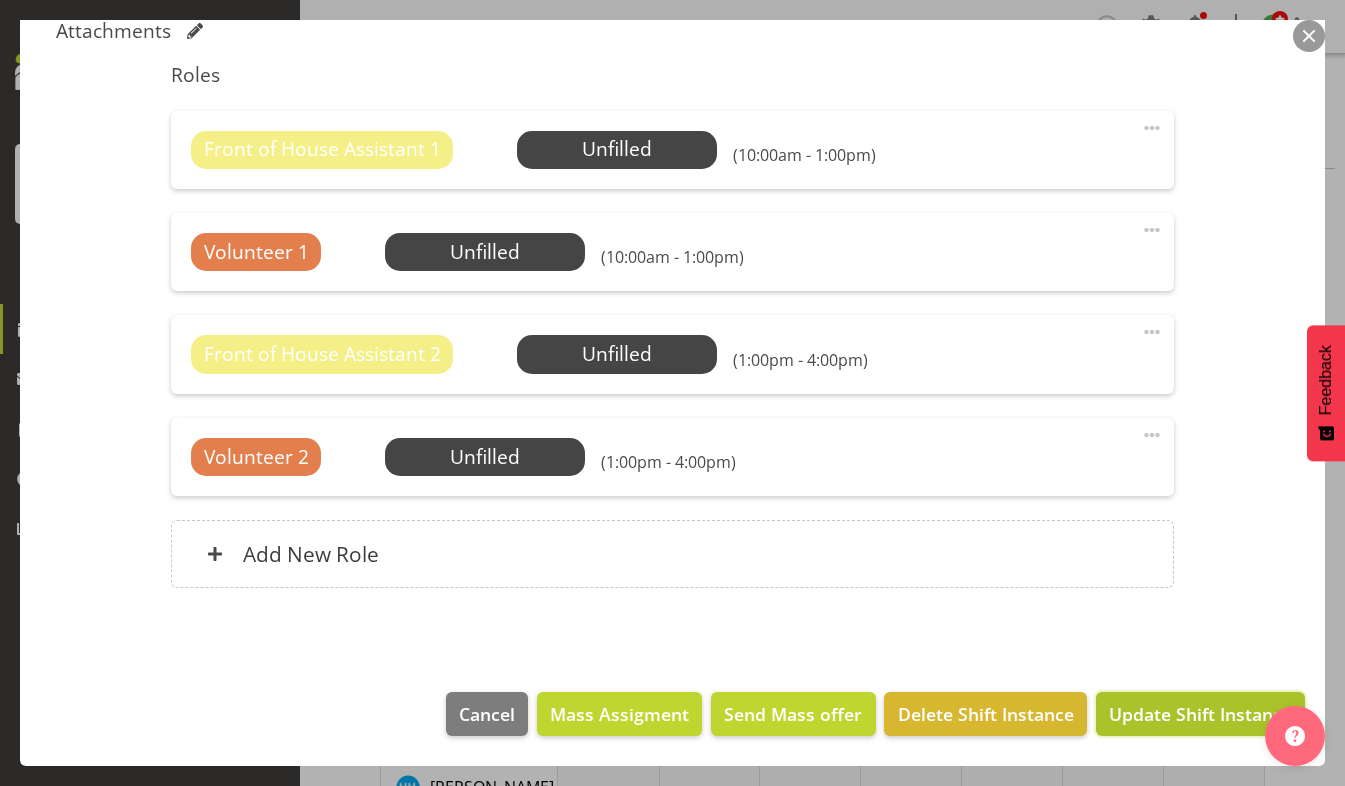 click on "Update Shift Instance" at bounding box center (1200, 714) 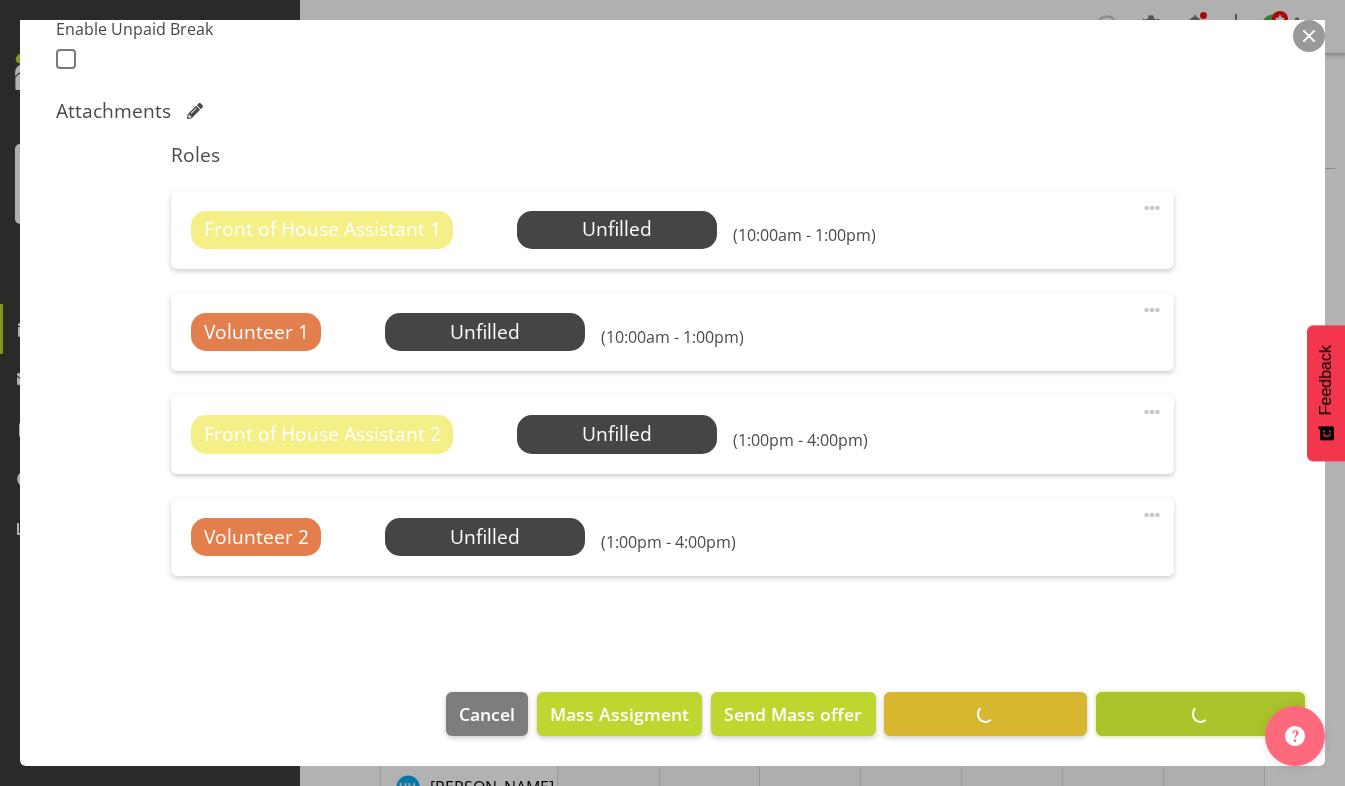 scroll, scrollTop: 557, scrollLeft: 0, axis: vertical 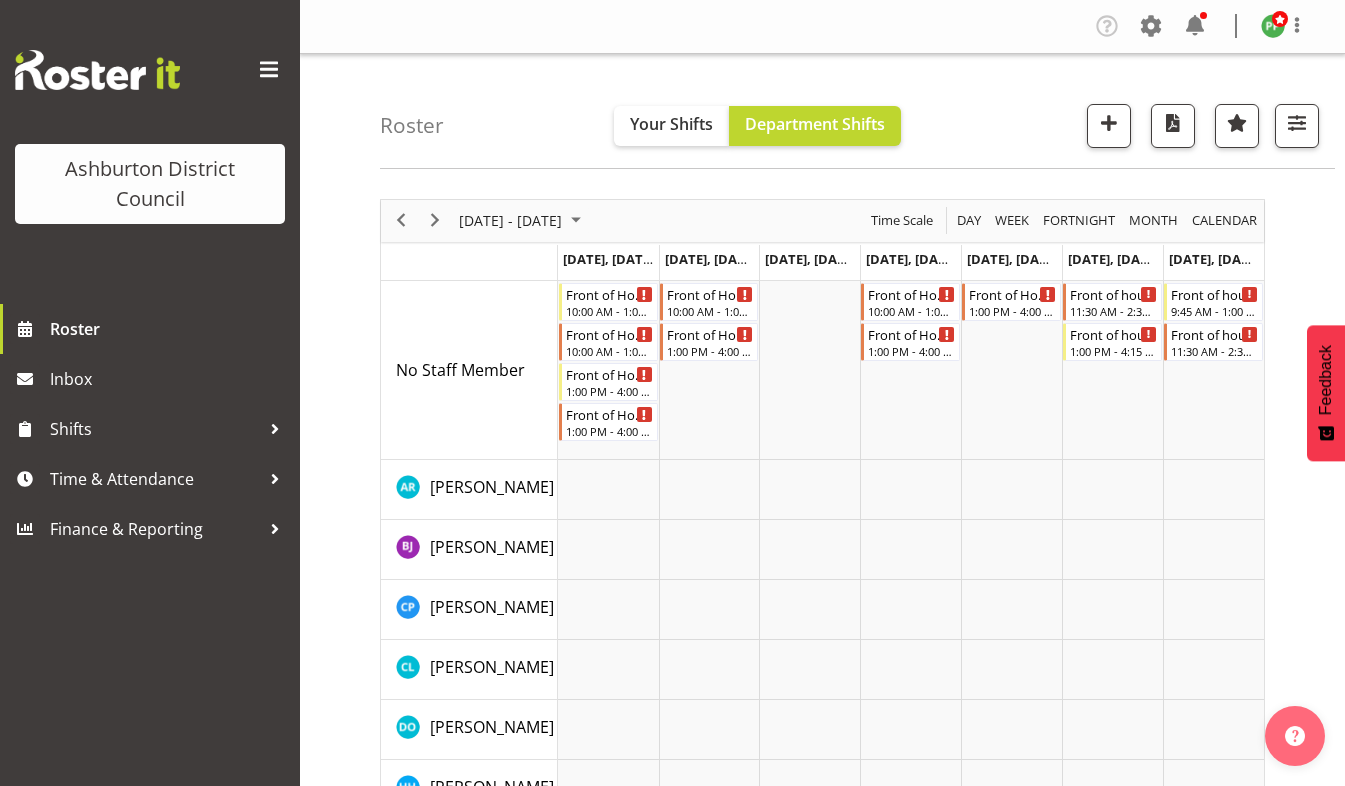 click on "Roster   Your Shifts
Department Shifts
1 Locations
[GEOGRAPHIC_DATA]
[GEOGRAPHIC_DATA]
Library
Select All
Deselect All
1 Departments
Clear
AAGM
Cleaning" at bounding box center (822, 1094) 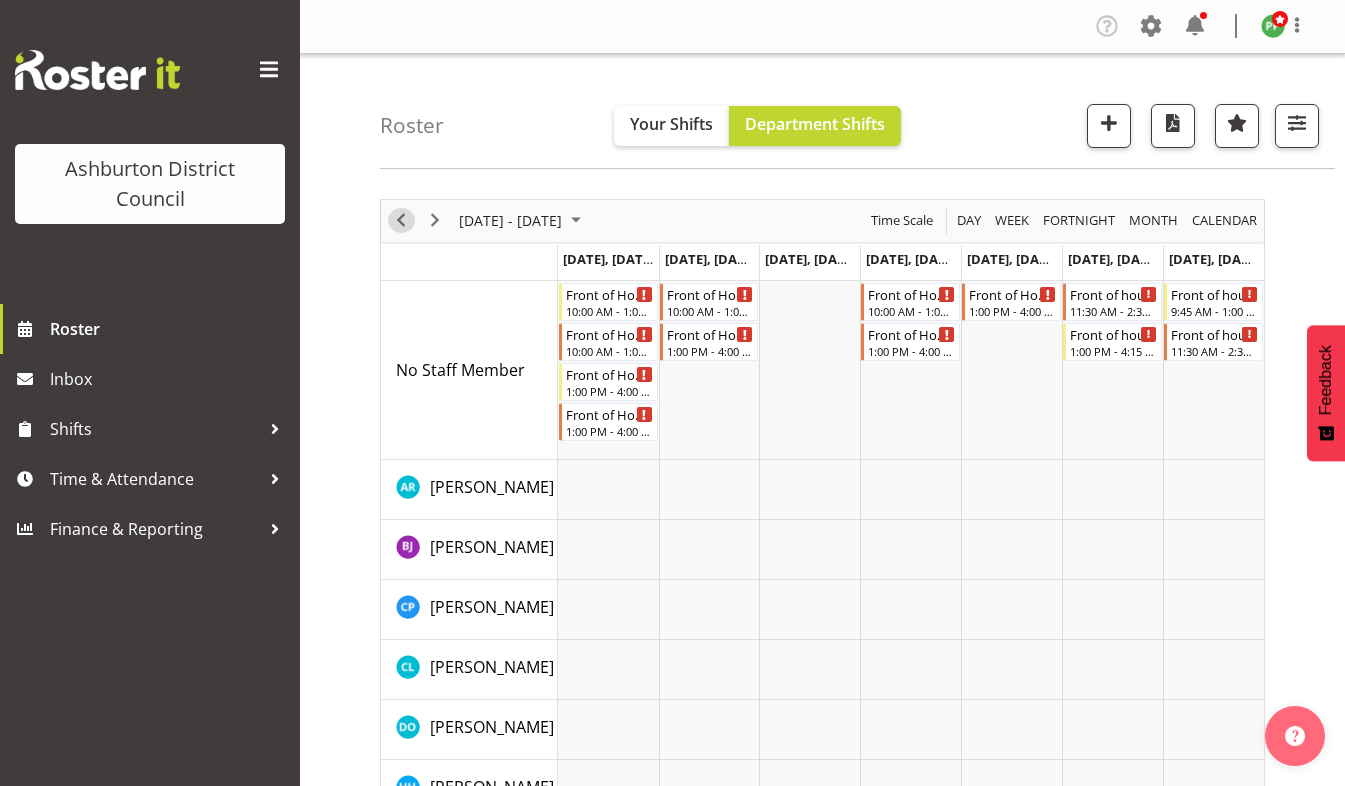 click at bounding box center [401, 220] 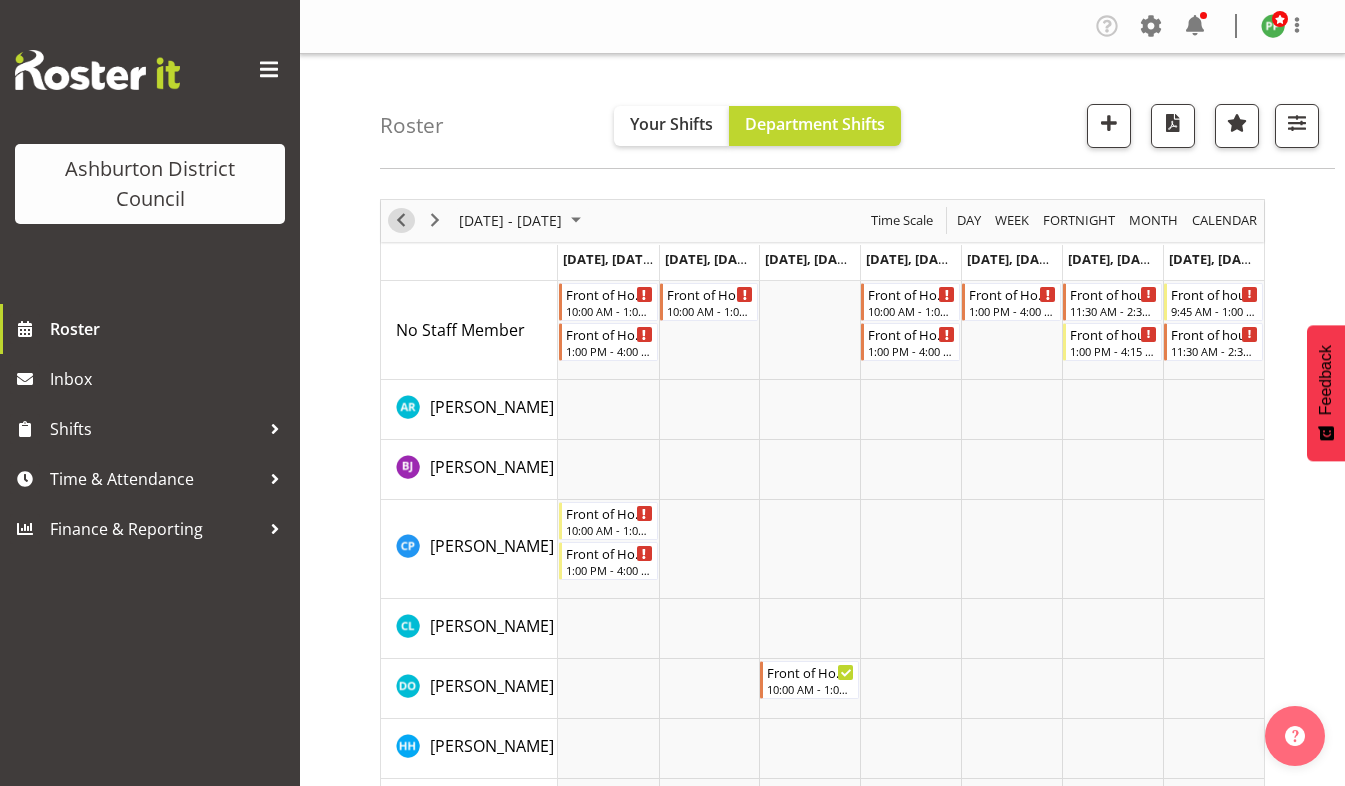 click at bounding box center [401, 220] 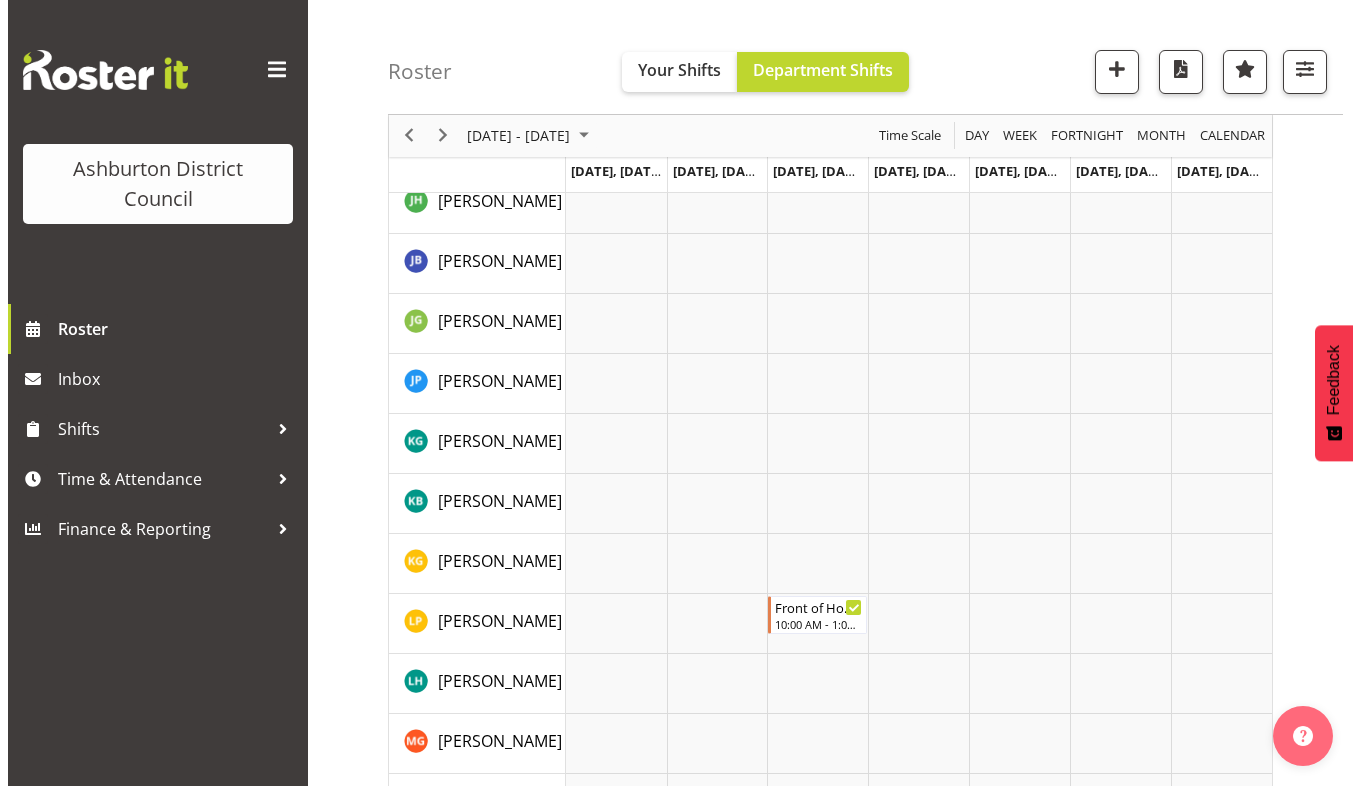 scroll, scrollTop: 0, scrollLeft: 0, axis: both 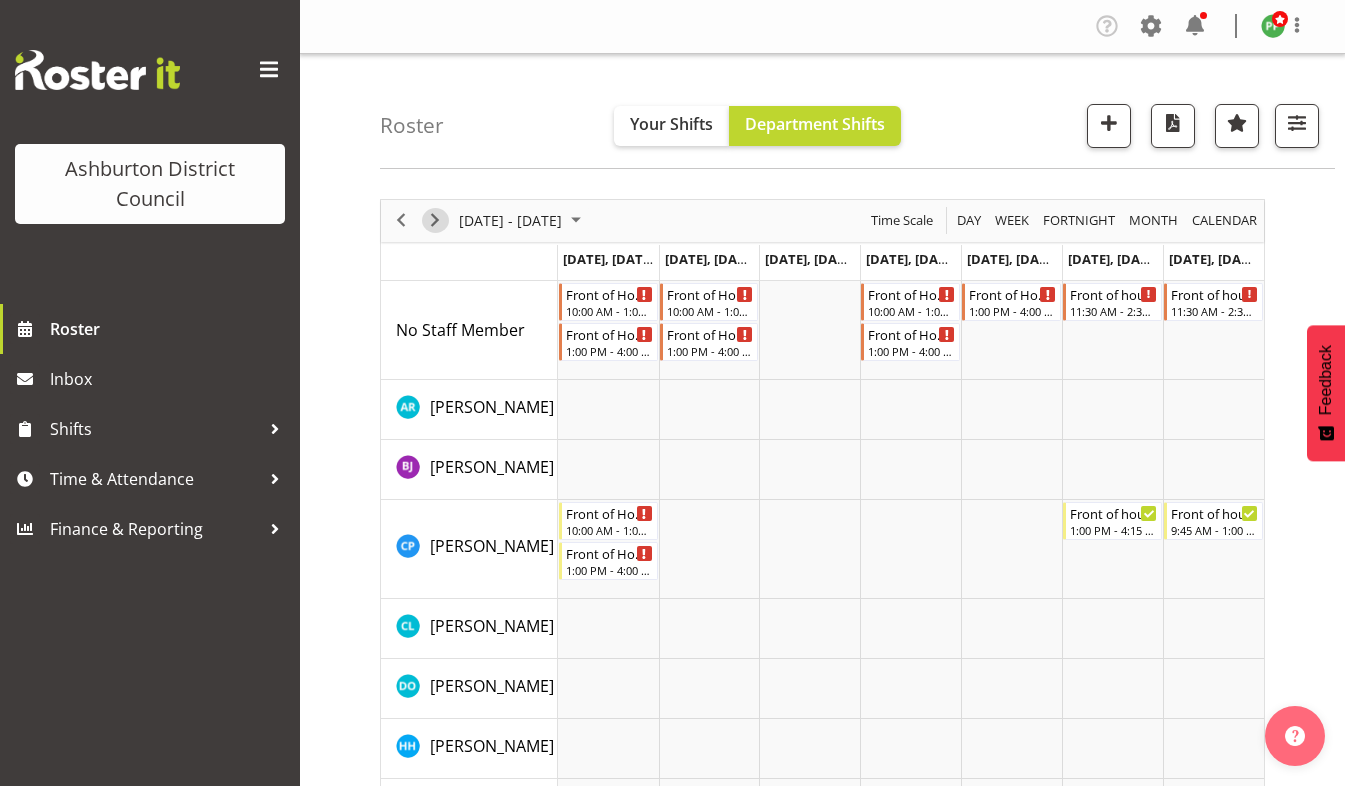 click at bounding box center (435, 220) 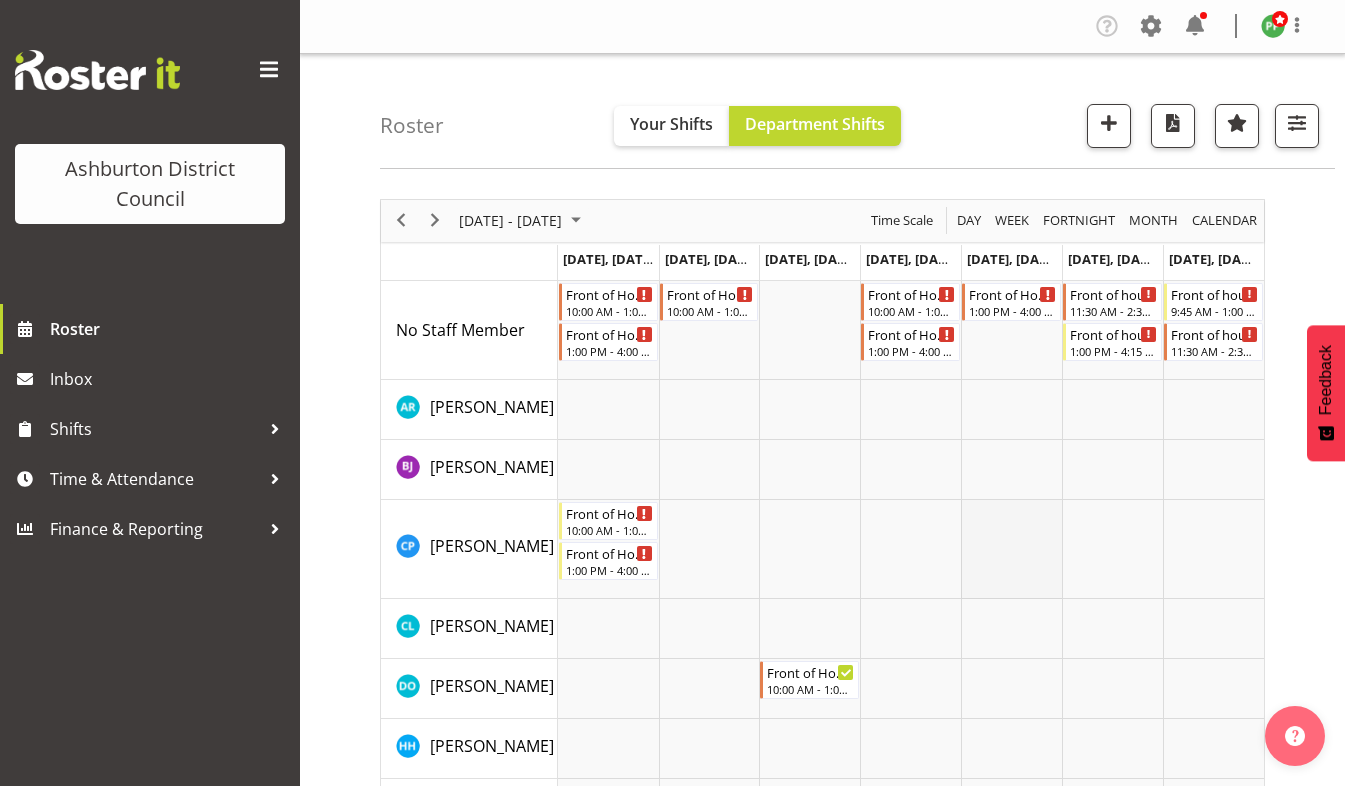 click at bounding box center [1011, 549] 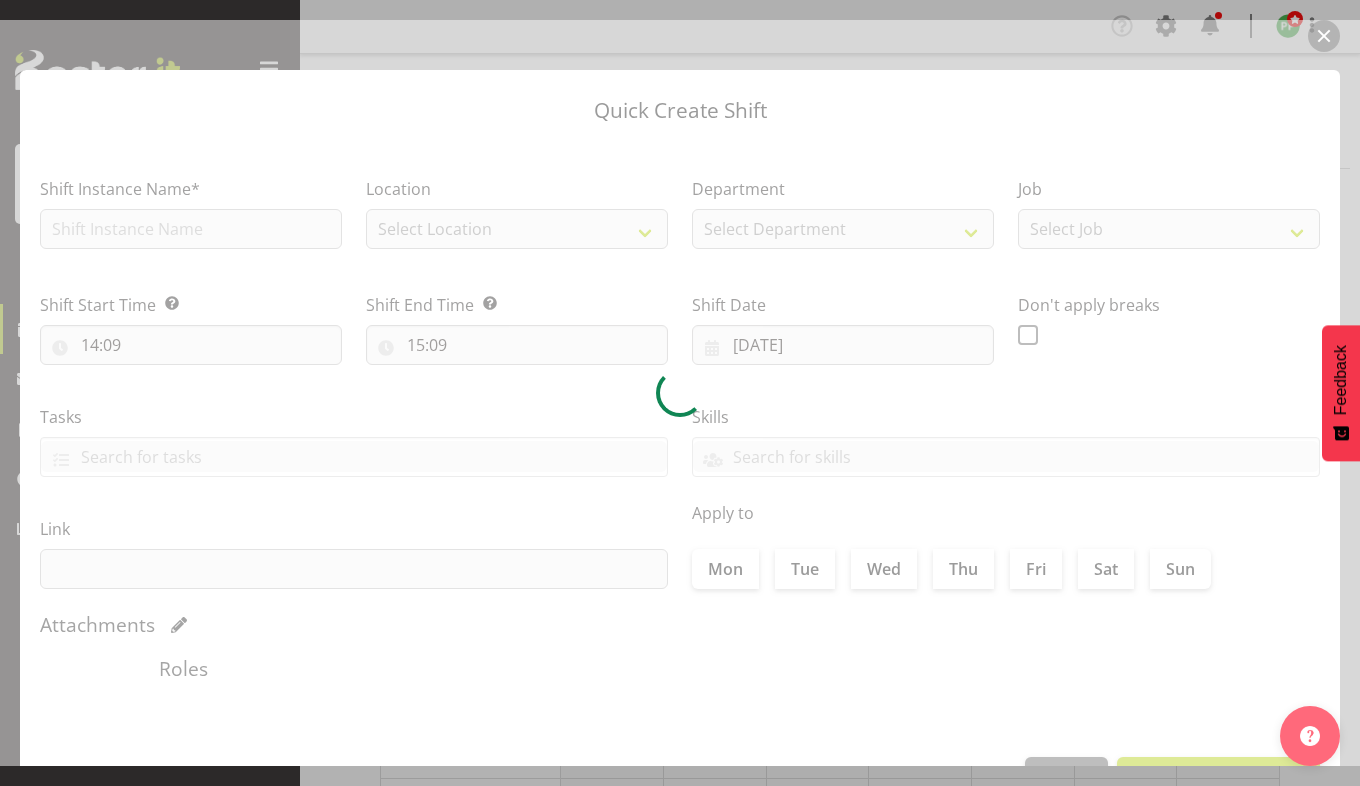 type on "[DATE]" 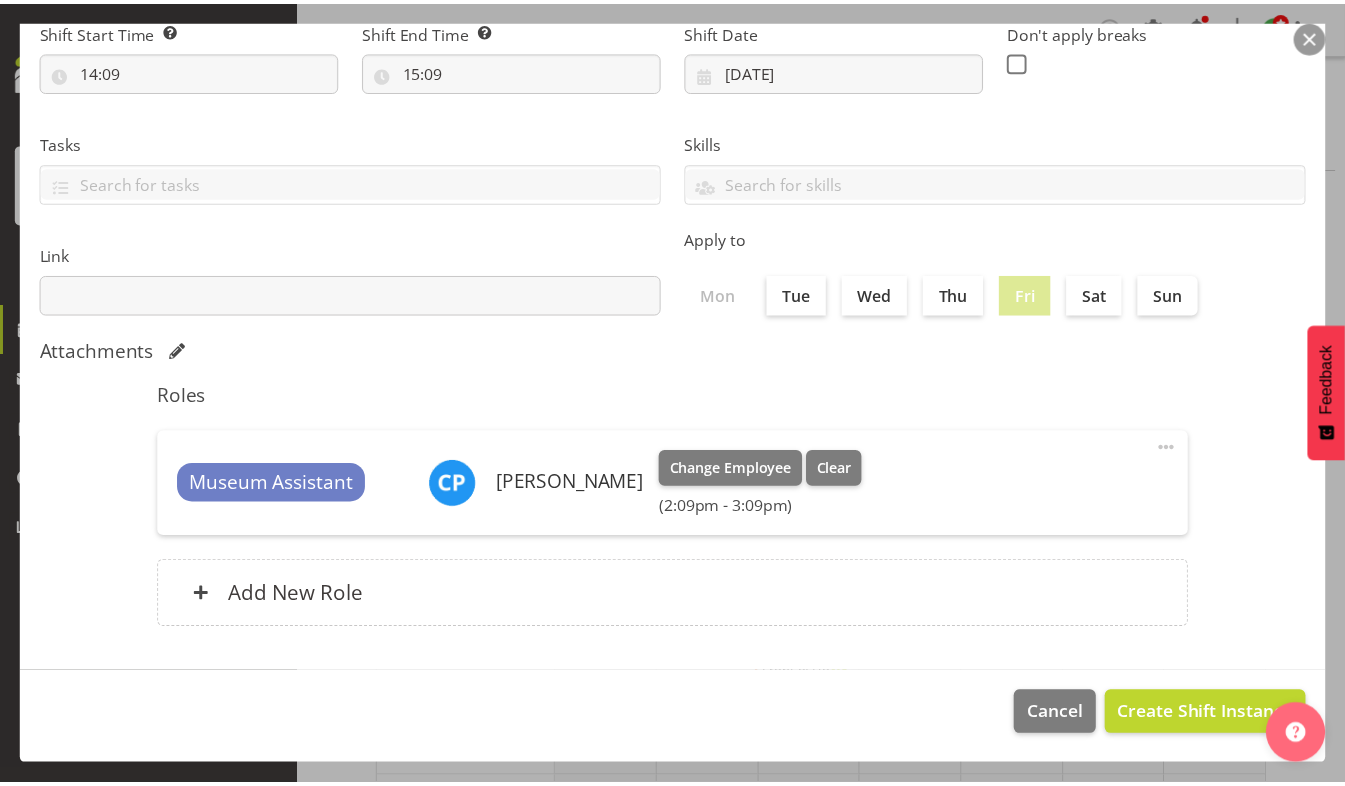 scroll, scrollTop: 0, scrollLeft: 0, axis: both 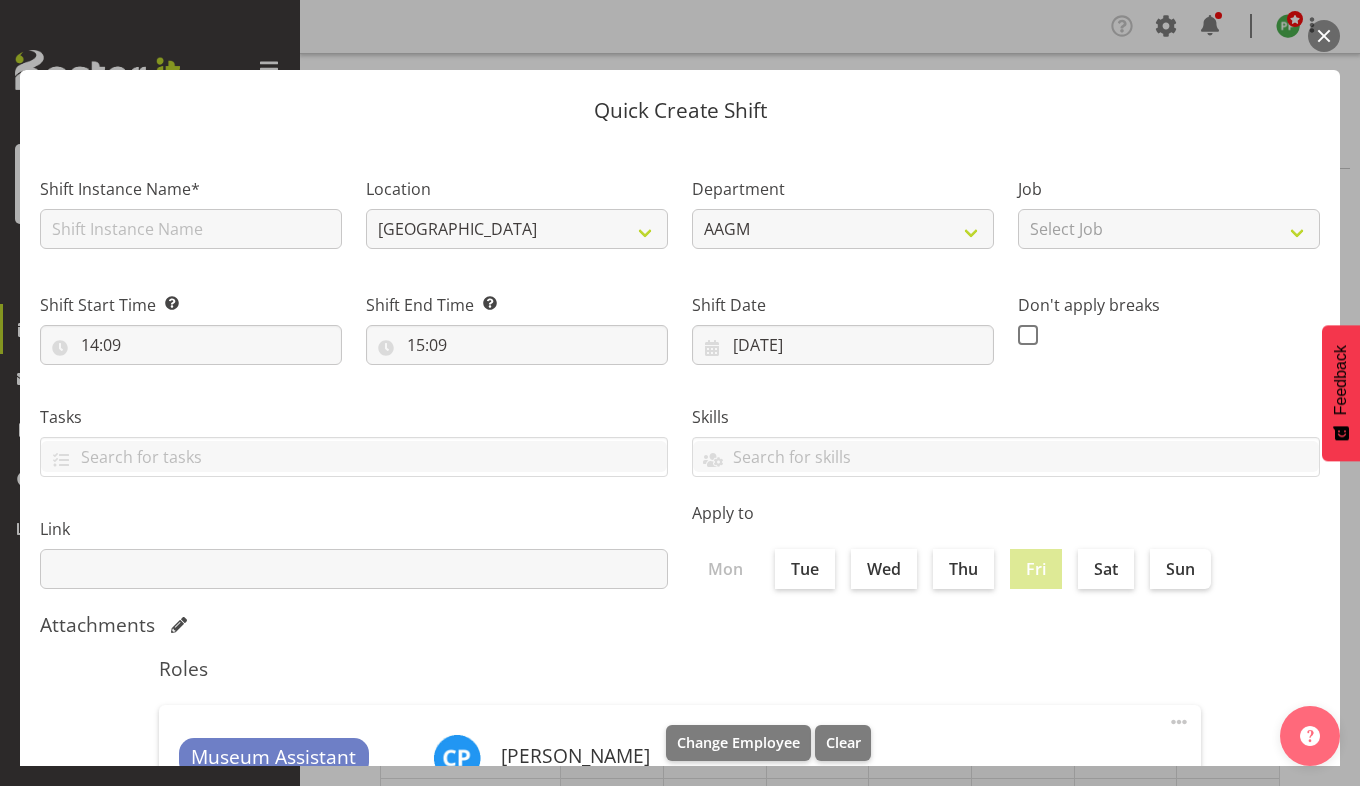 click at bounding box center [1324, 36] 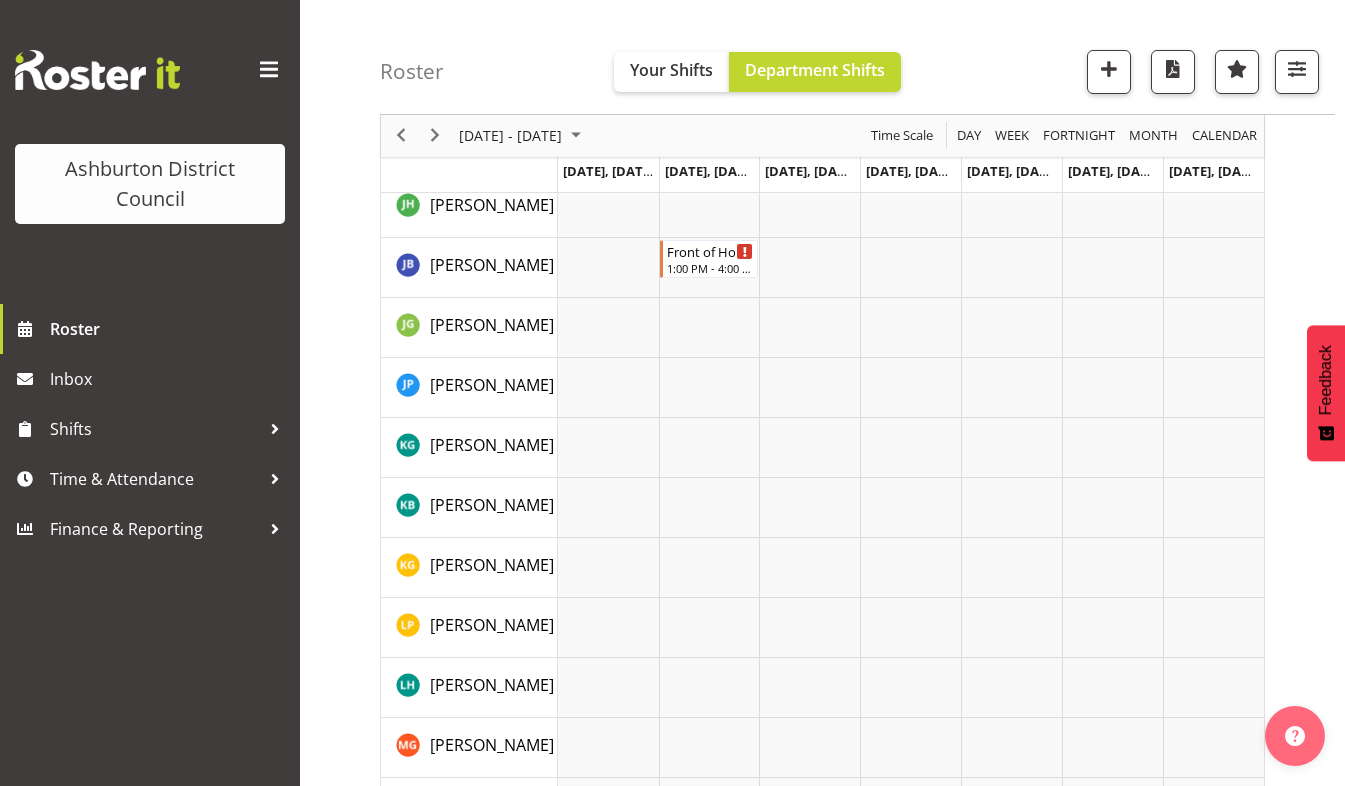 scroll, scrollTop: 722, scrollLeft: 0, axis: vertical 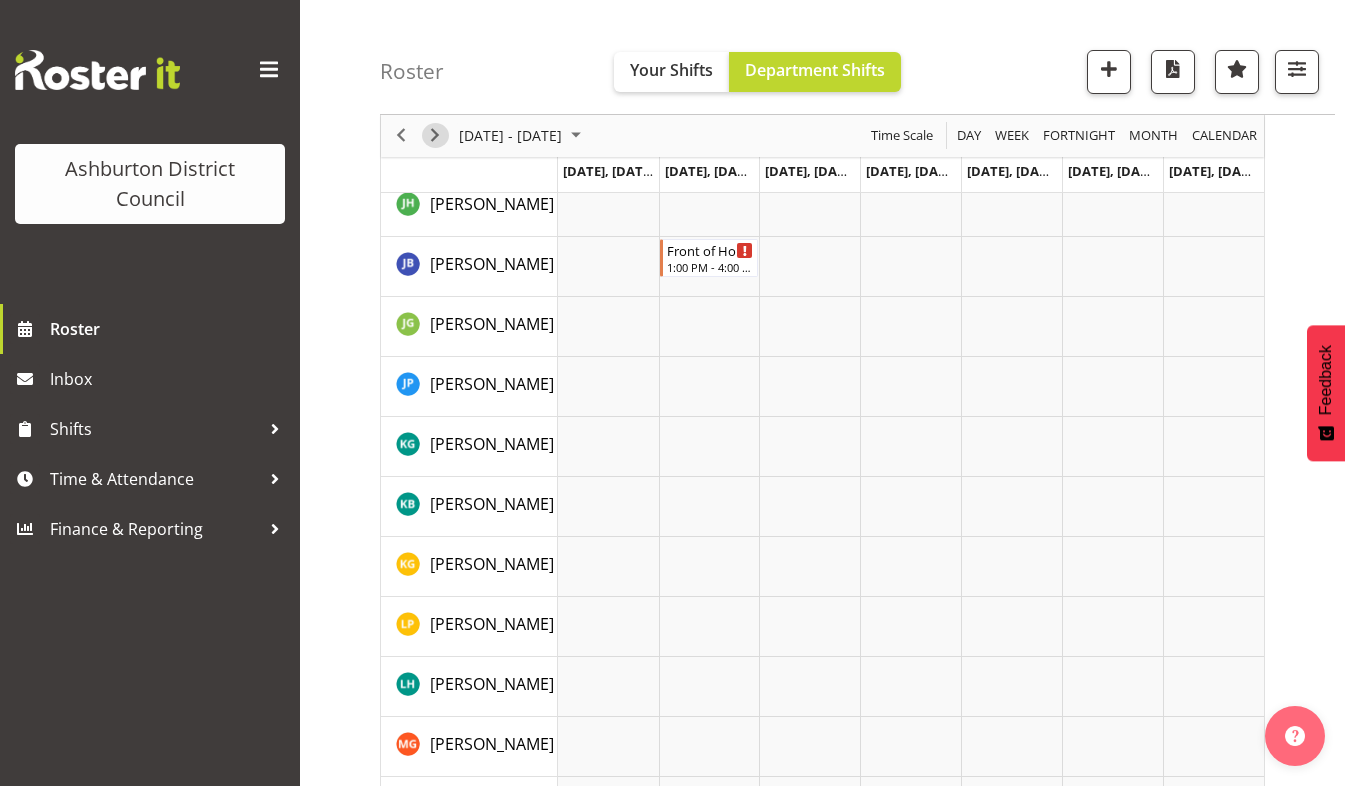 click at bounding box center [435, 136] 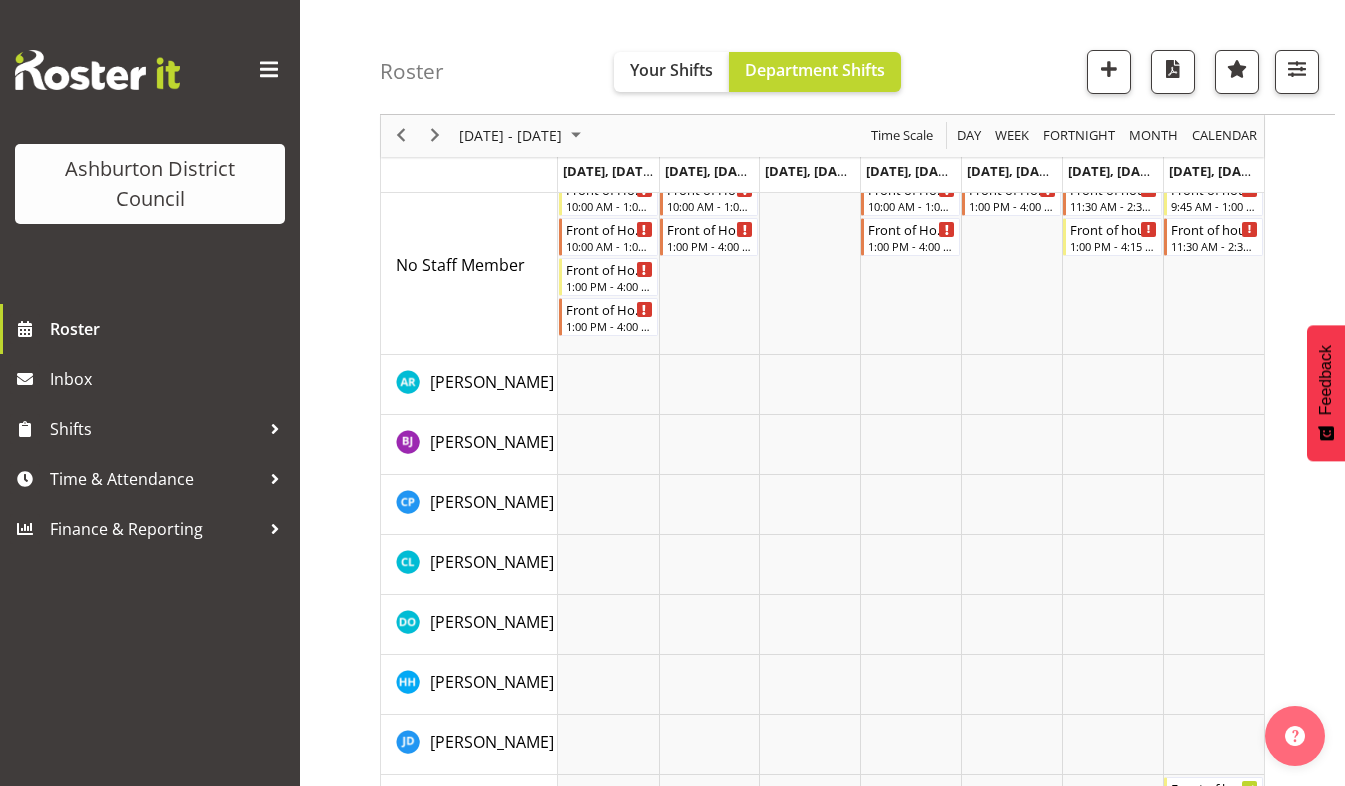 scroll, scrollTop: 0, scrollLeft: 0, axis: both 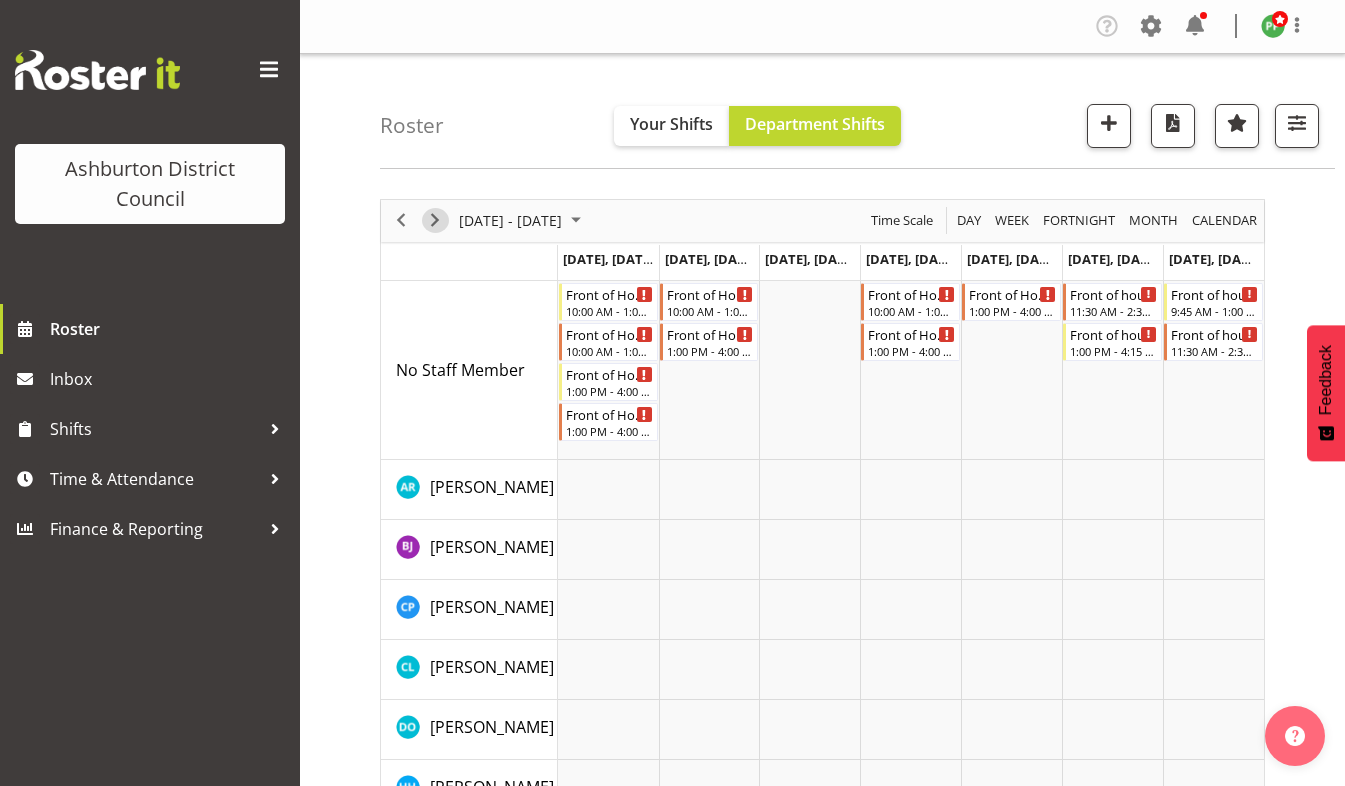 click at bounding box center [435, 220] 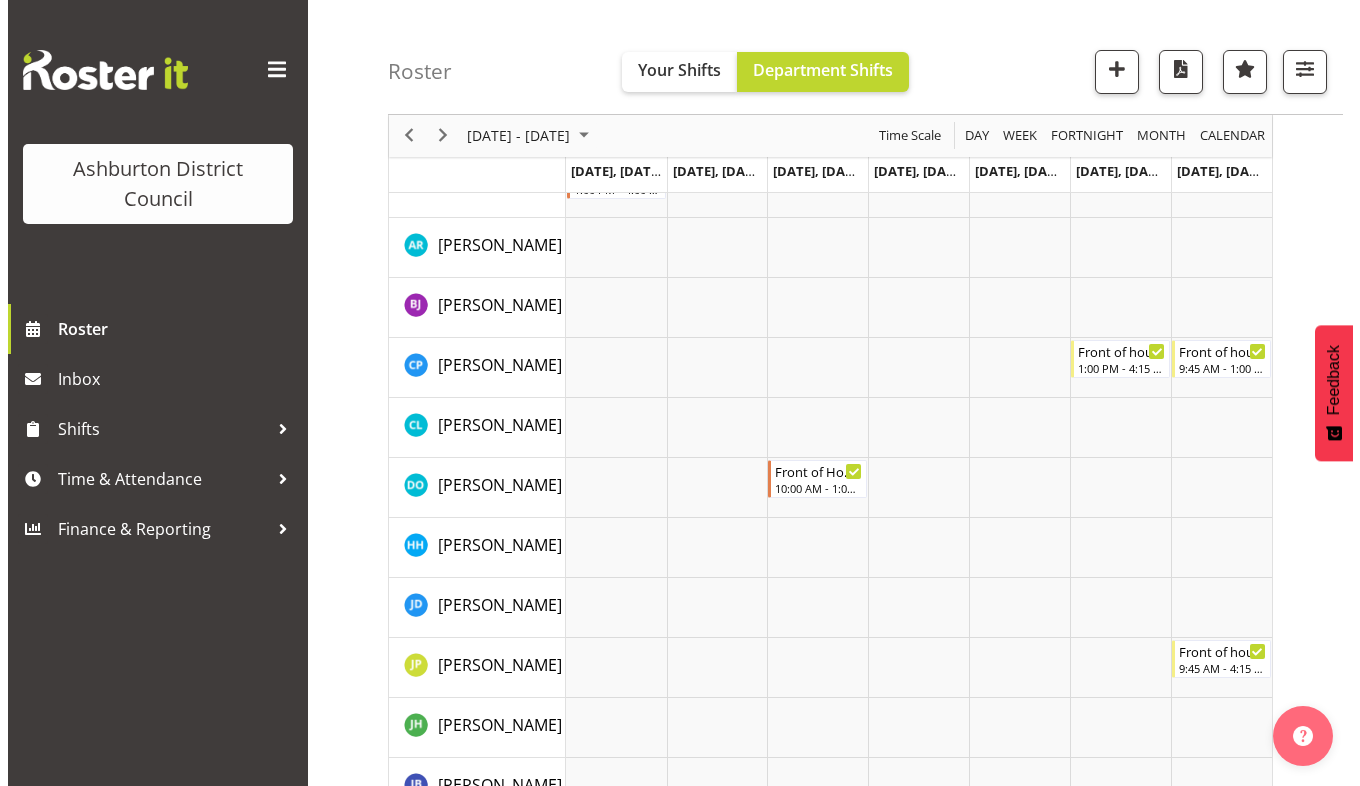 scroll, scrollTop: 0, scrollLeft: 0, axis: both 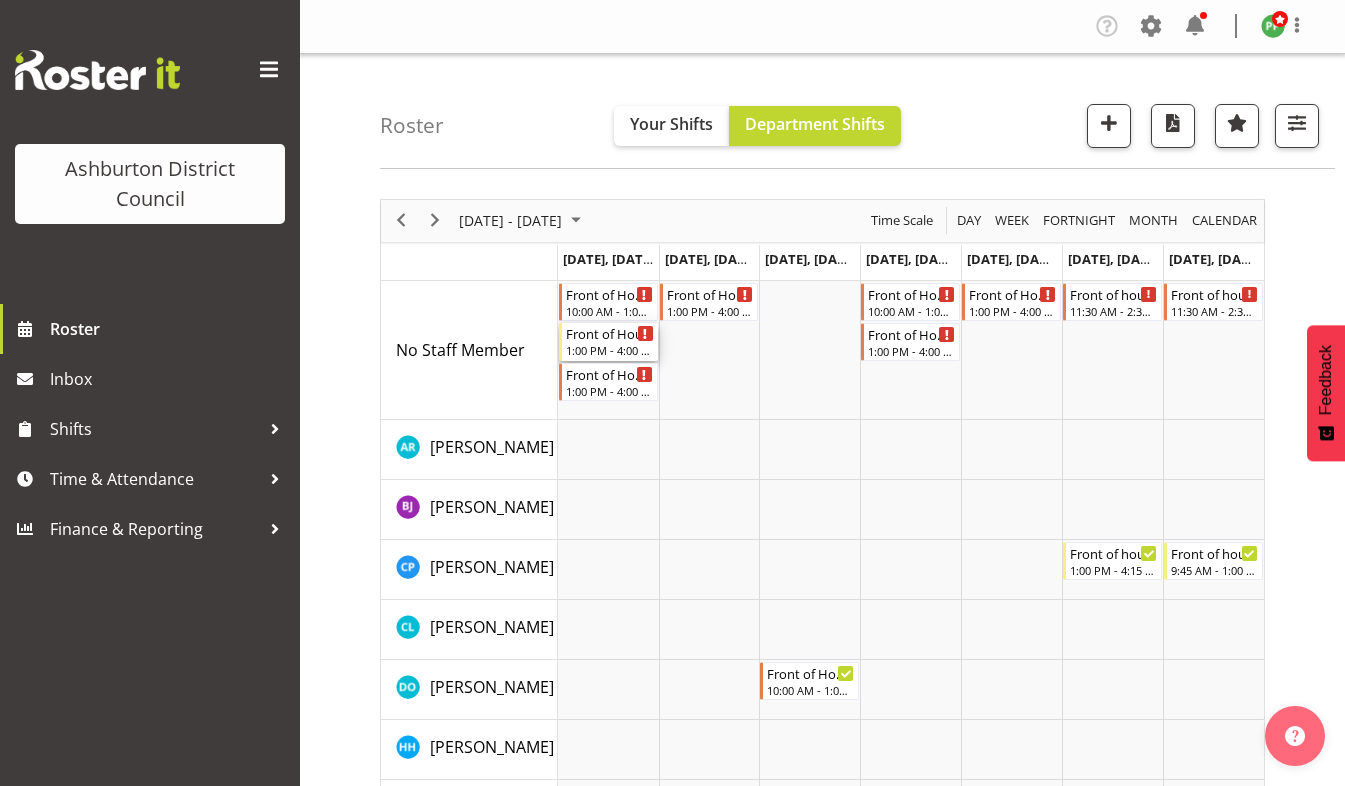 click on "Front of House - Weekday" at bounding box center (610, 333) 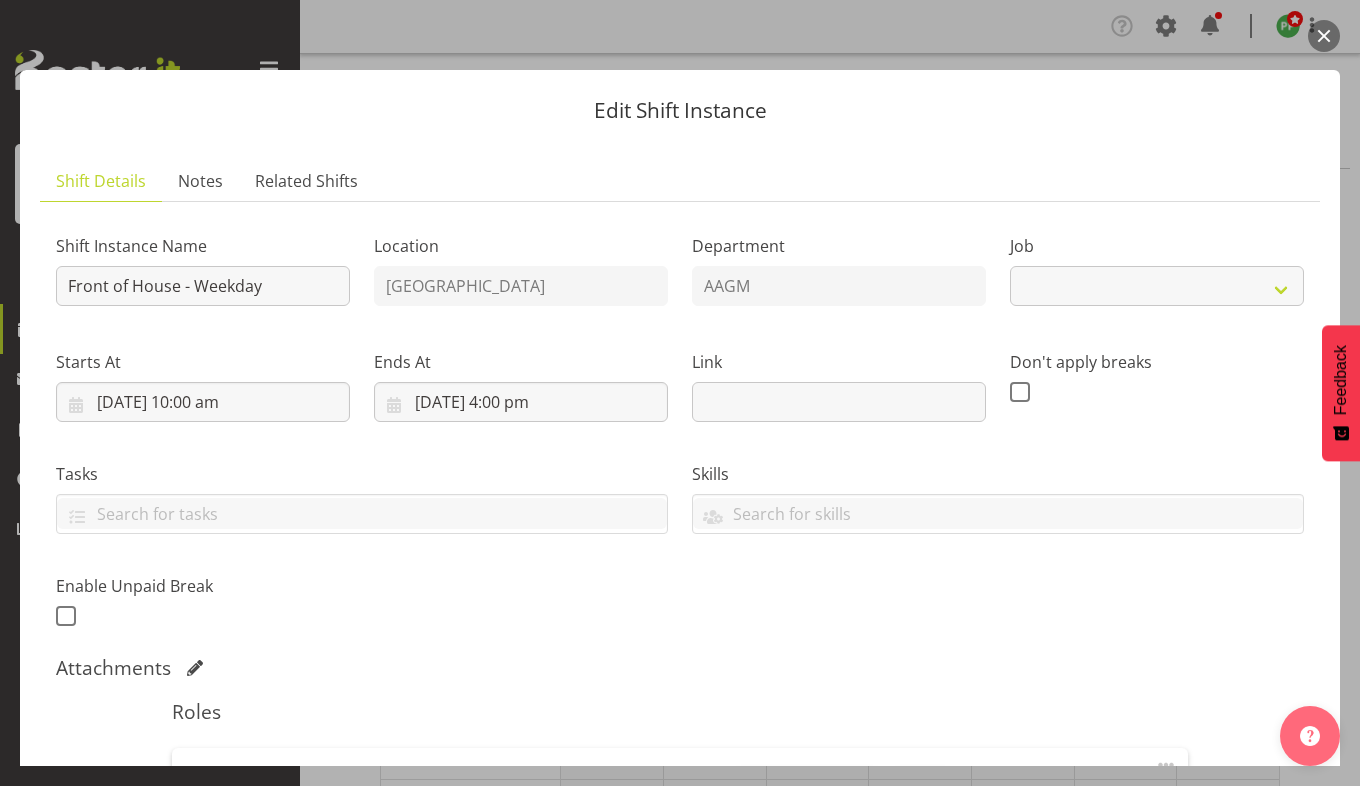 select on "10103" 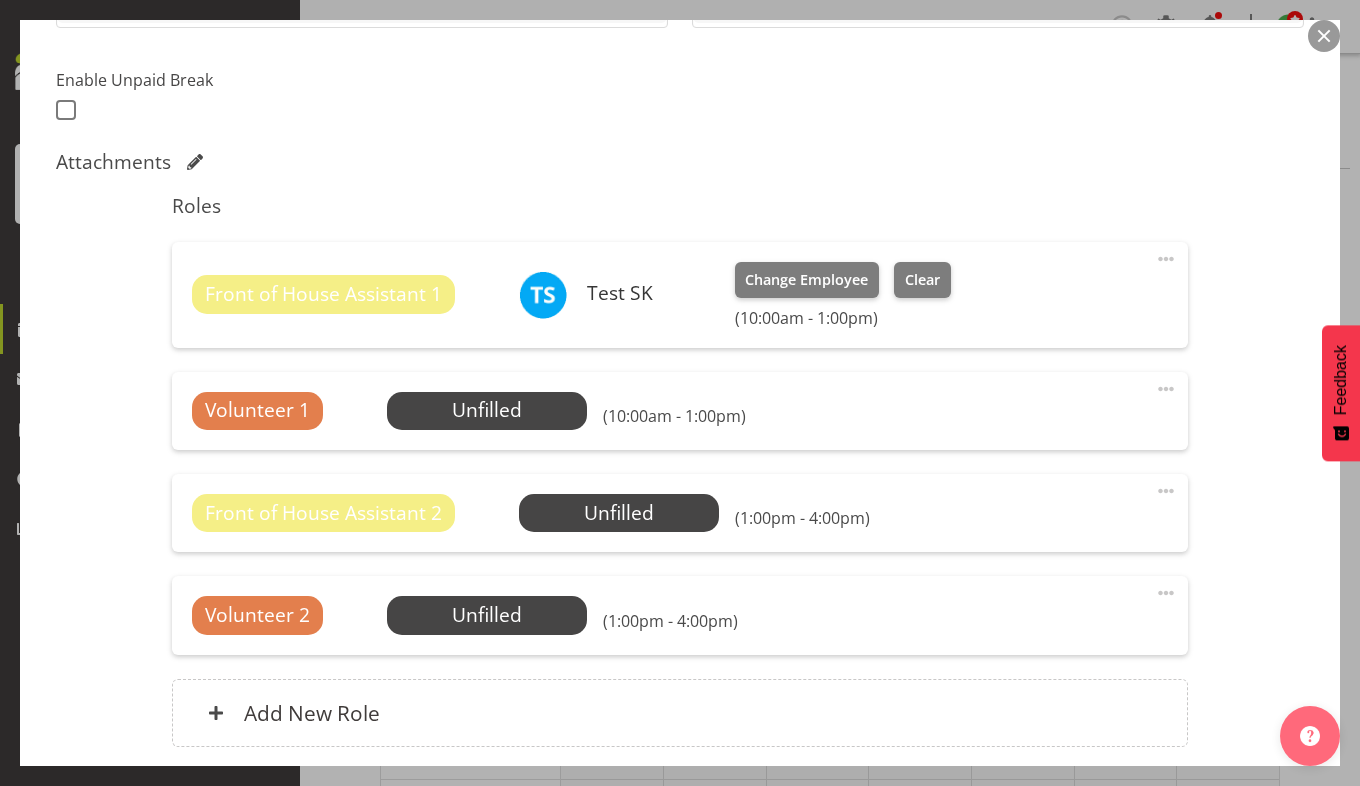 scroll, scrollTop: 507, scrollLeft: 0, axis: vertical 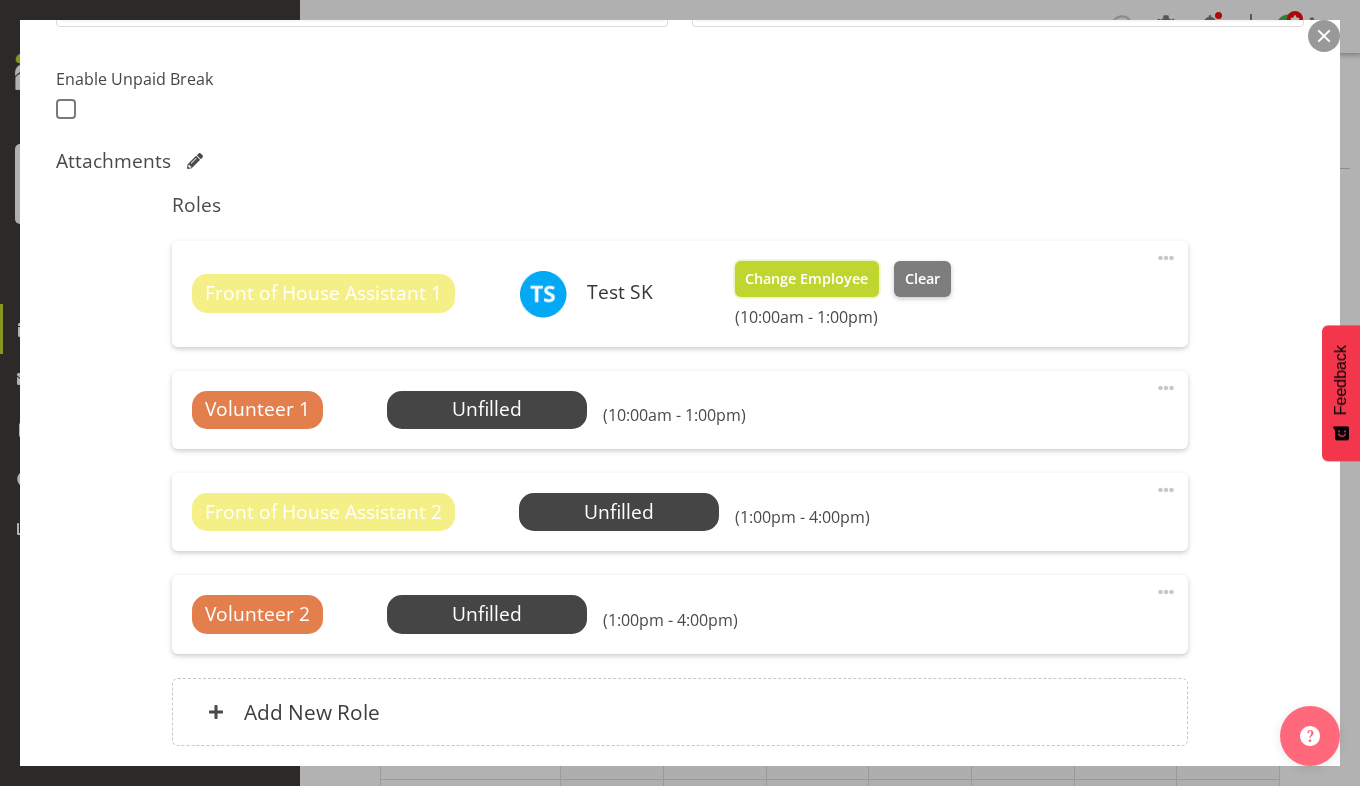 click on "Change Employee" at bounding box center [806, 279] 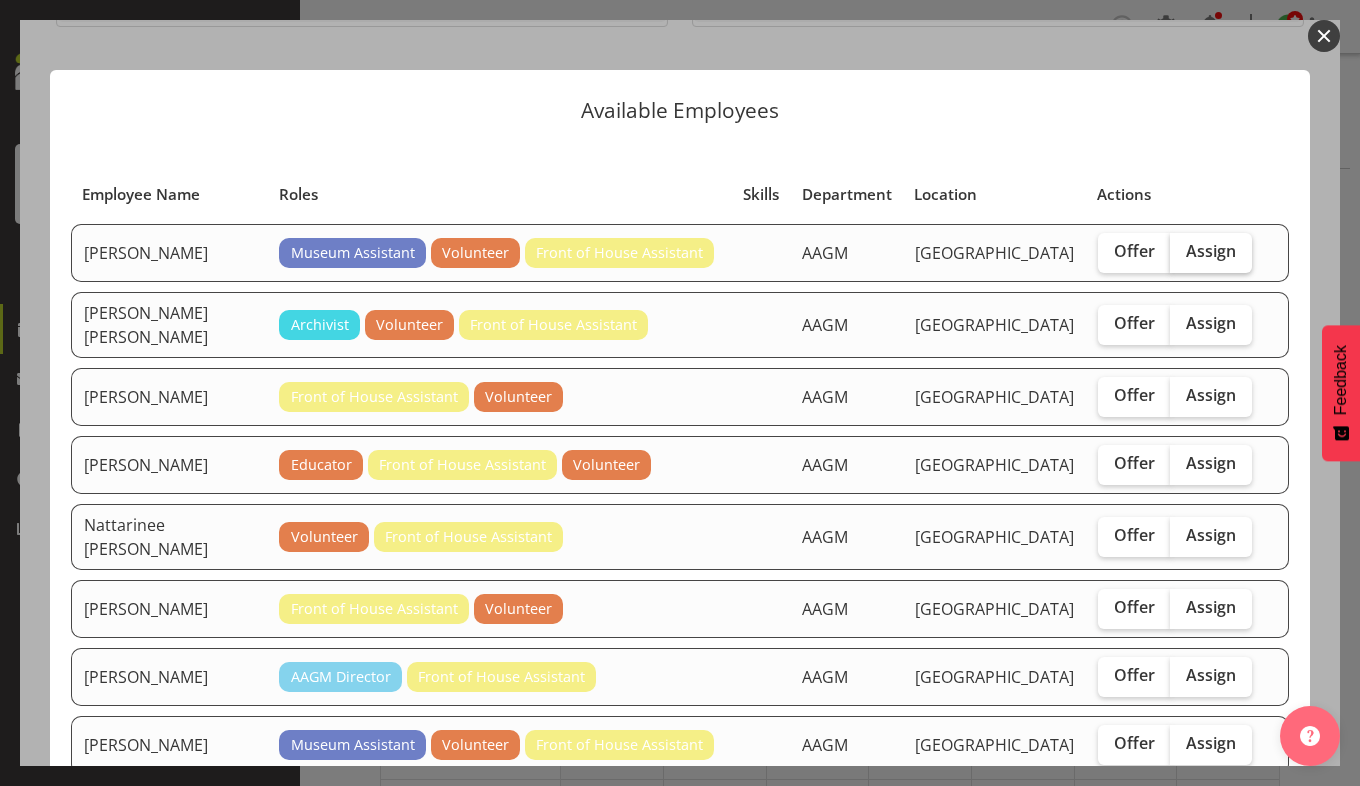 click on "Assign" at bounding box center (1211, 251) 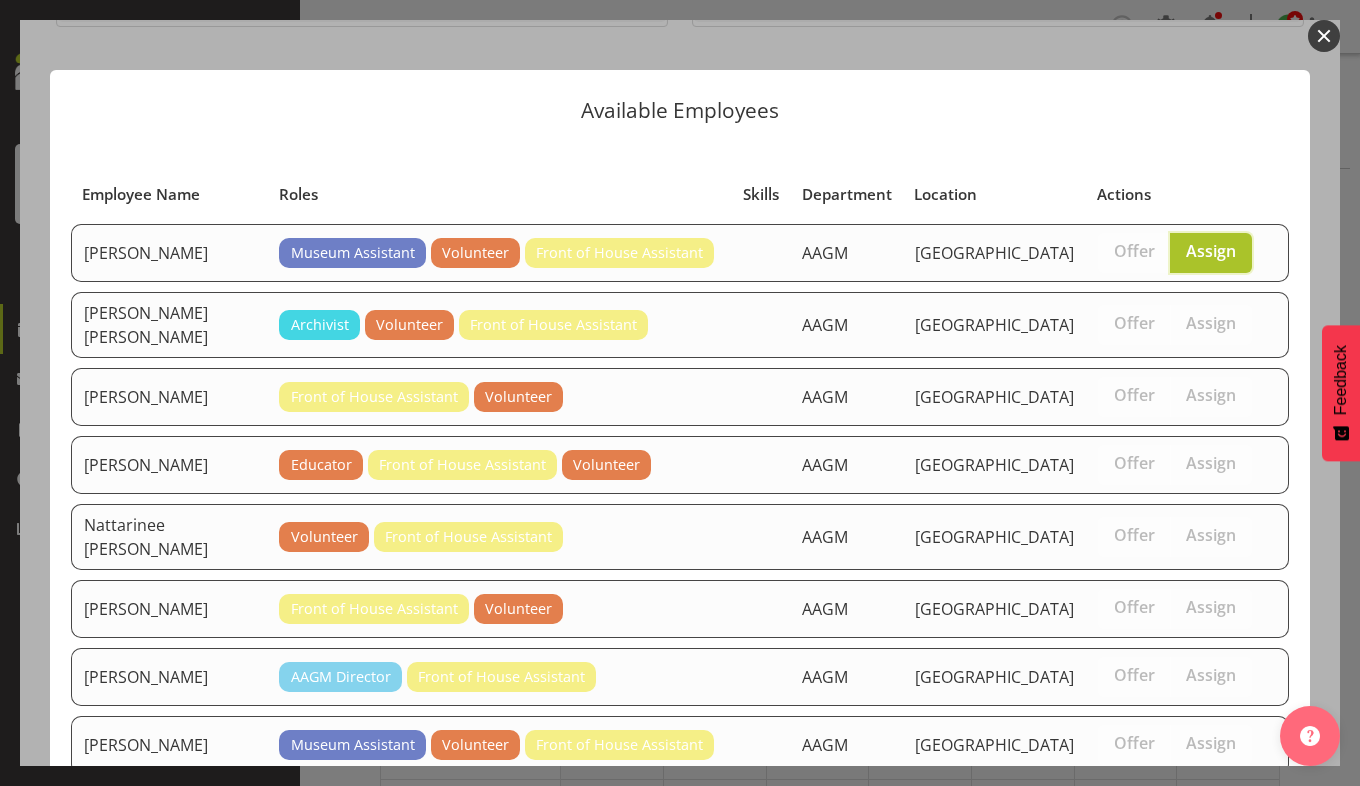 scroll, scrollTop: 257, scrollLeft: 0, axis: vertical 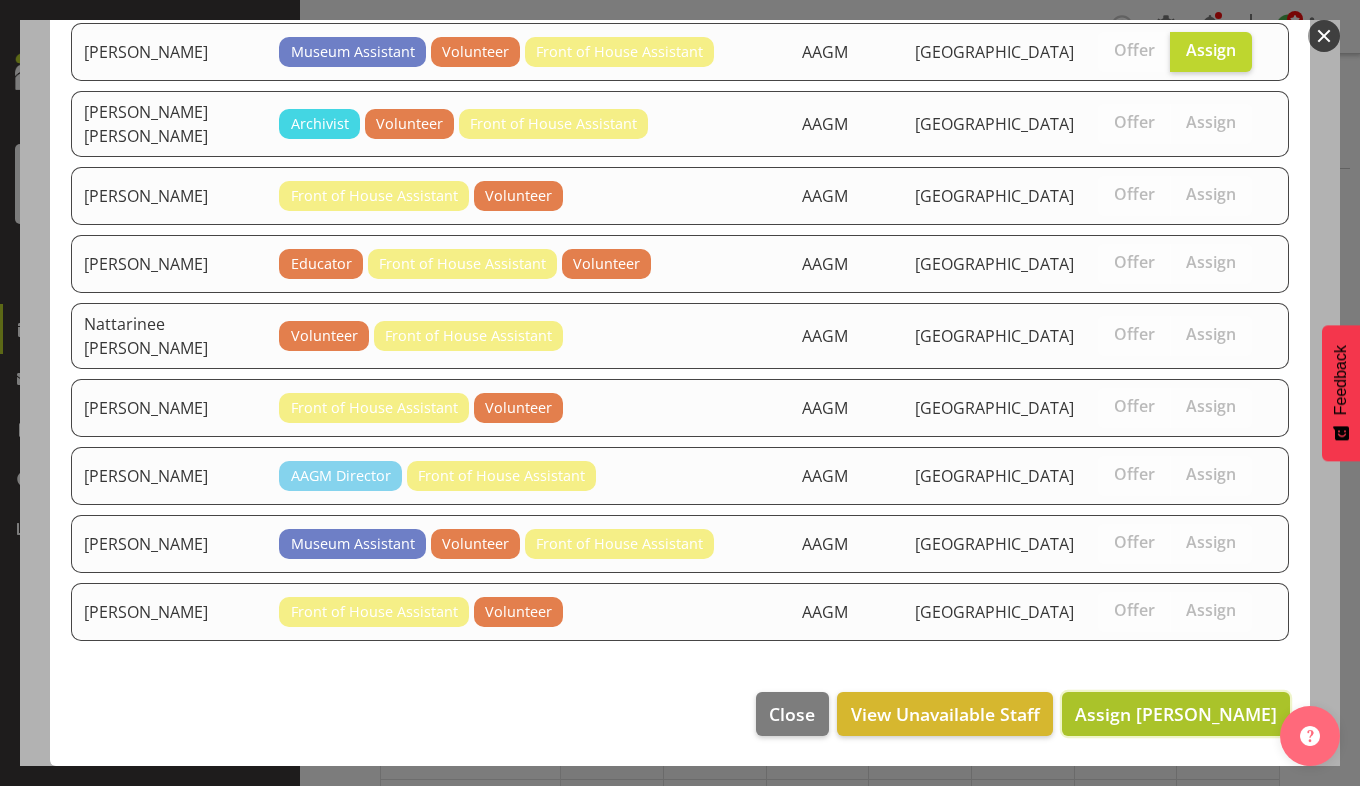 click on "Assign [PERSON_NAME]" at bounding box center [1176, 714] 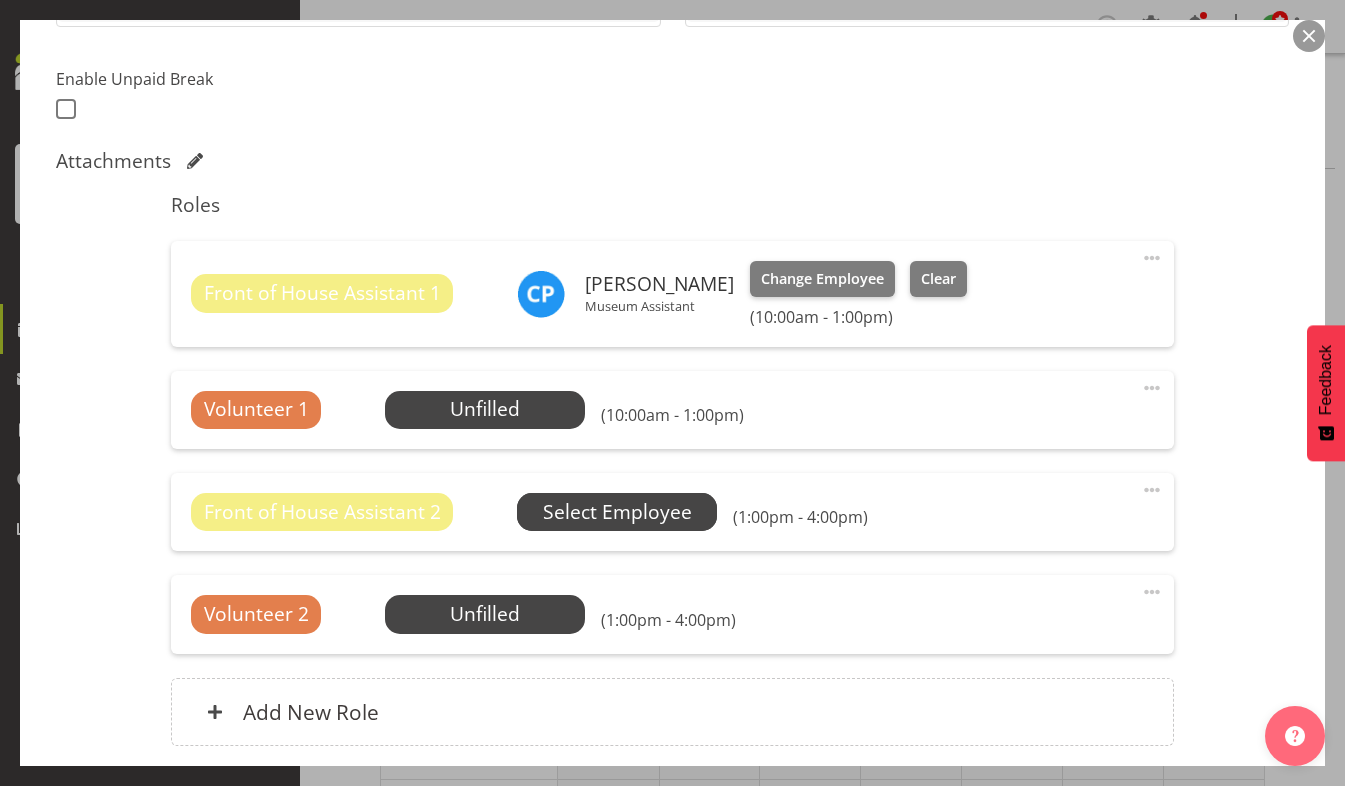 click on "Select Employee" at bounding box center (0, 0) 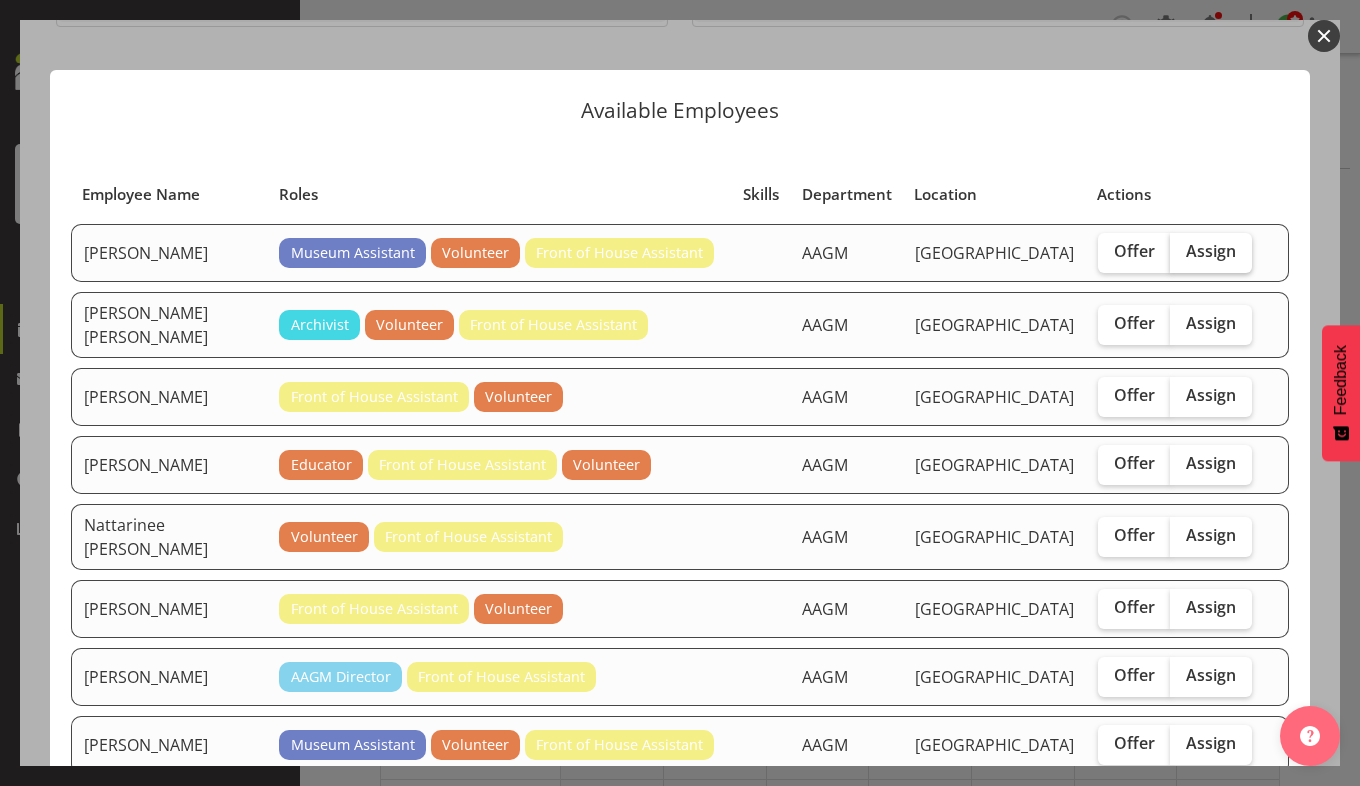 click on "Assign" at bounding box center (1211, 251) 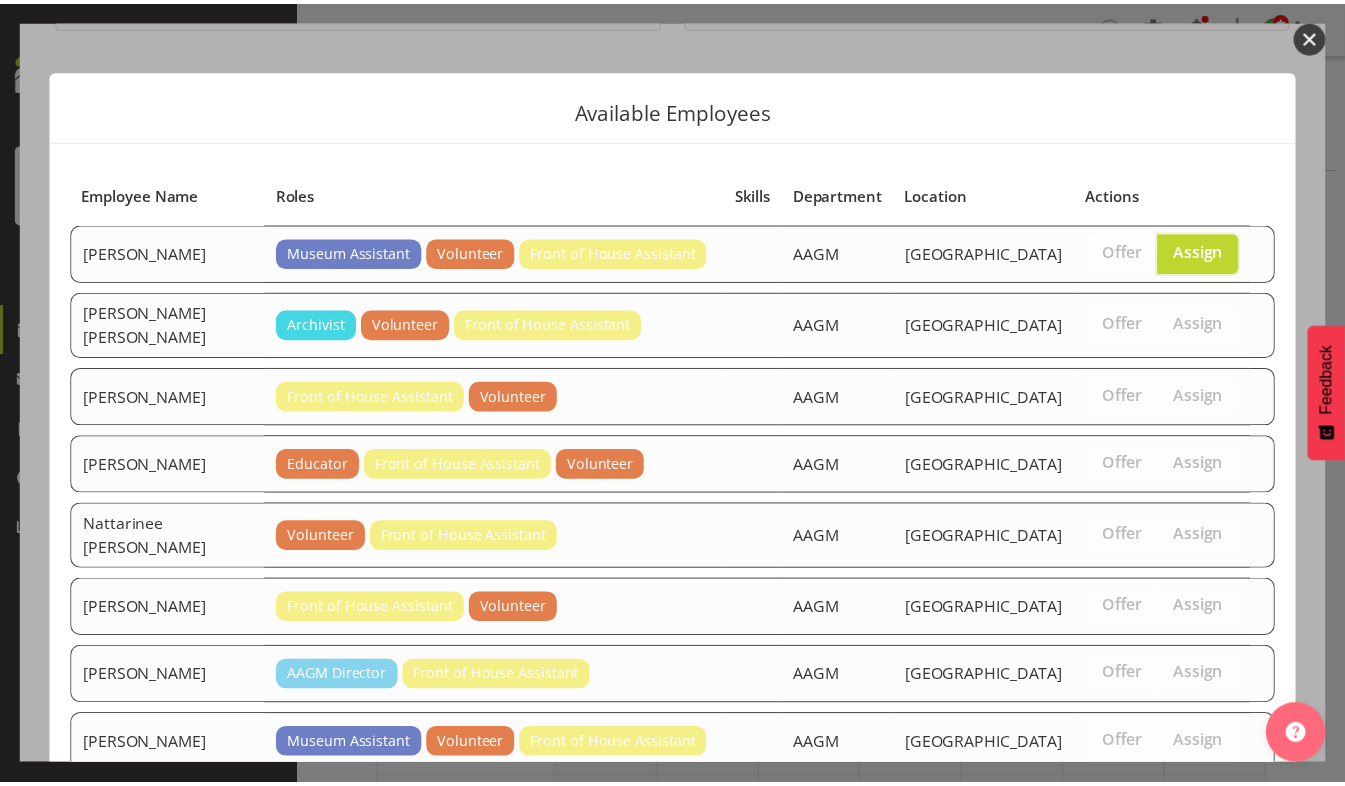 scroll, scrollTop: 333, scrollLeft: 0, axis: vertical 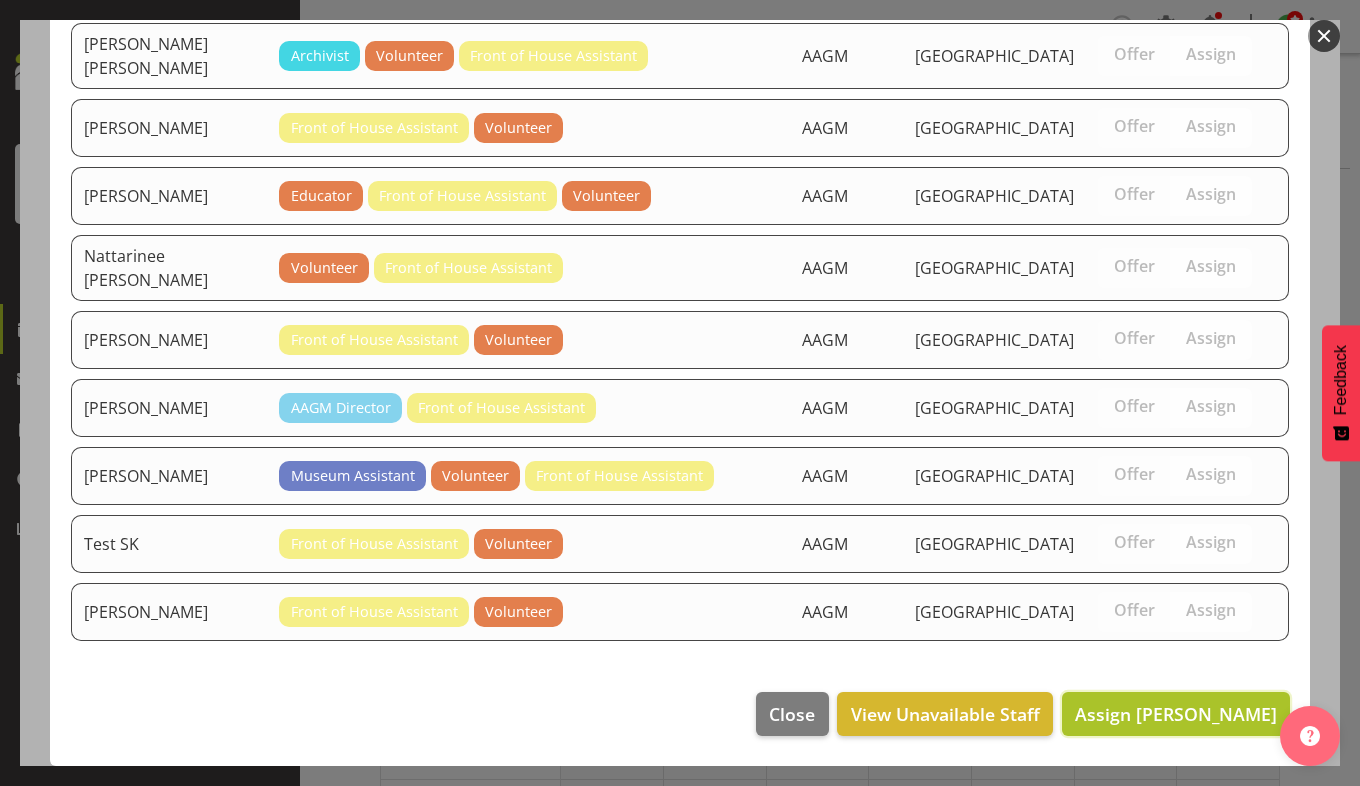 click on "Assign [PERSON_NAME]" at bounding box center (1176, 714) 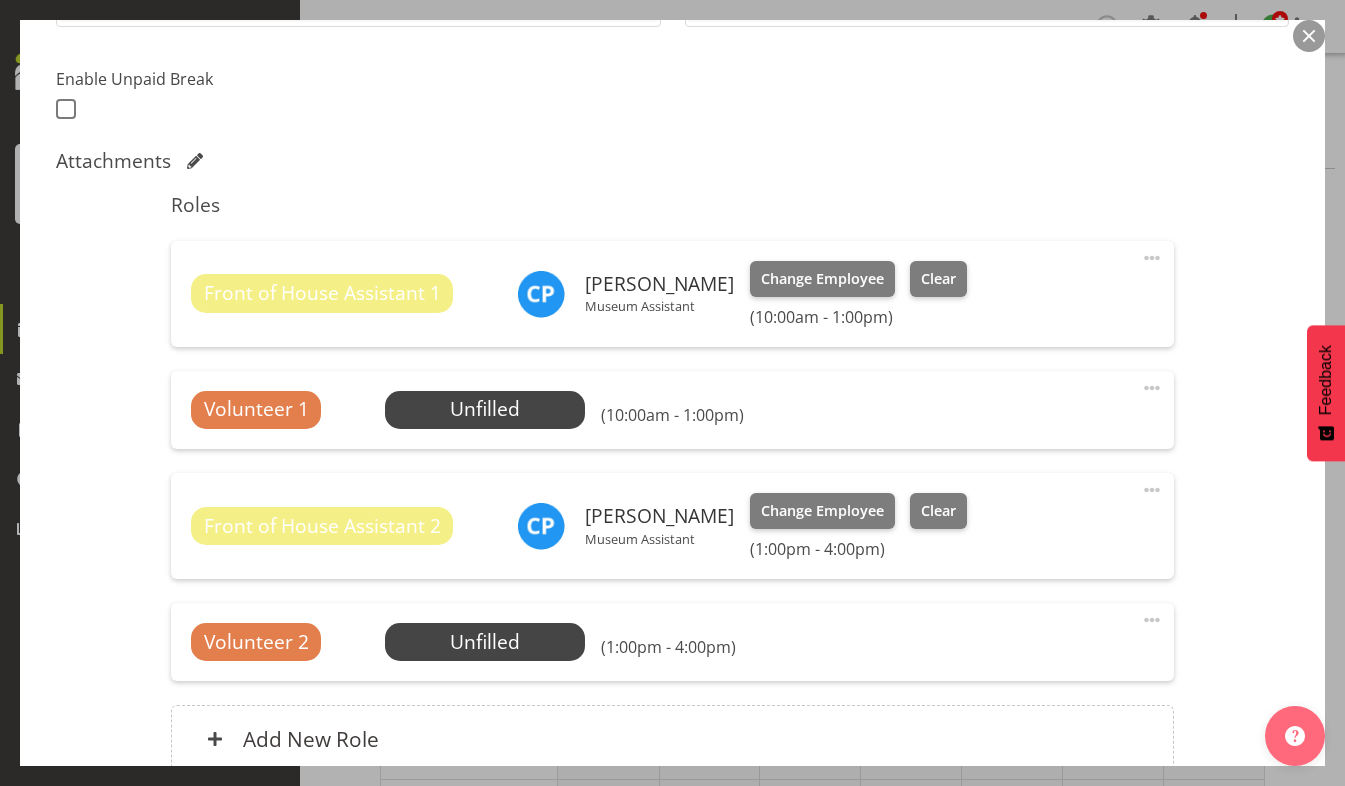 scroll, scrollTop: 692, scrollLeft: 0, axis: vertical 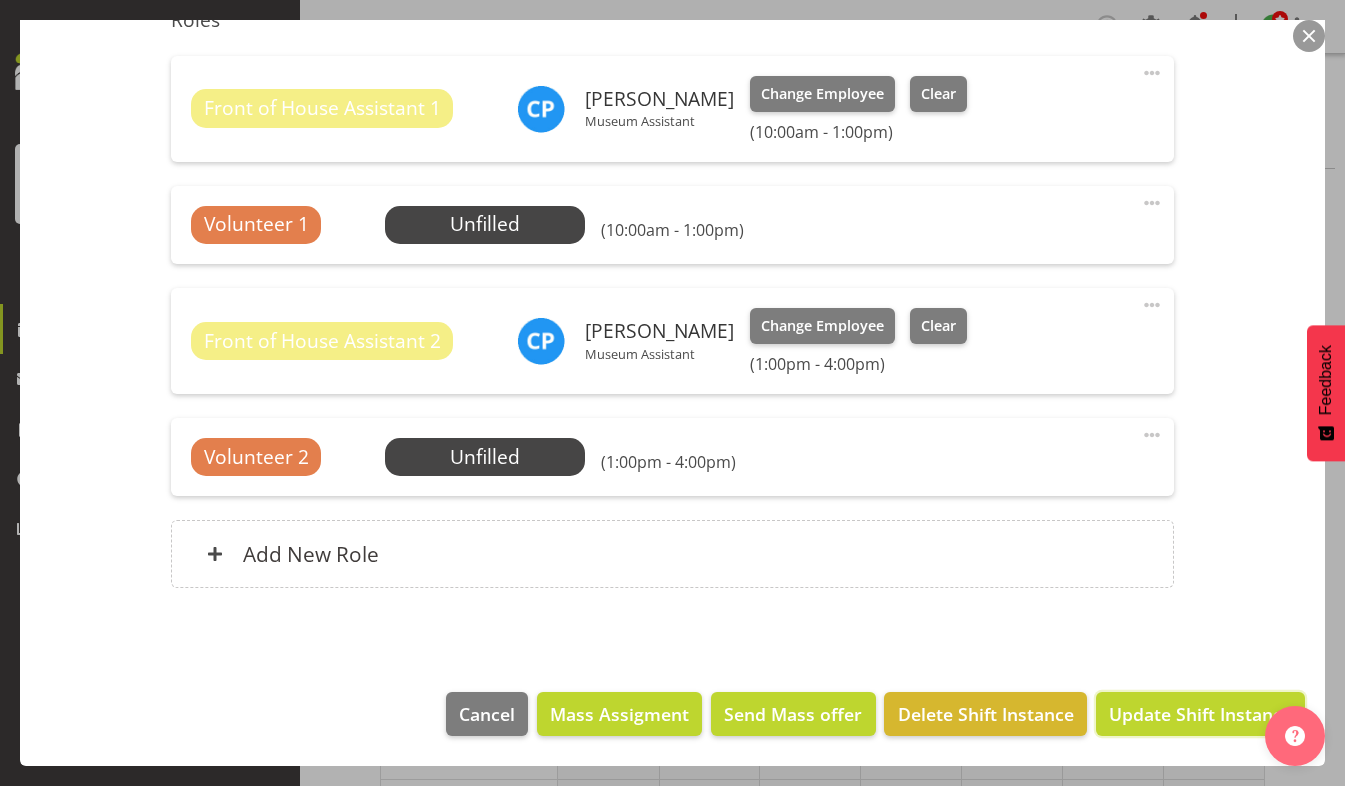 click on "Update Shift Instance" at bounding box center (1200, 714) 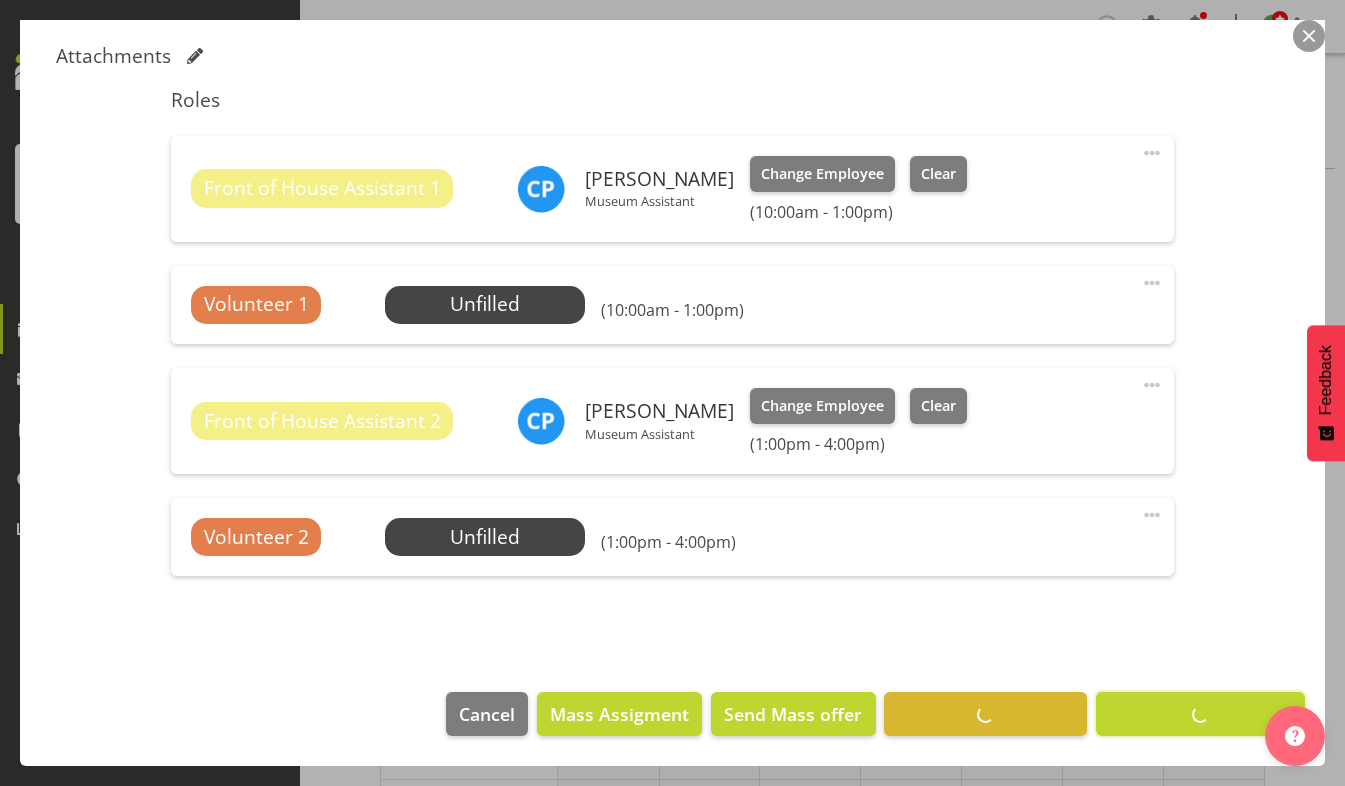 scroll, scrollTop: 612, scrollLeft: 0, axis: vertical 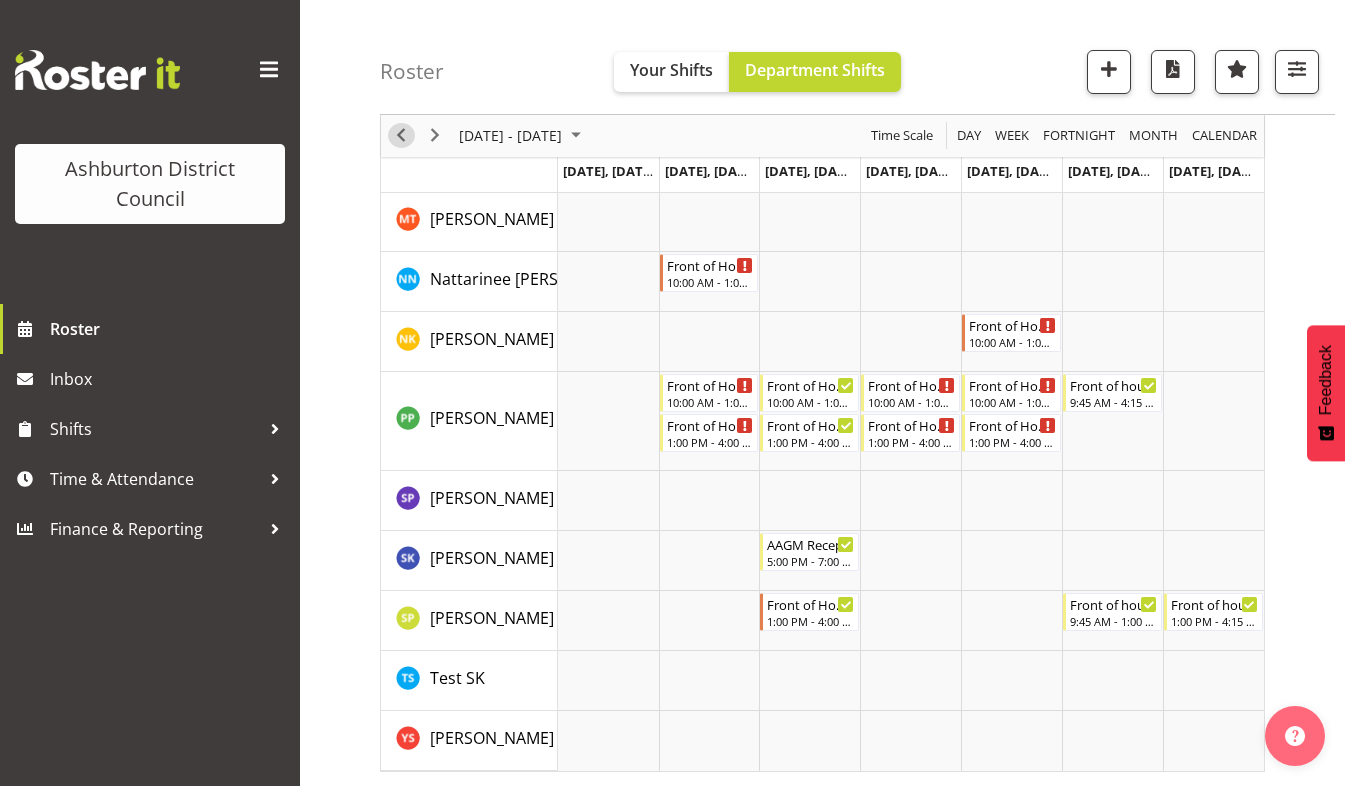 click at bounding box center [401, 136] 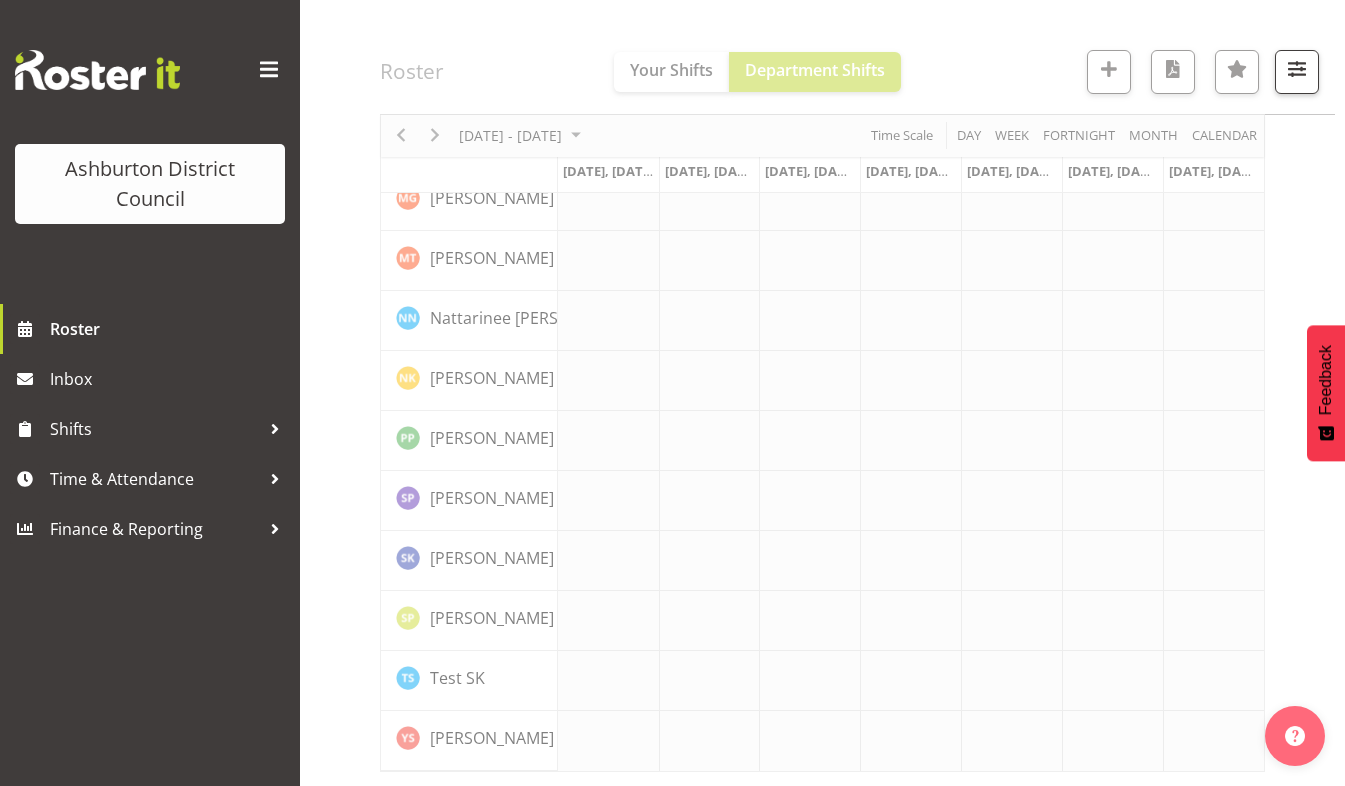 scroll, scrollTop: 1309, scrollLeft: 0, axis: vertical 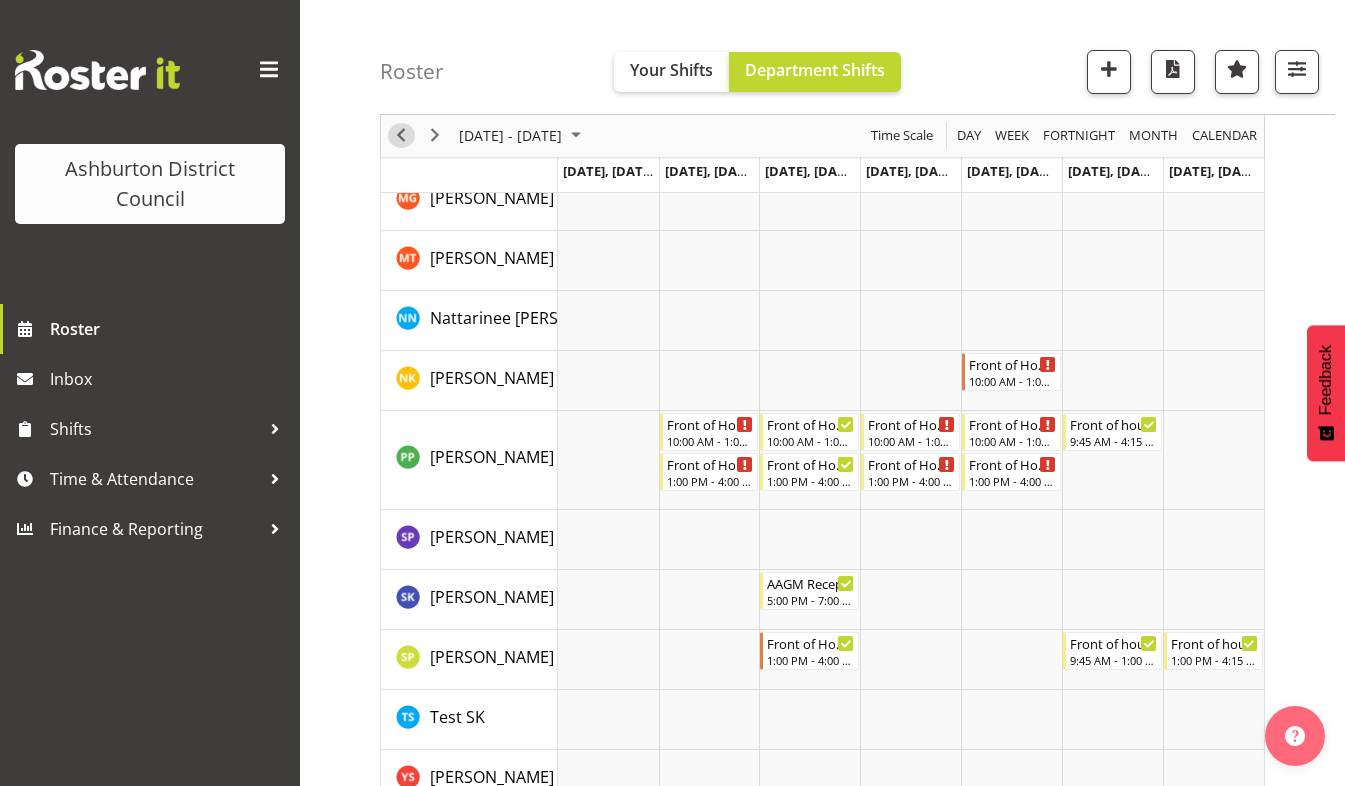 click at bounding box center (401, 136) 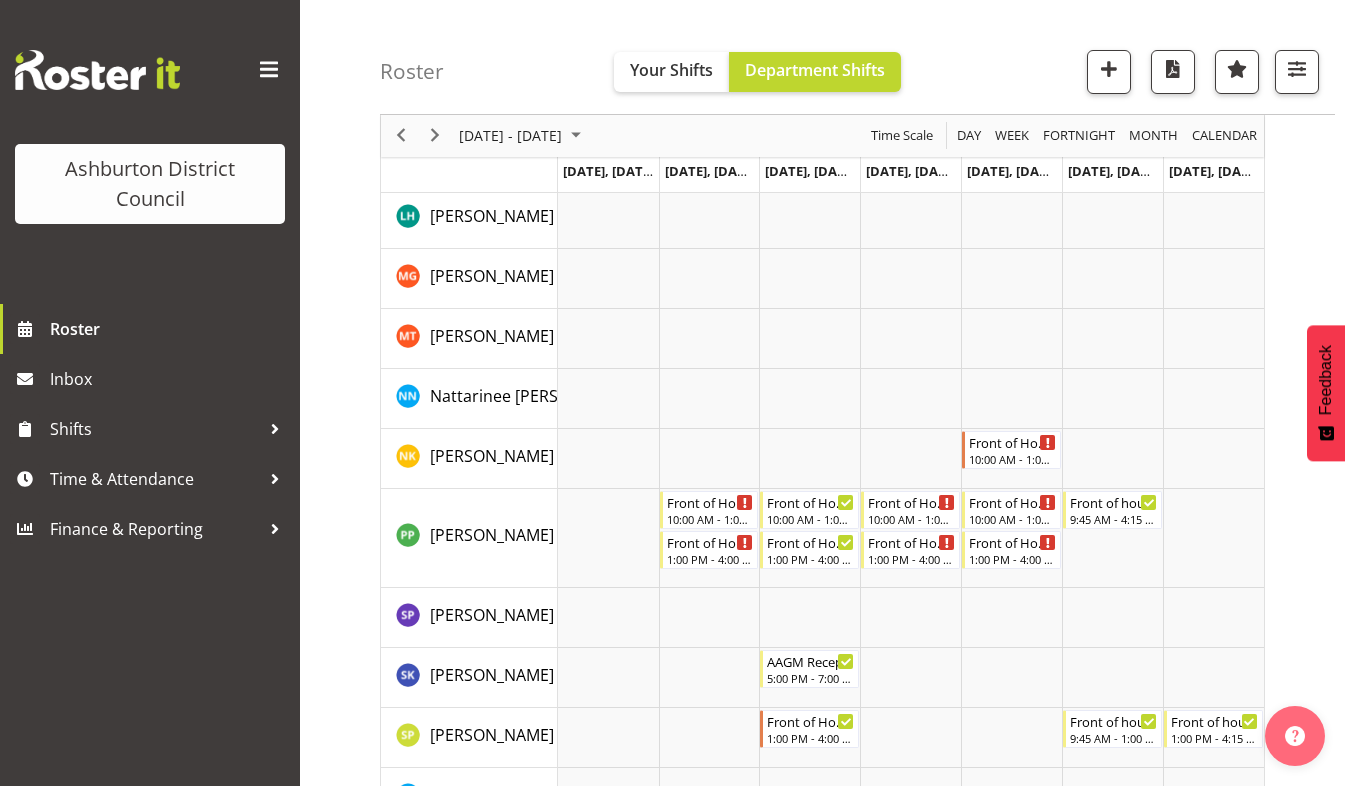 scroll, scrollTop: 1268, scrollLeft: 0, axis: vertical 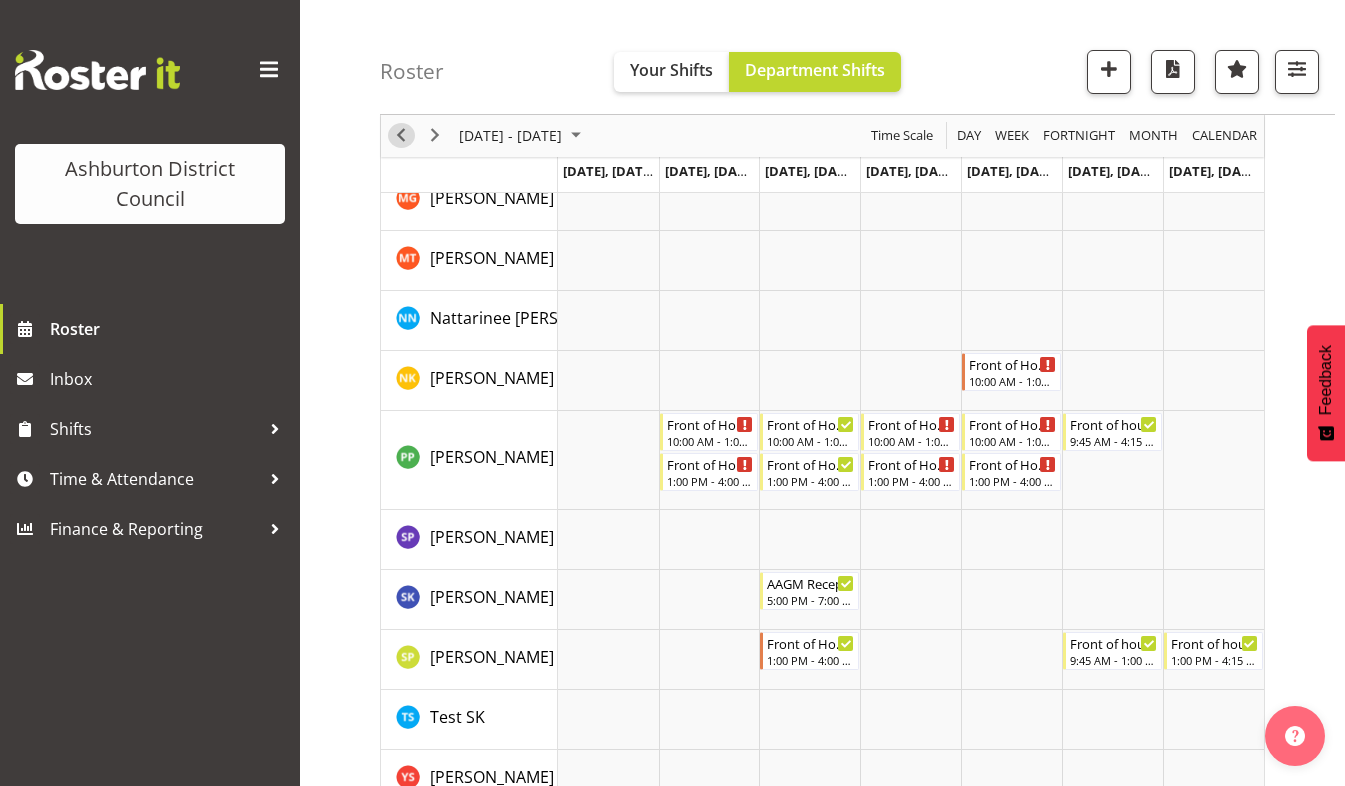 click at bounding box center [401, 136] 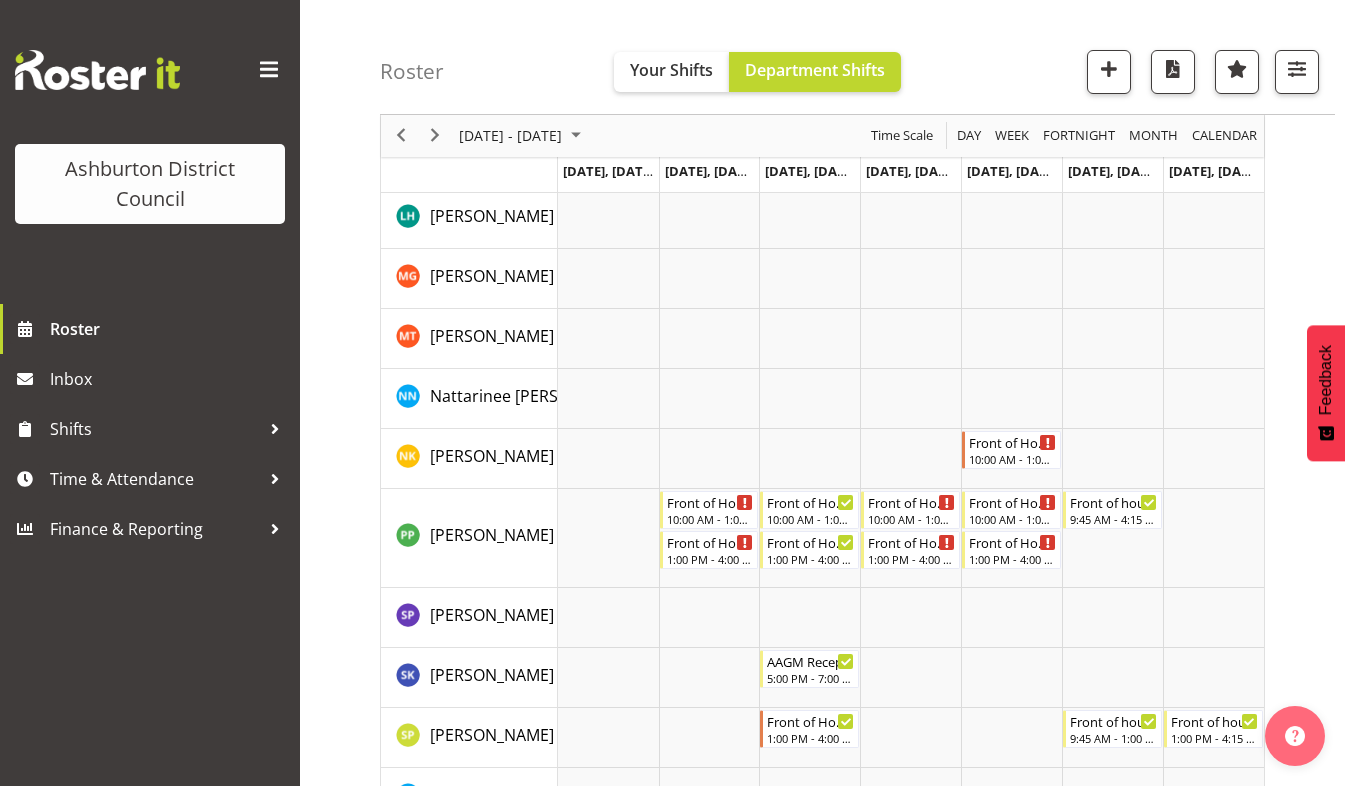scroll, scrollTop: 1268, scrollLeft: 0, axis: vertical 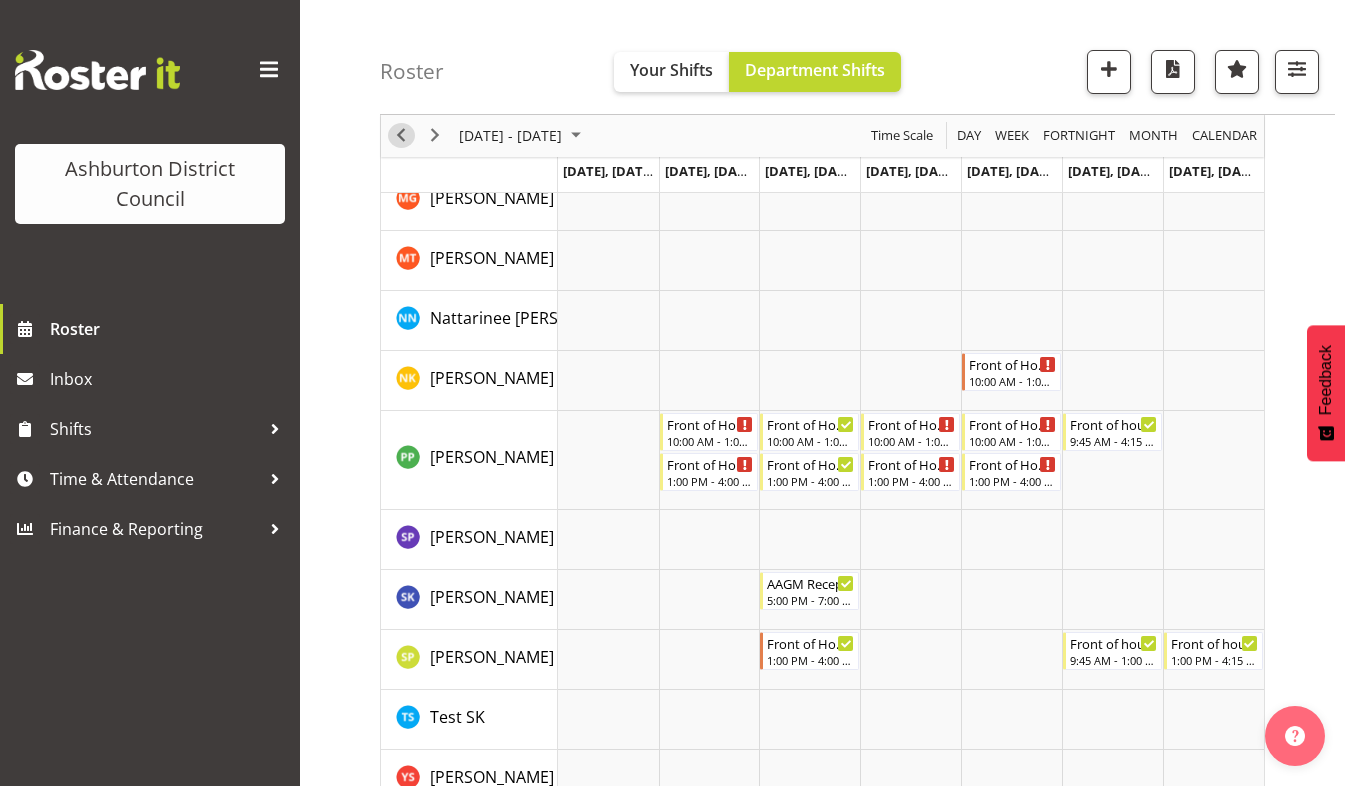 click at bounding box center (401, 136) 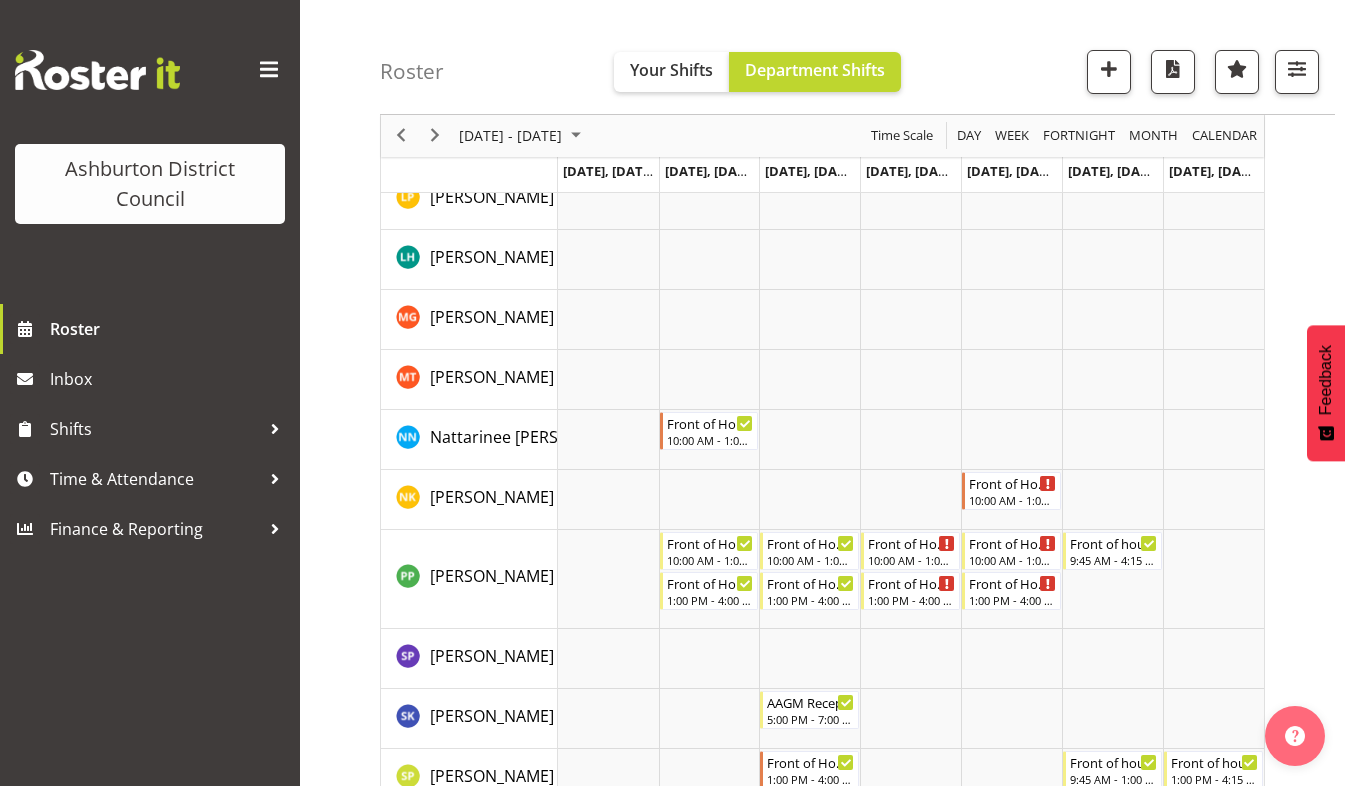 scroll, scrollTop: 1309, scrollLeft: 0, axis: vertical 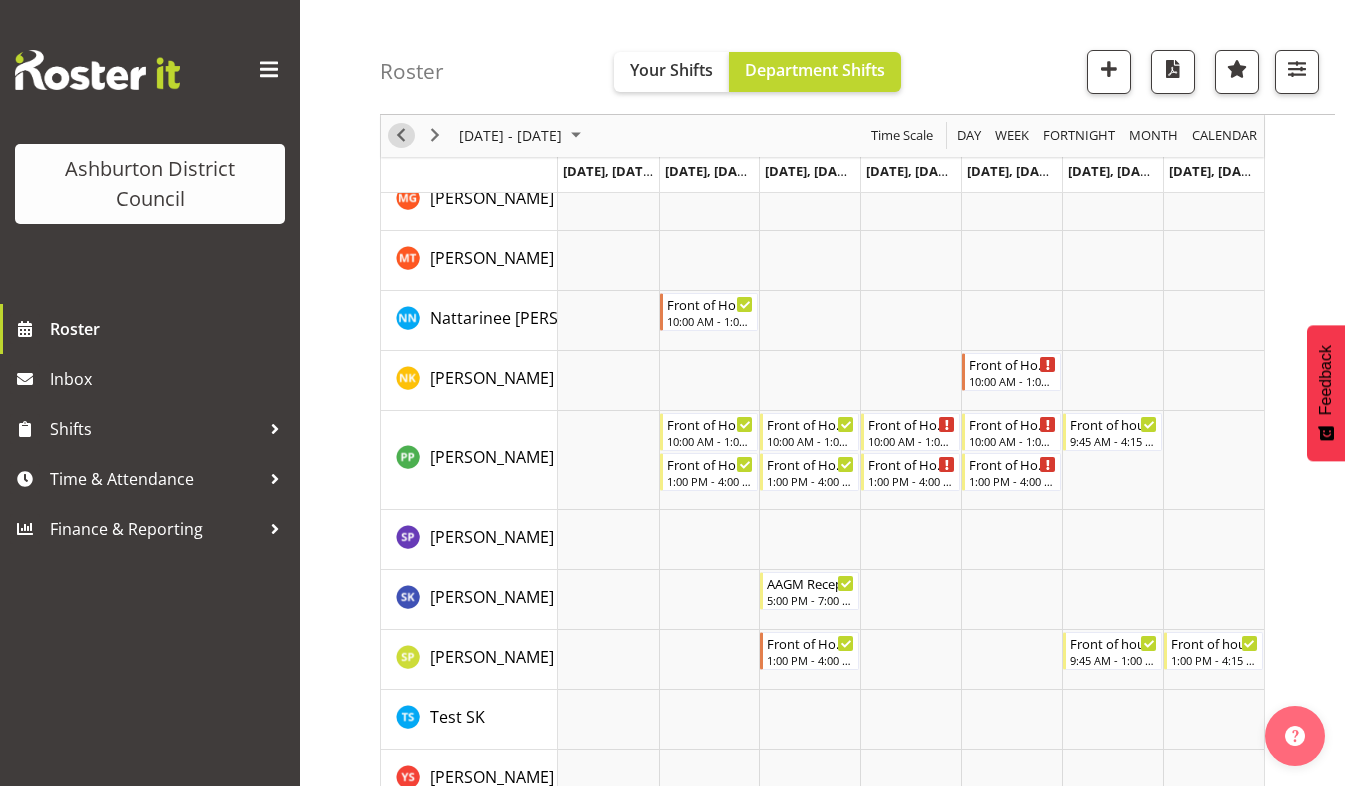 click at bounding box center [401, 136] 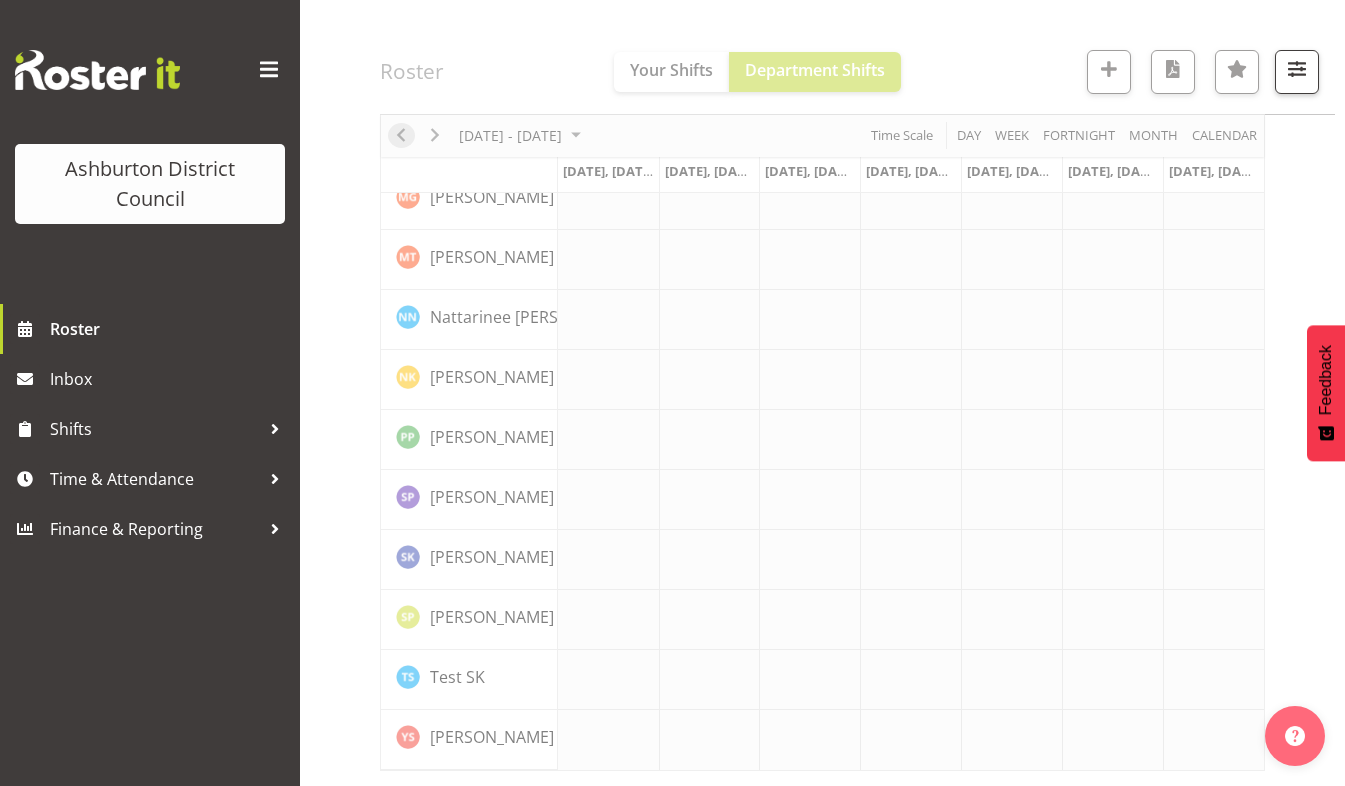 scroll, scrollTop: 1190, scrollLeft: 0, axis: vertical 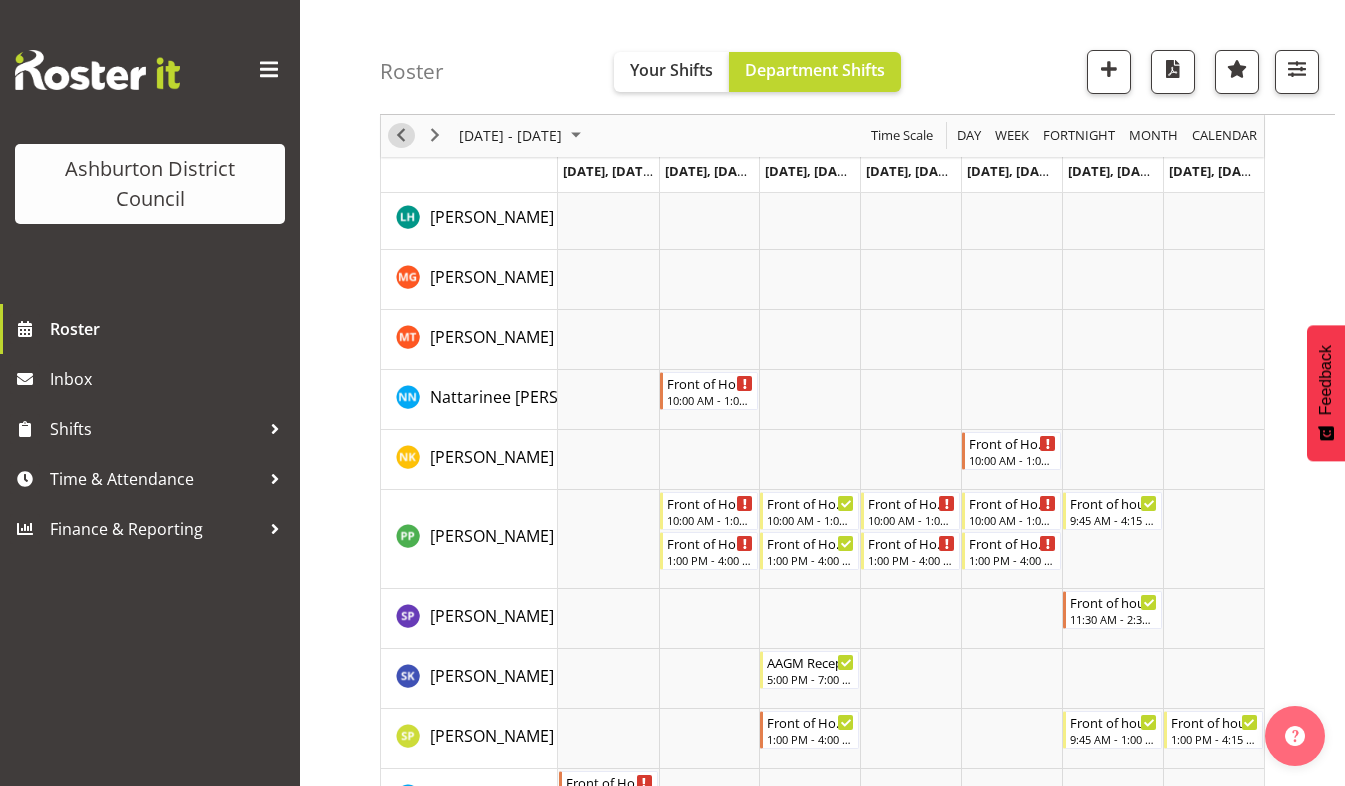 click at bounding box center [401, 136] 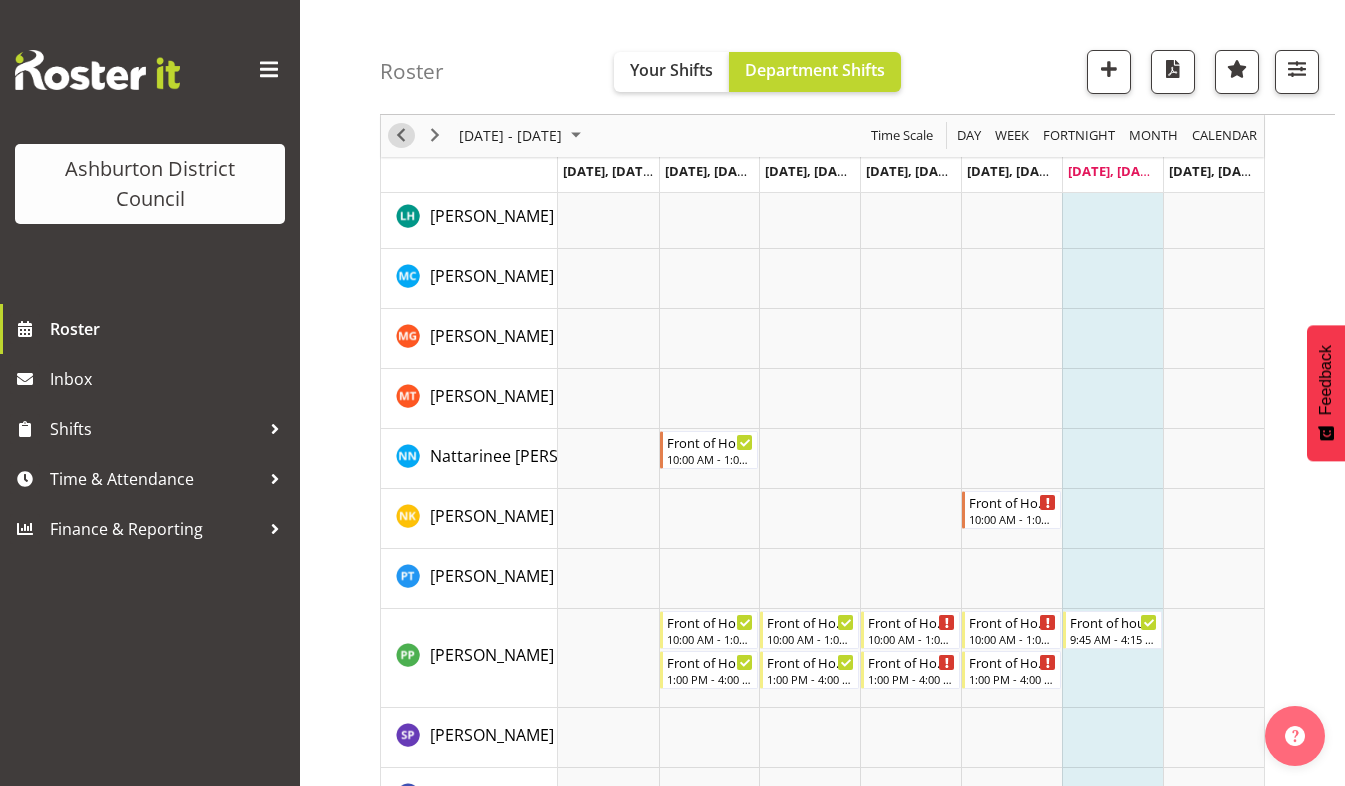 click at bounding box center [401, 136] 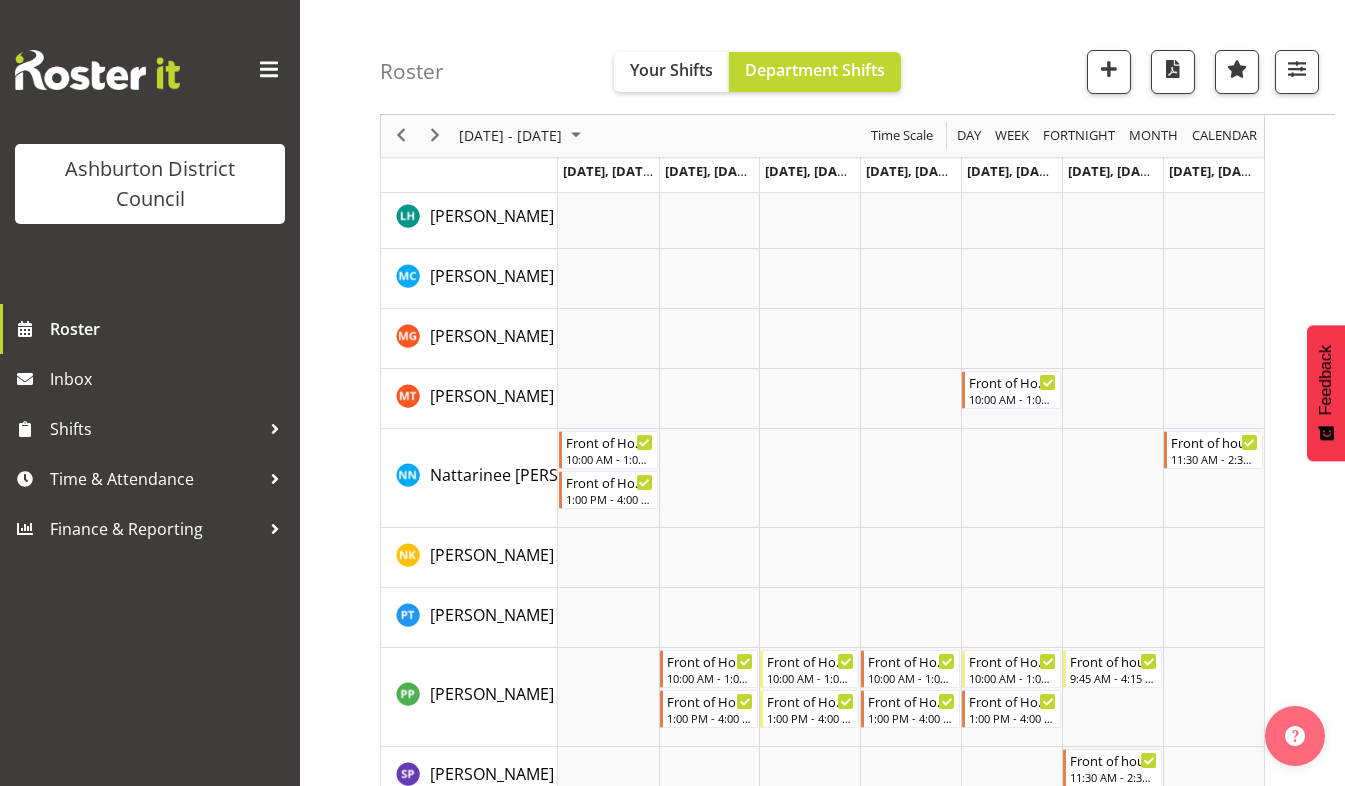 scroll, scrollTop: 1268, scrollLeft: 0, axis: vertical 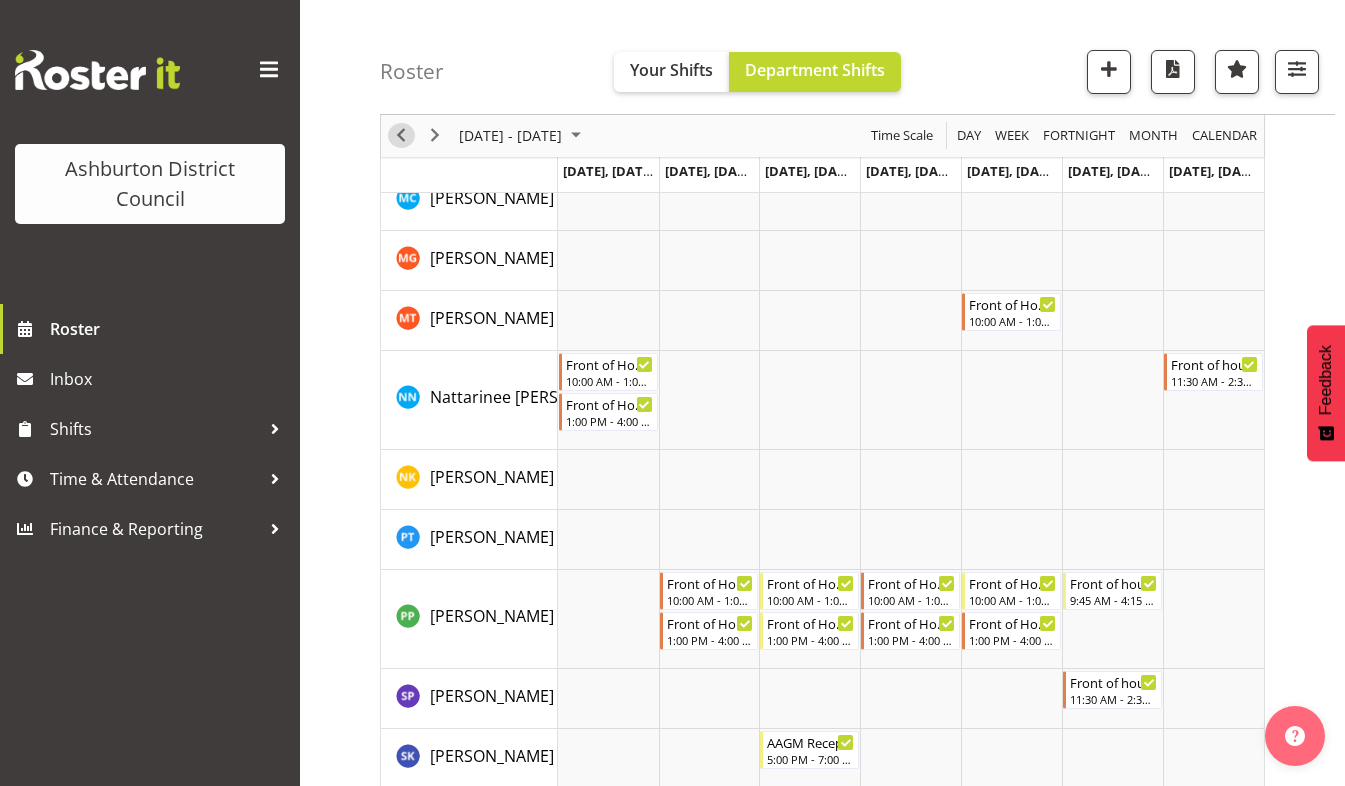 click at bounding box center [401, 136] 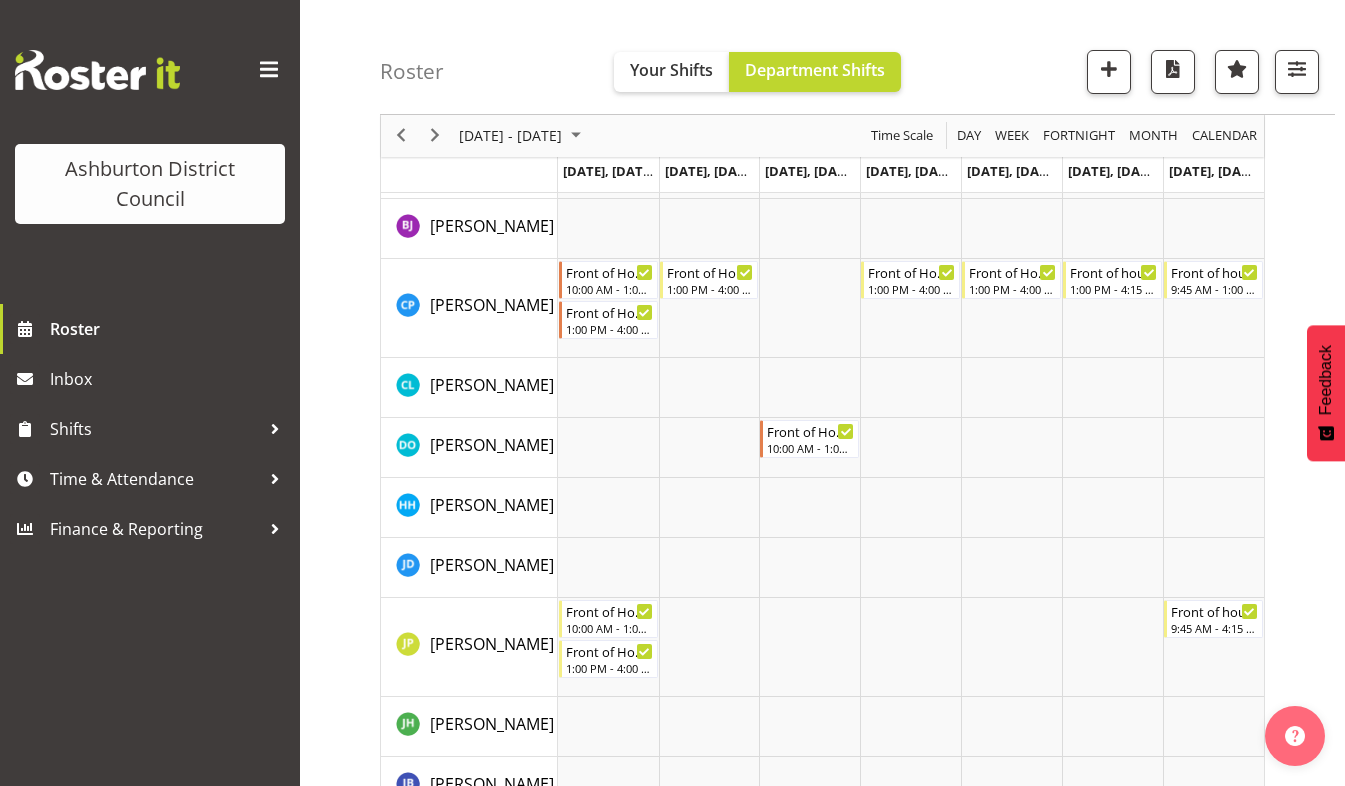 scroll, scrollTop: 201, scrollLeft: 0, axis: vertical 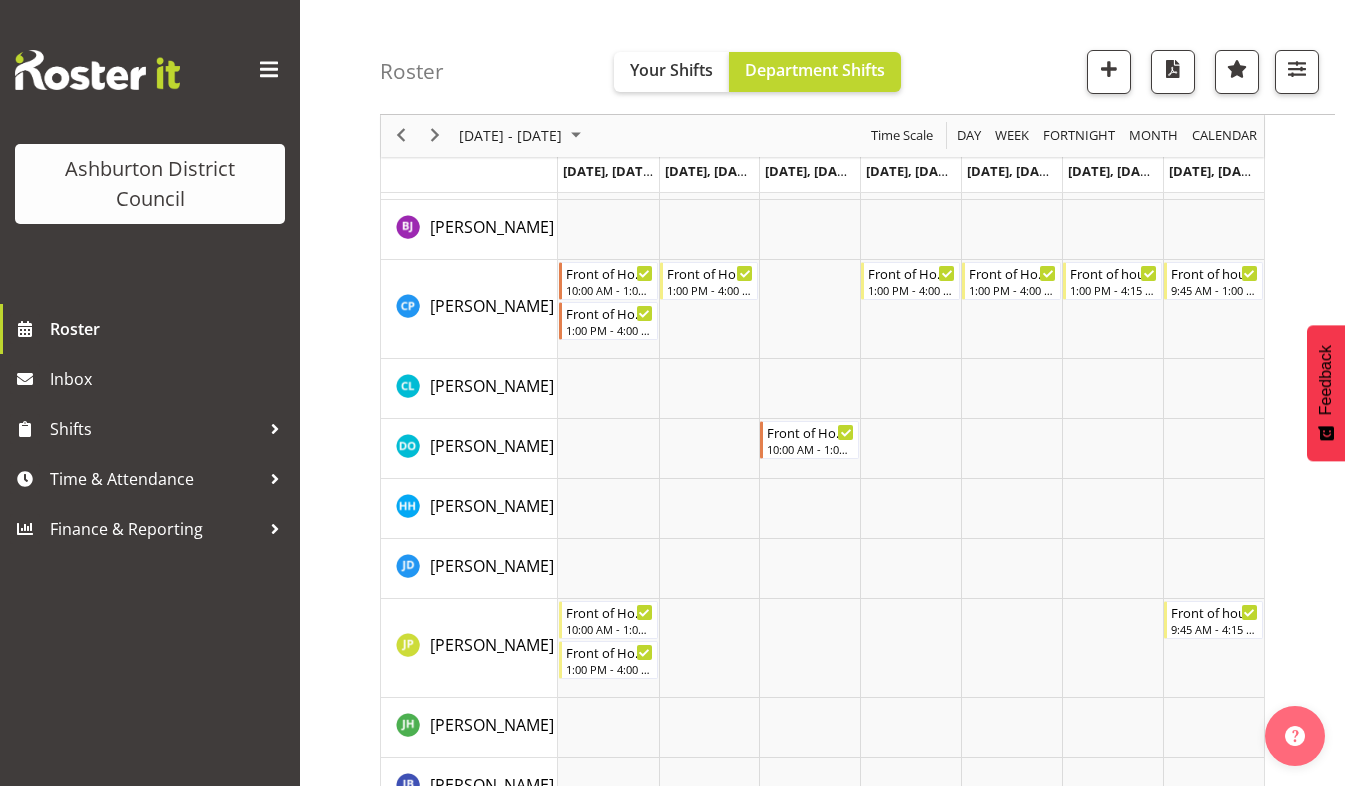 click at bounding box center [469, 175] 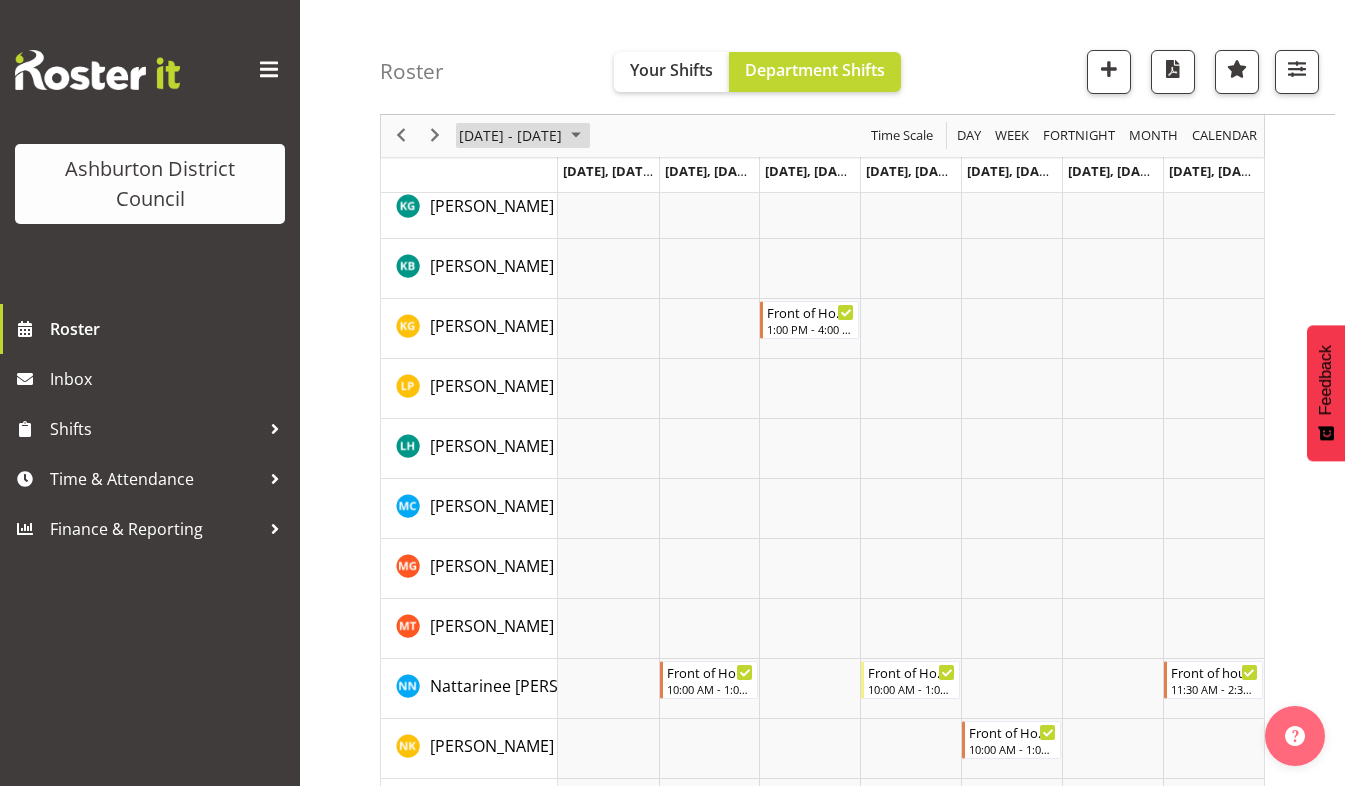 scroll, scrollTop: 975, scrollLeft: 0, axis: vertical 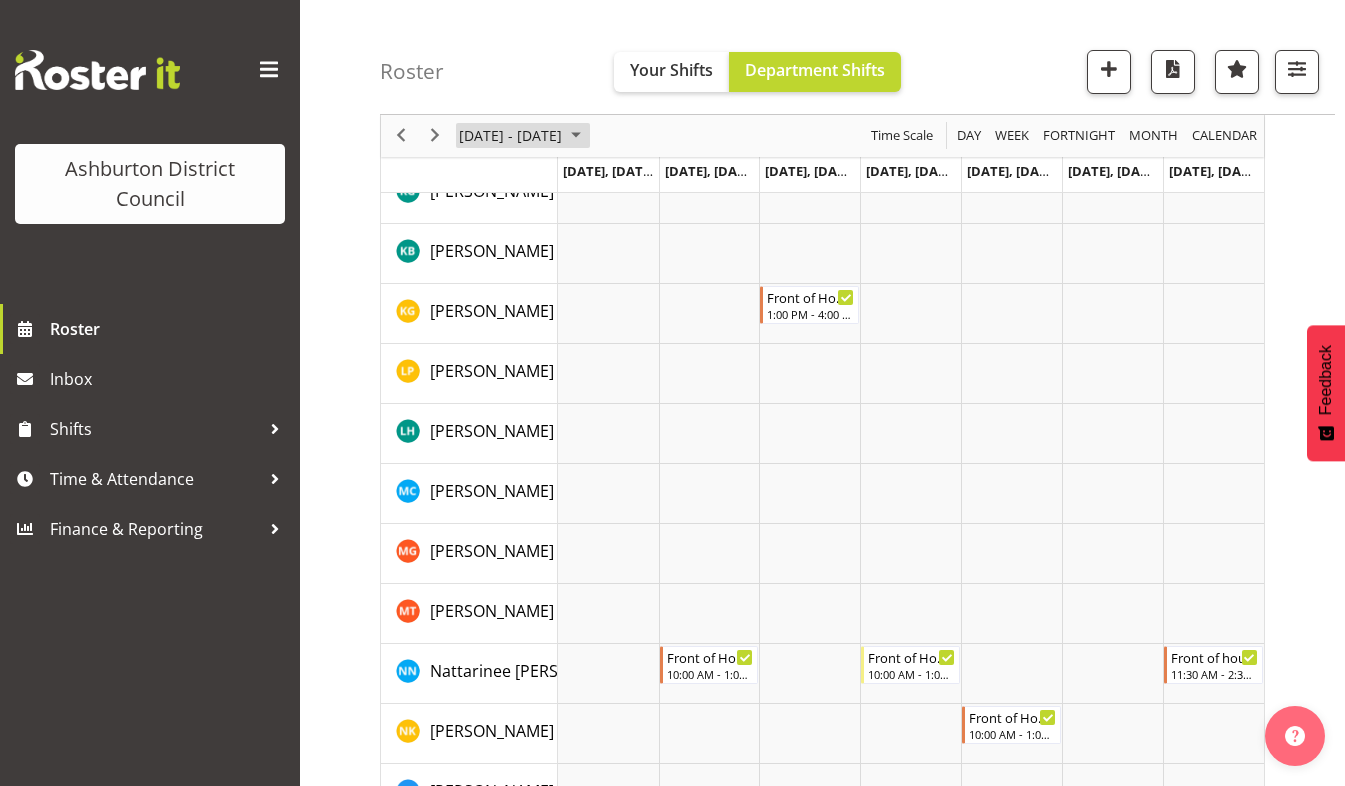 click on "[DATE] - [DATE]" at bounding box center (510, 136) 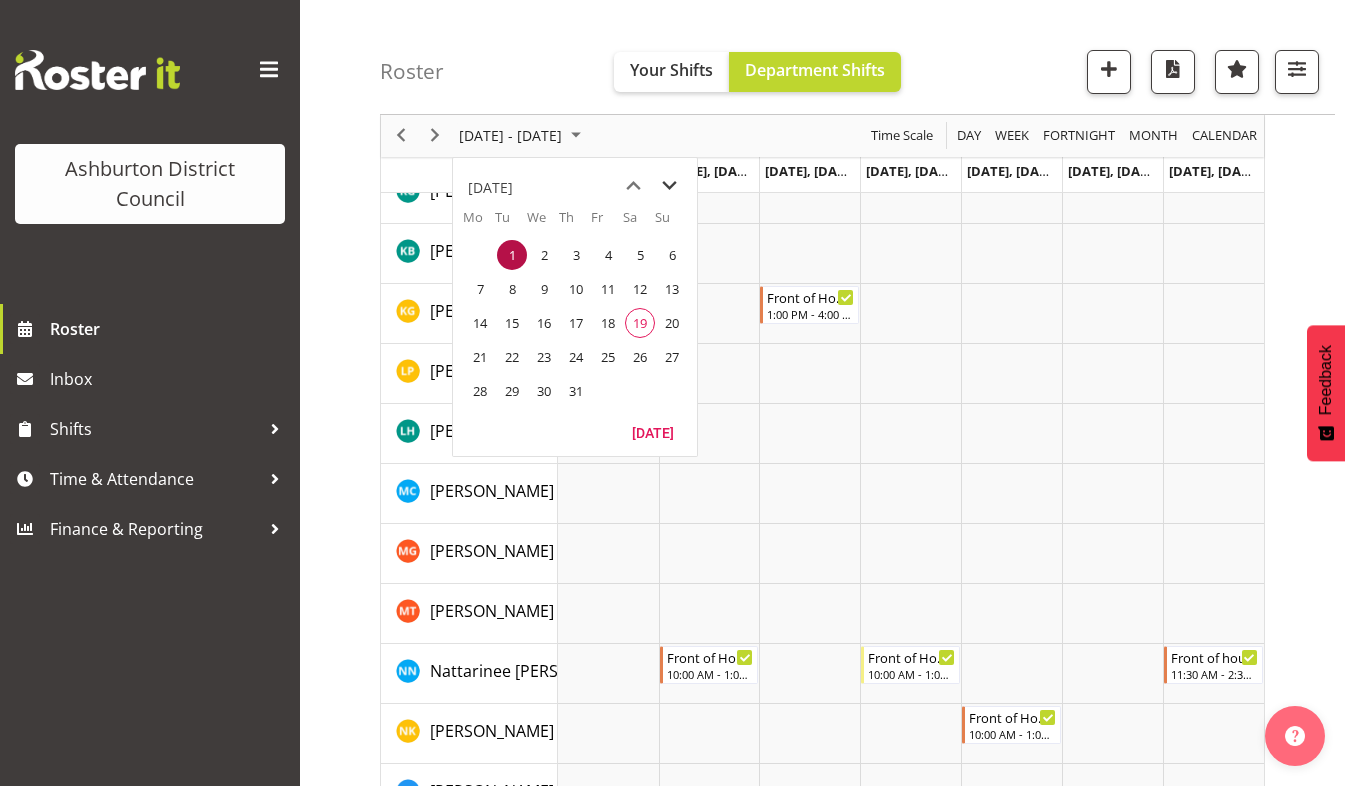 click at bounding box center [669, 186] 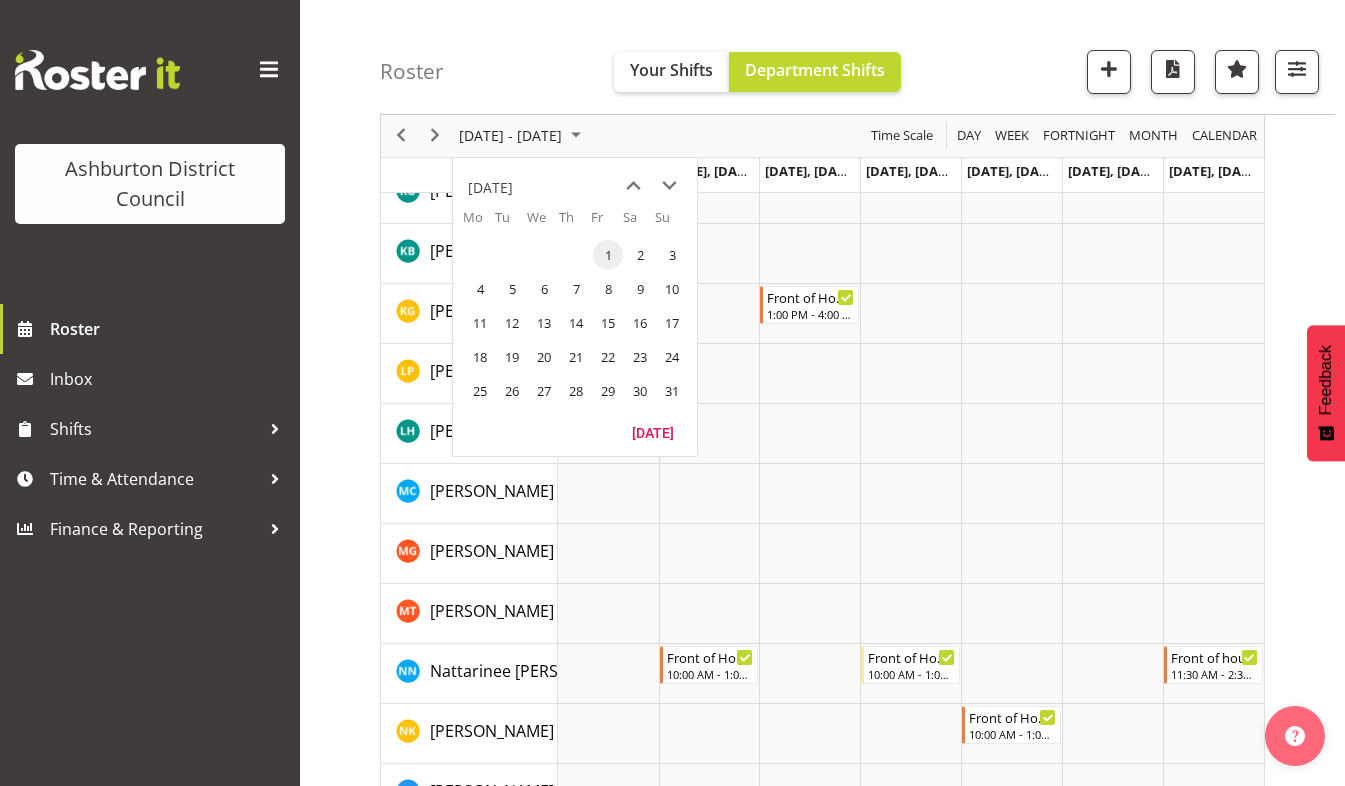 click on "1" at bounding box center [608, 255] 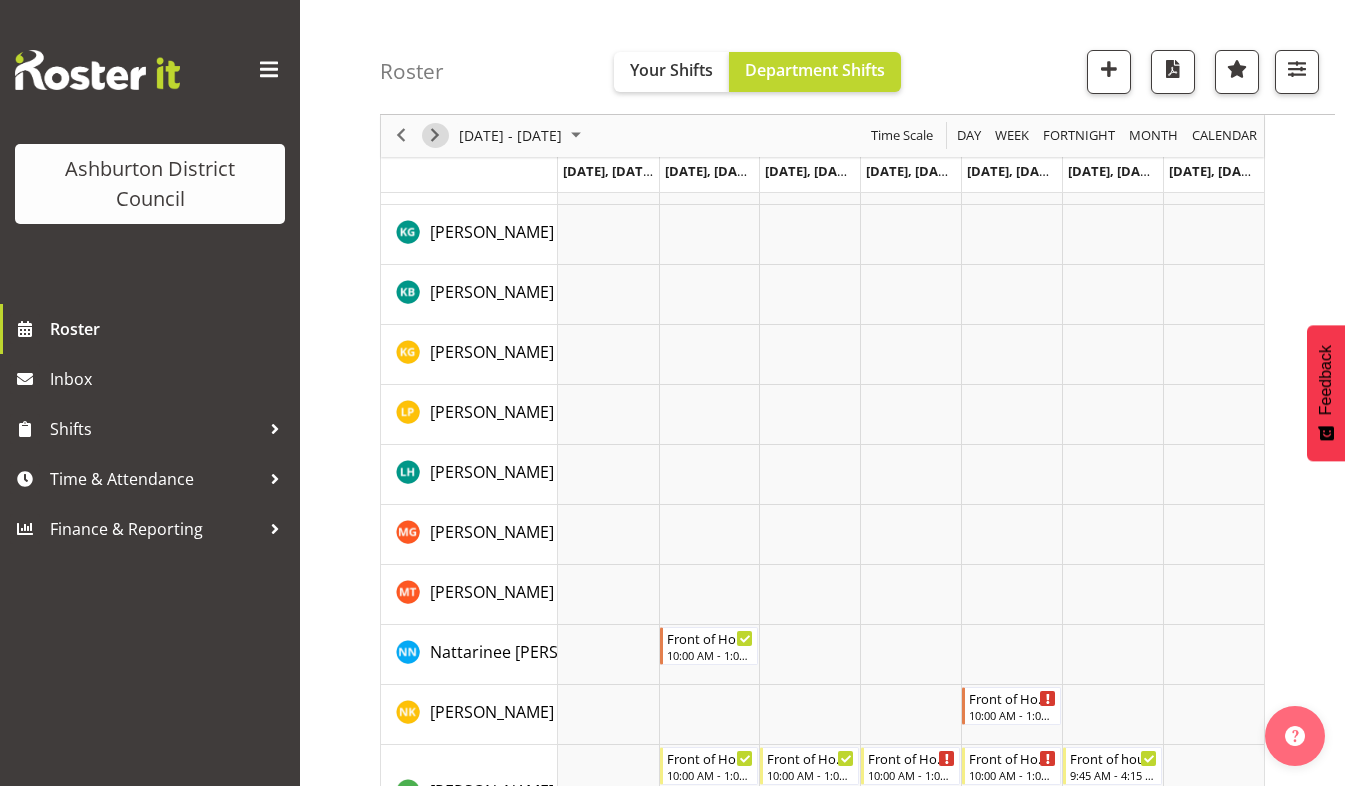 click at bounding box center (435, 136) 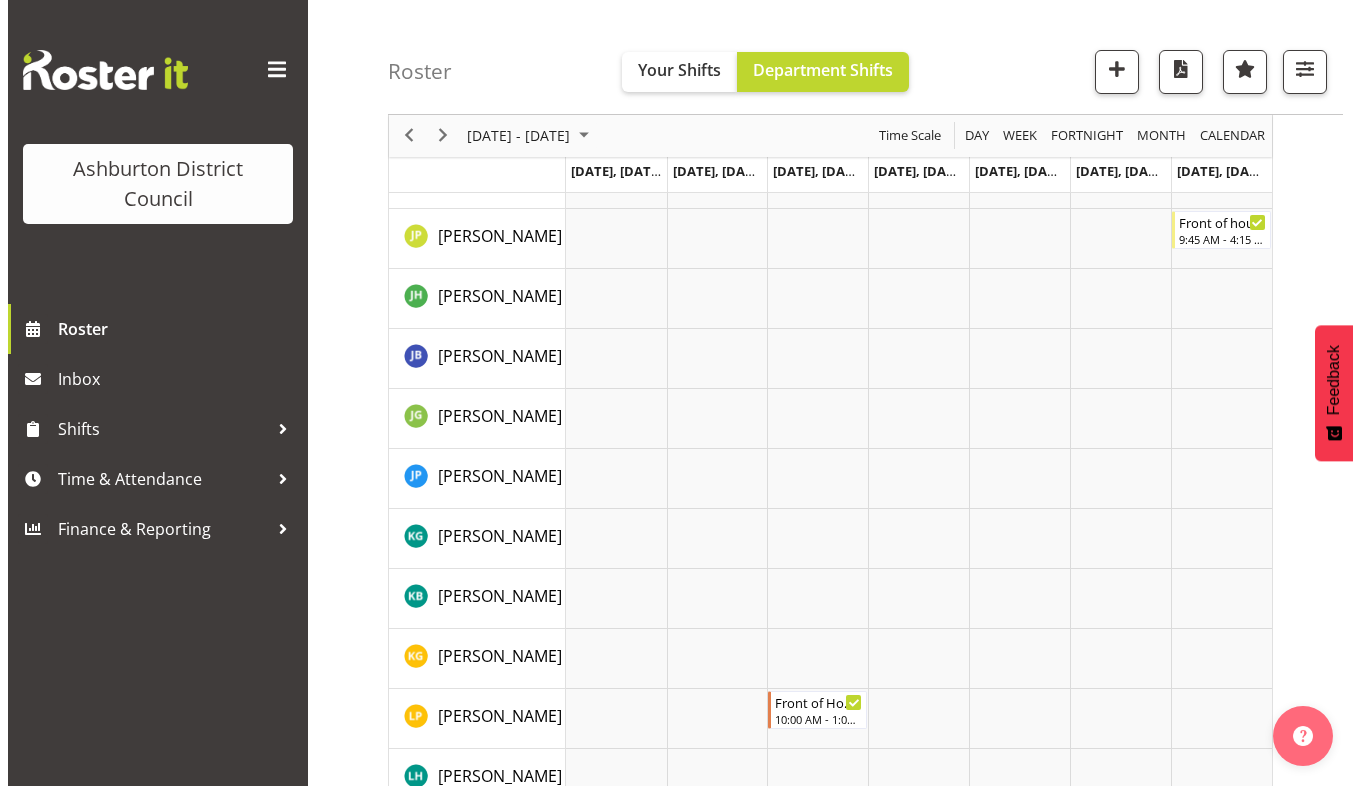 scroll, scrollTop: 0, scrollLeft: 0, axis: both 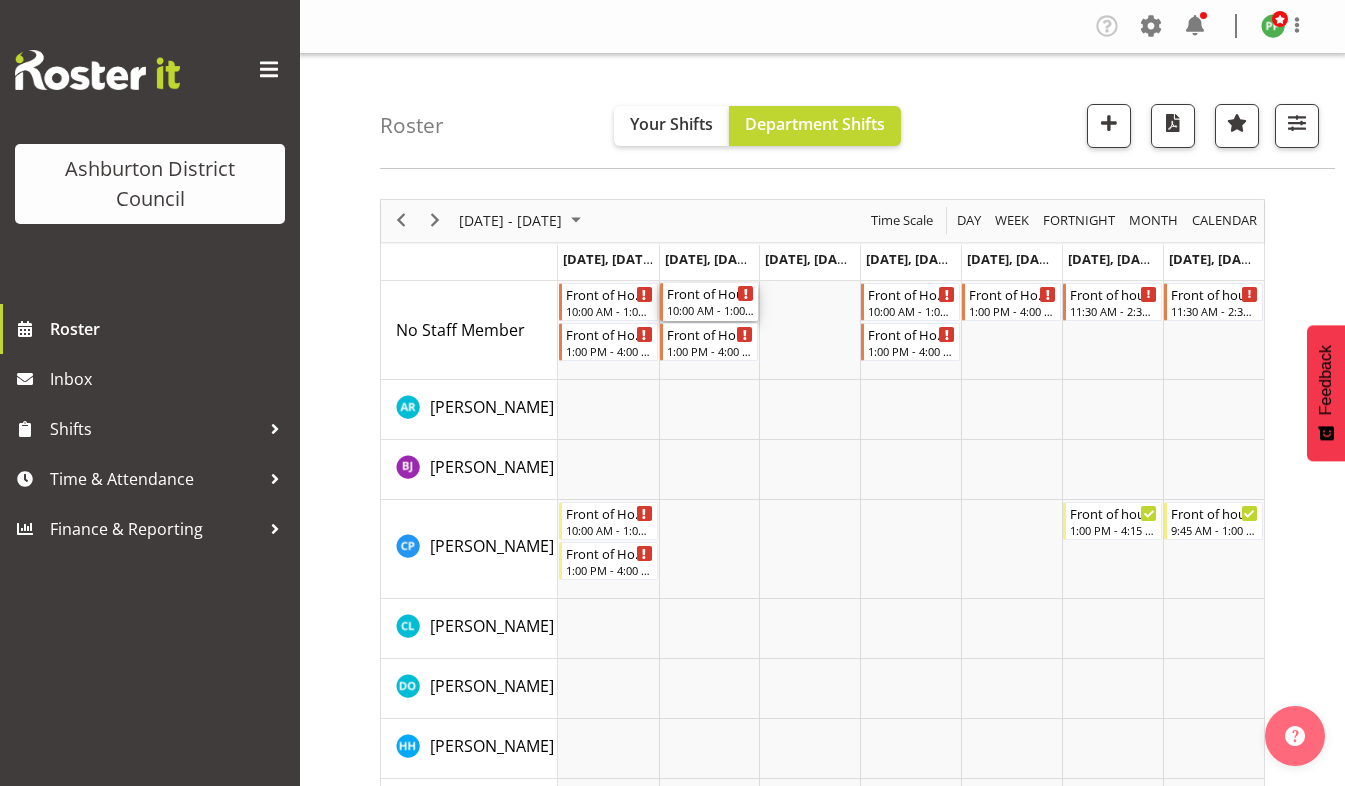 click on "10:00 AM - 1:00 PM" at bounding box center (711, 310) 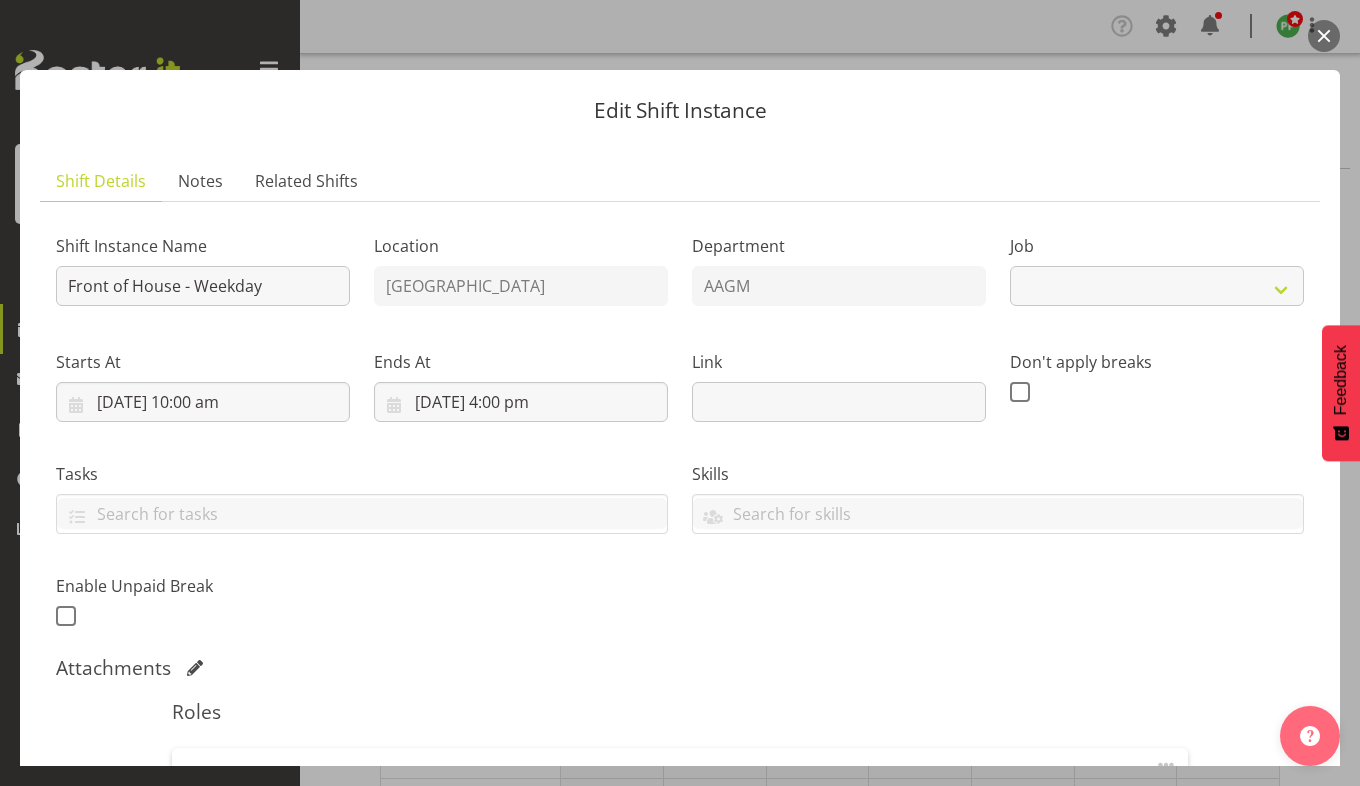 select on "10103" 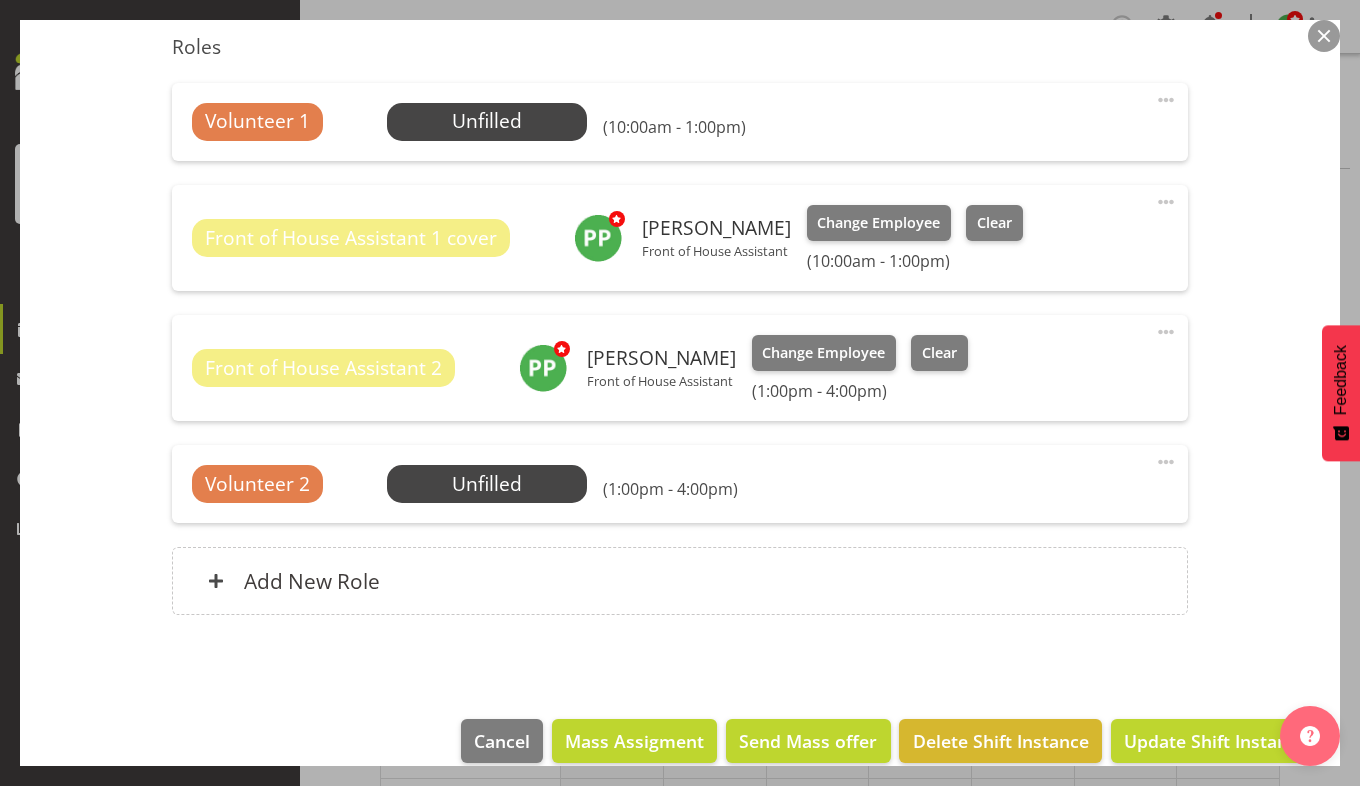 scroll, scrollTop: 692, scrollLeft: 0, axis: vertical 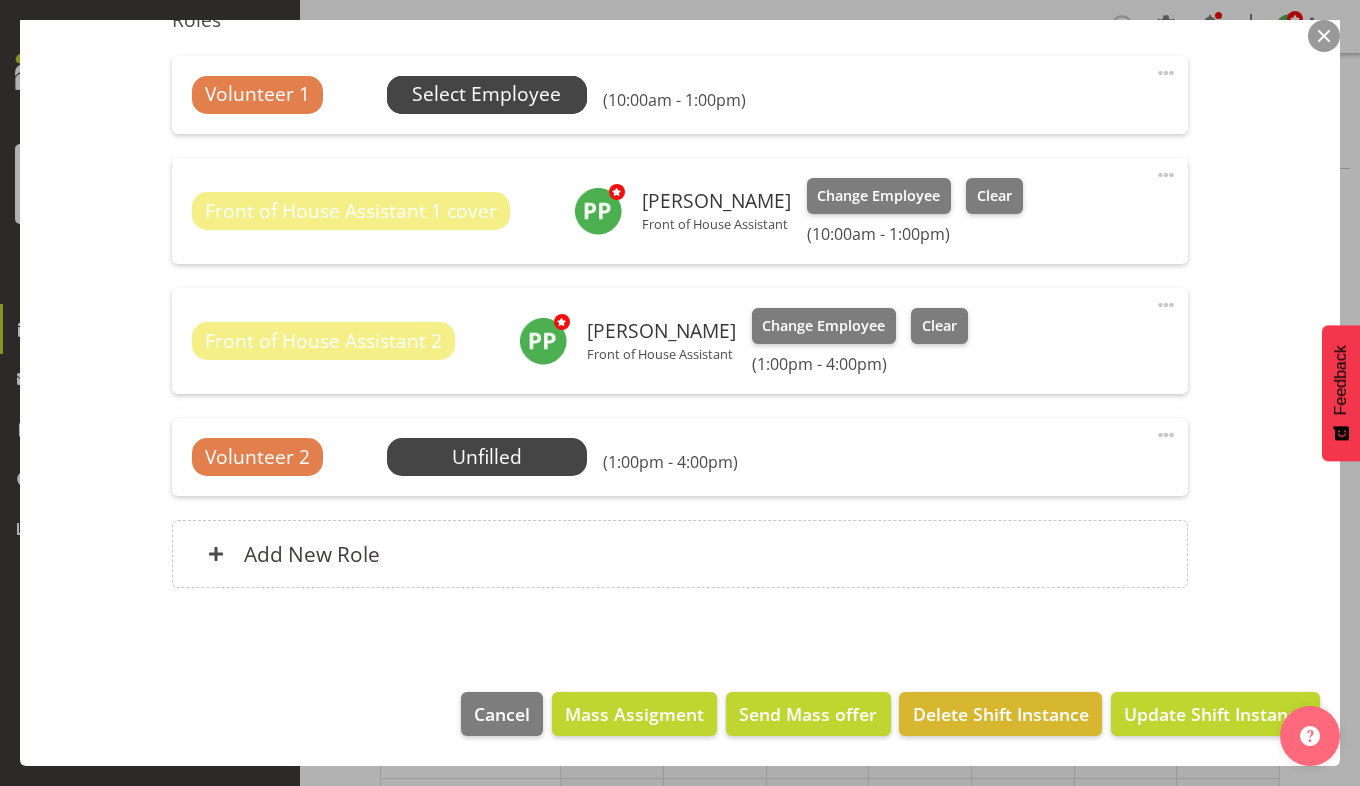 click on "Select Employee" at bounding box center [486, 94] 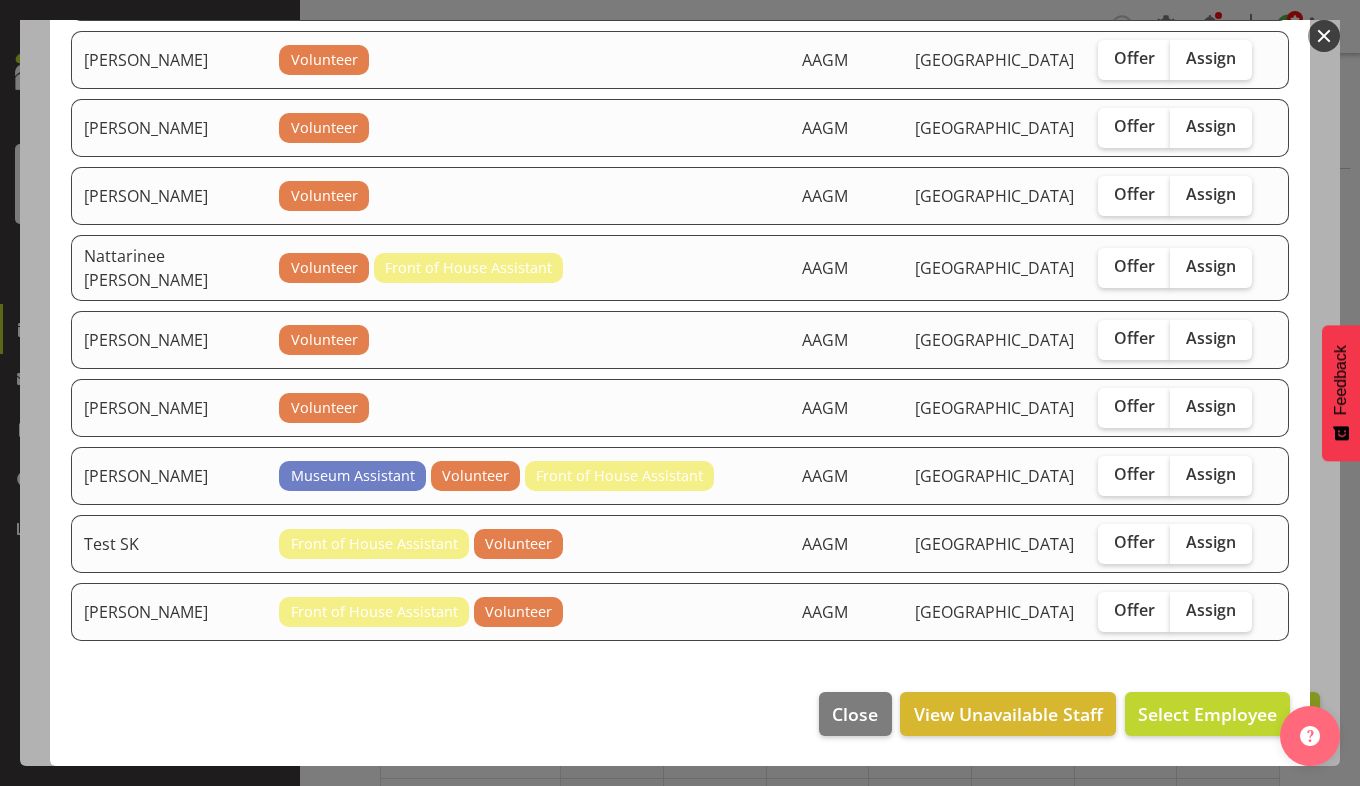scroll, scrollTop: 1035, scrollLeft: 0, axis: vertical 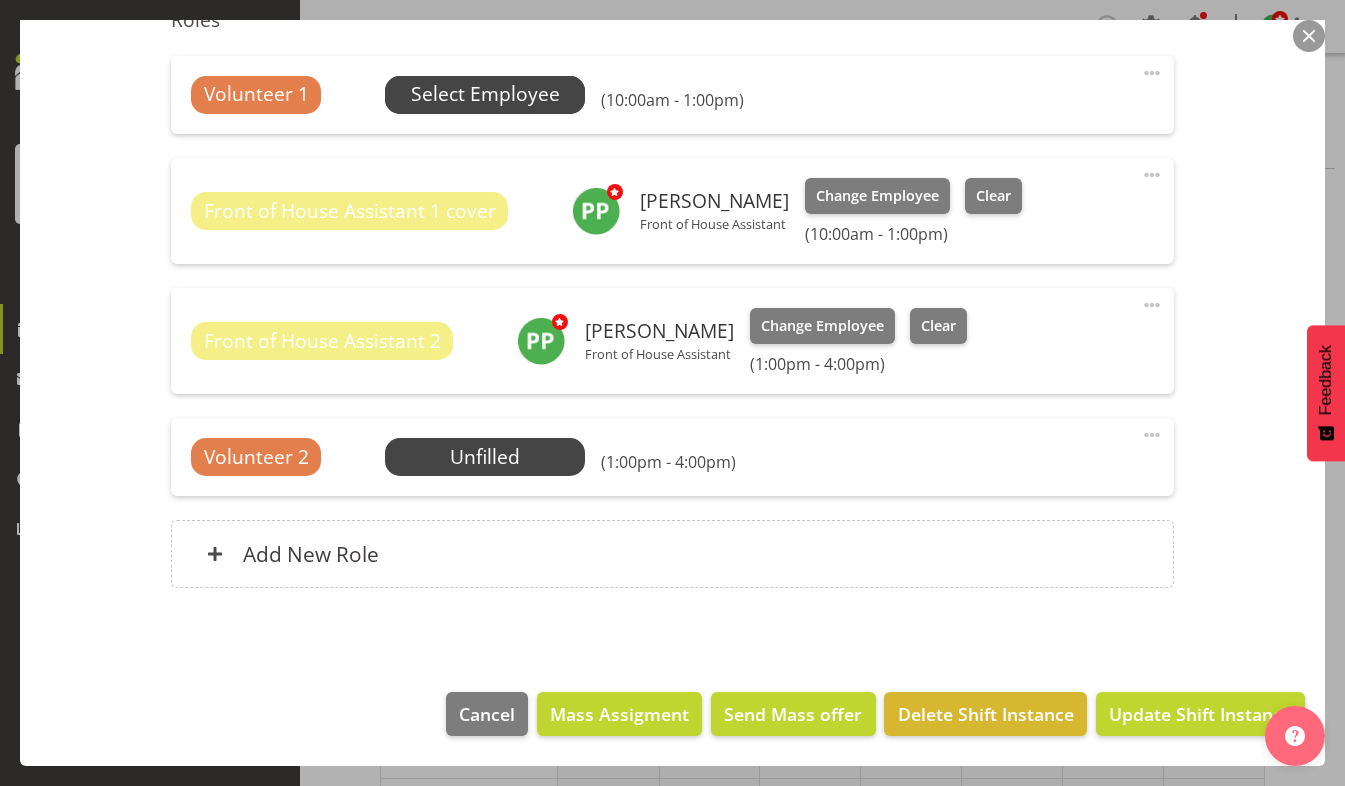 click on "Select Employee" at bounding box center (485, 94) 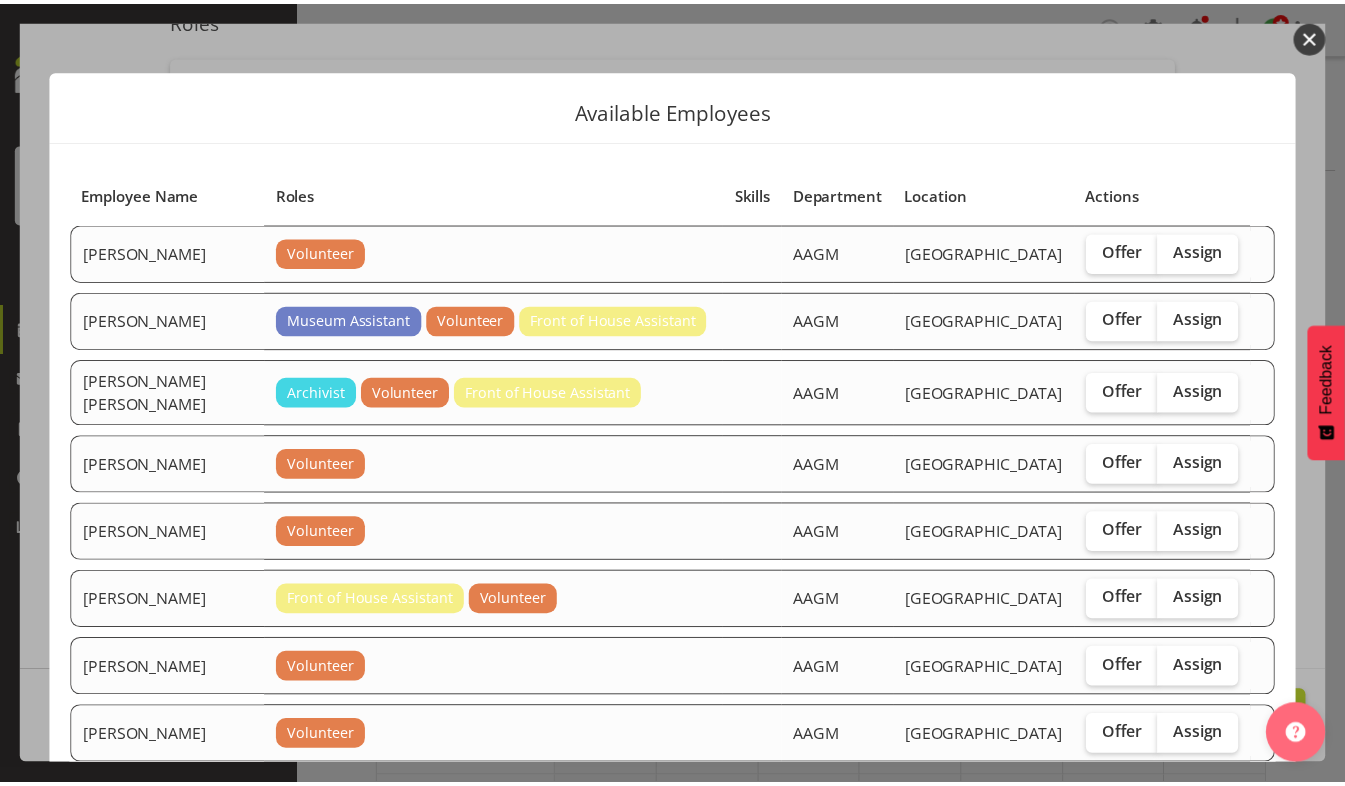 scroll, scrollTop: 1169, scrollLeft: 0, axis: vertical 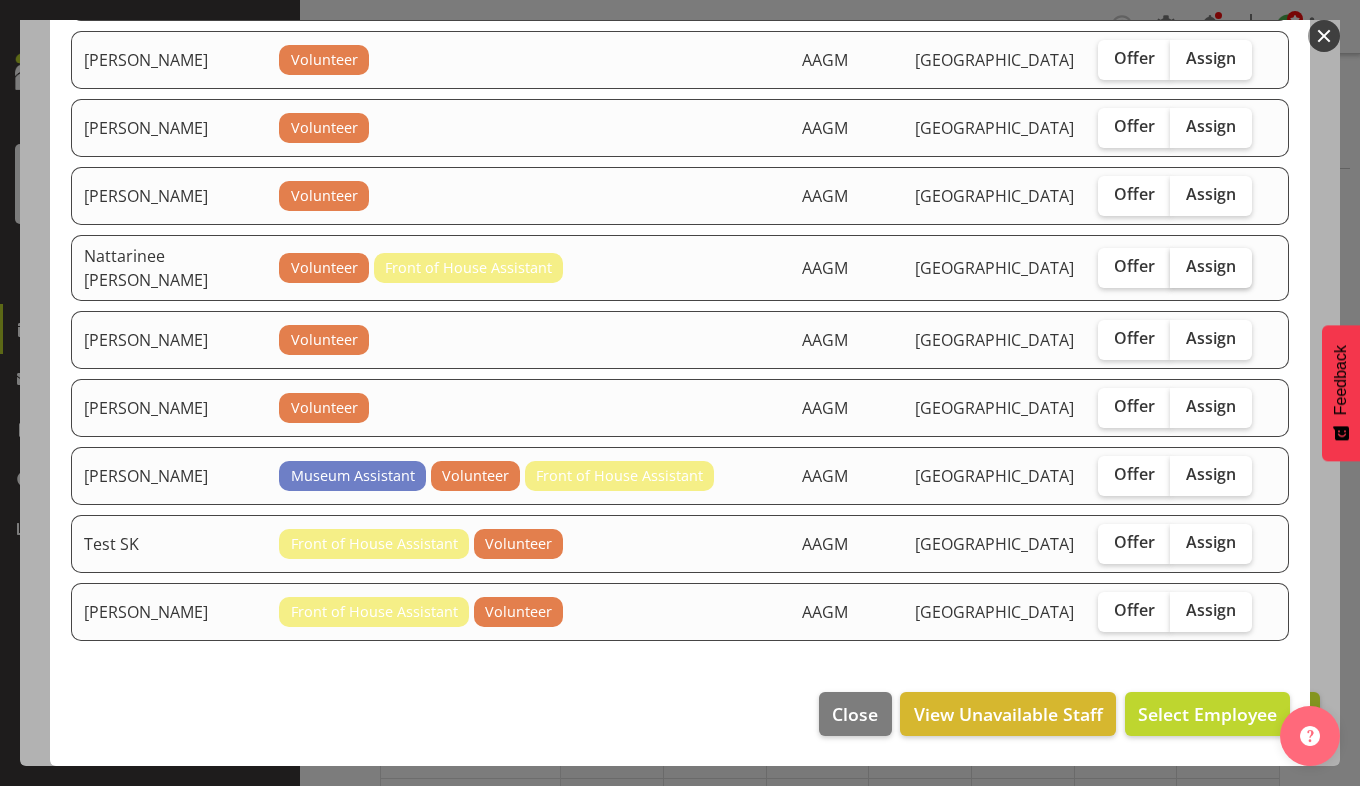 click on "Assign" at bounding box center (1211, 266) 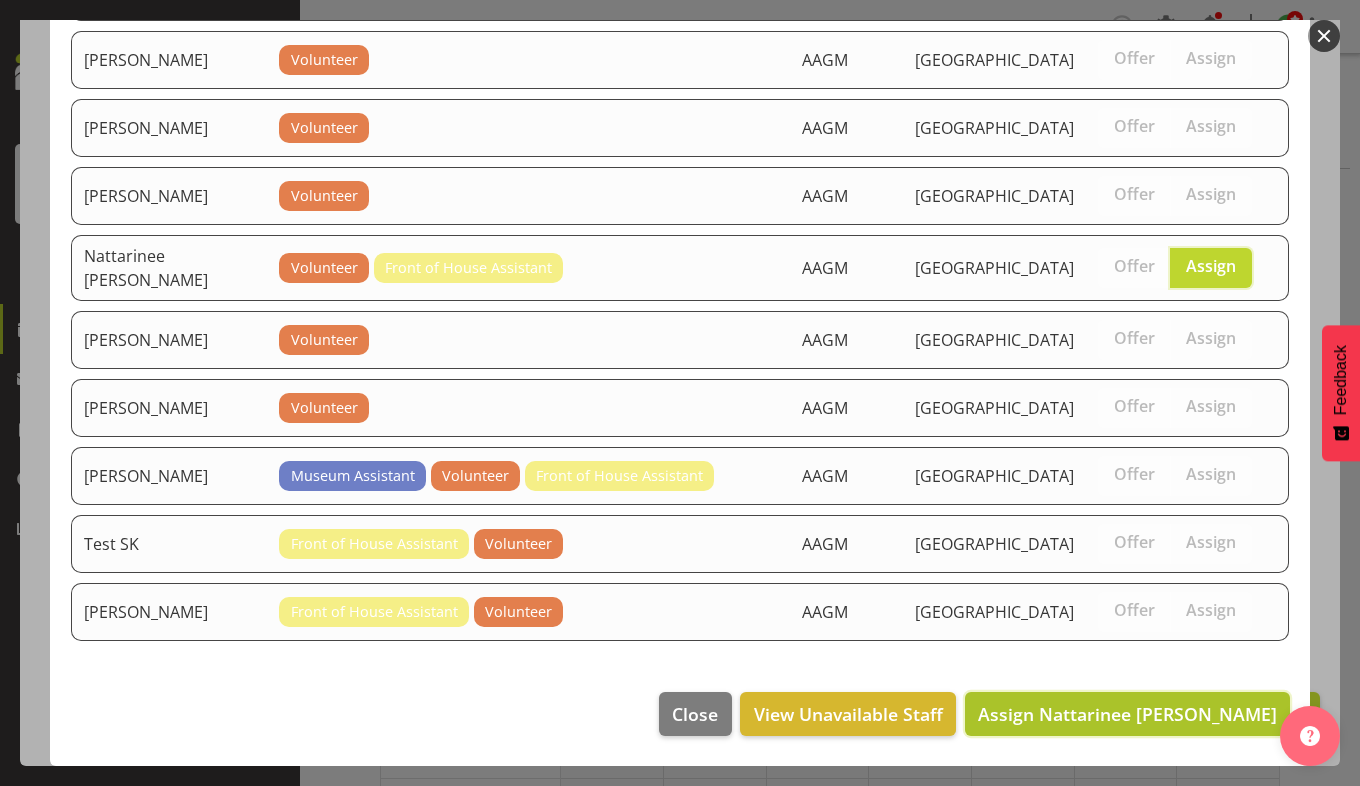 click on "Assign Nattarinee [PERSON_NAME]" at bounding box center (1127, 714) 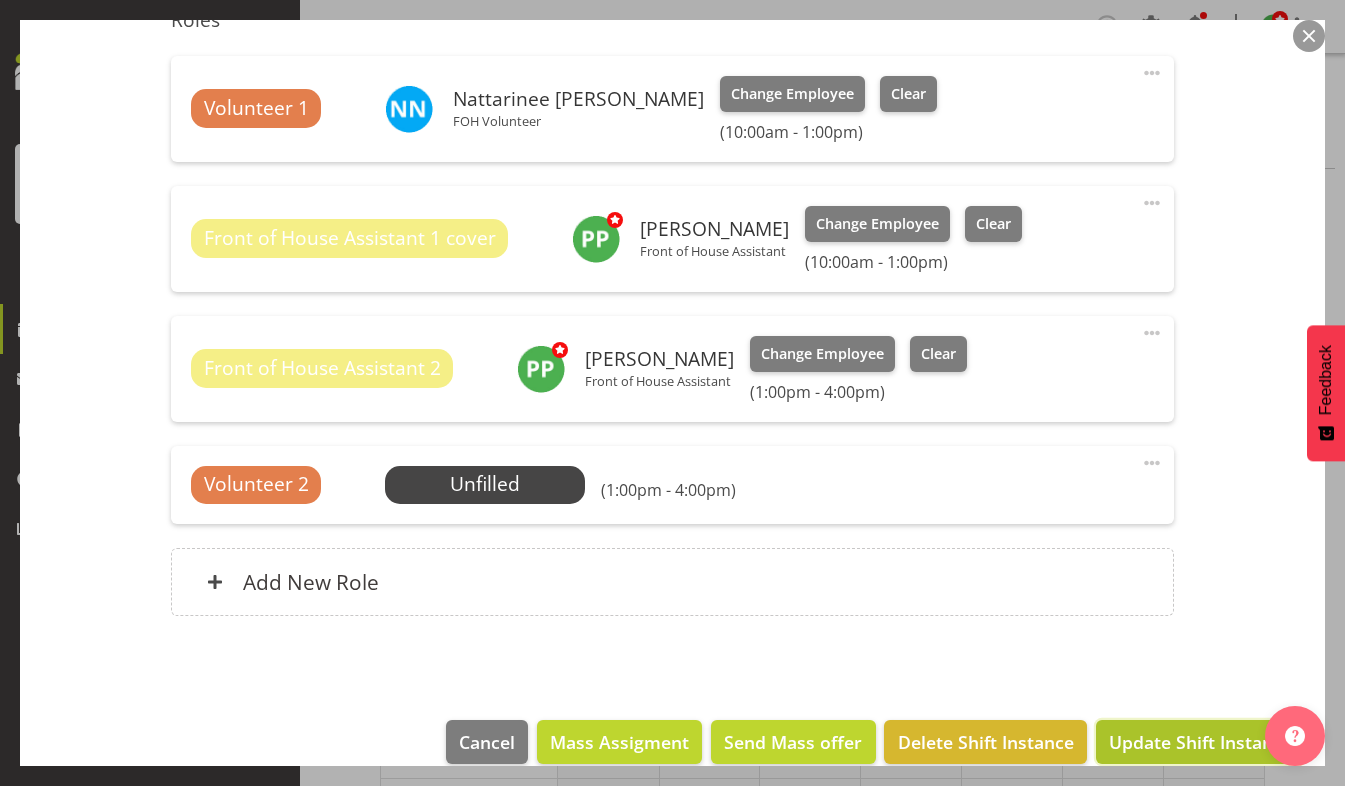 click on "Update Shift Instance" at bounding box center (1200, 742) 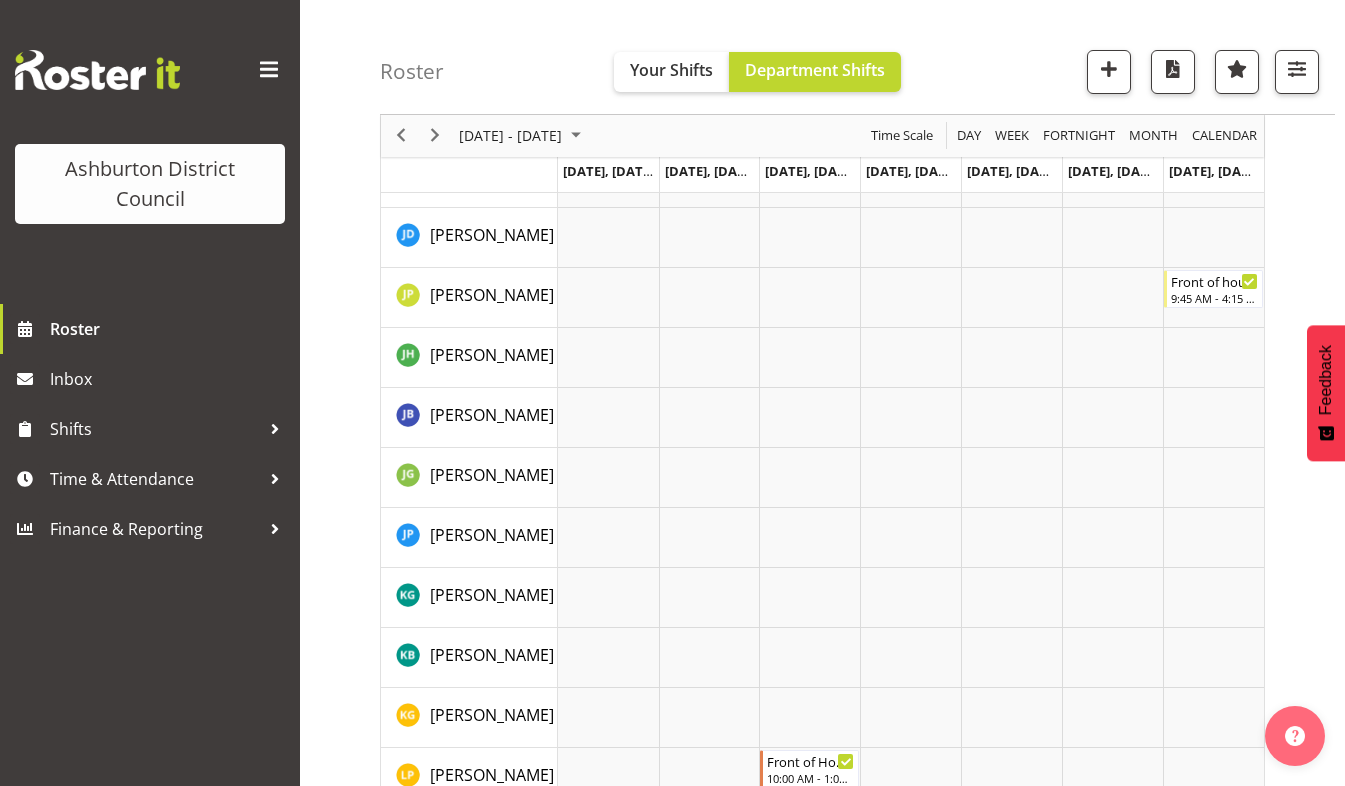 scroll, scrollTop: 1085, scrollLeft: 0, axis: vertical 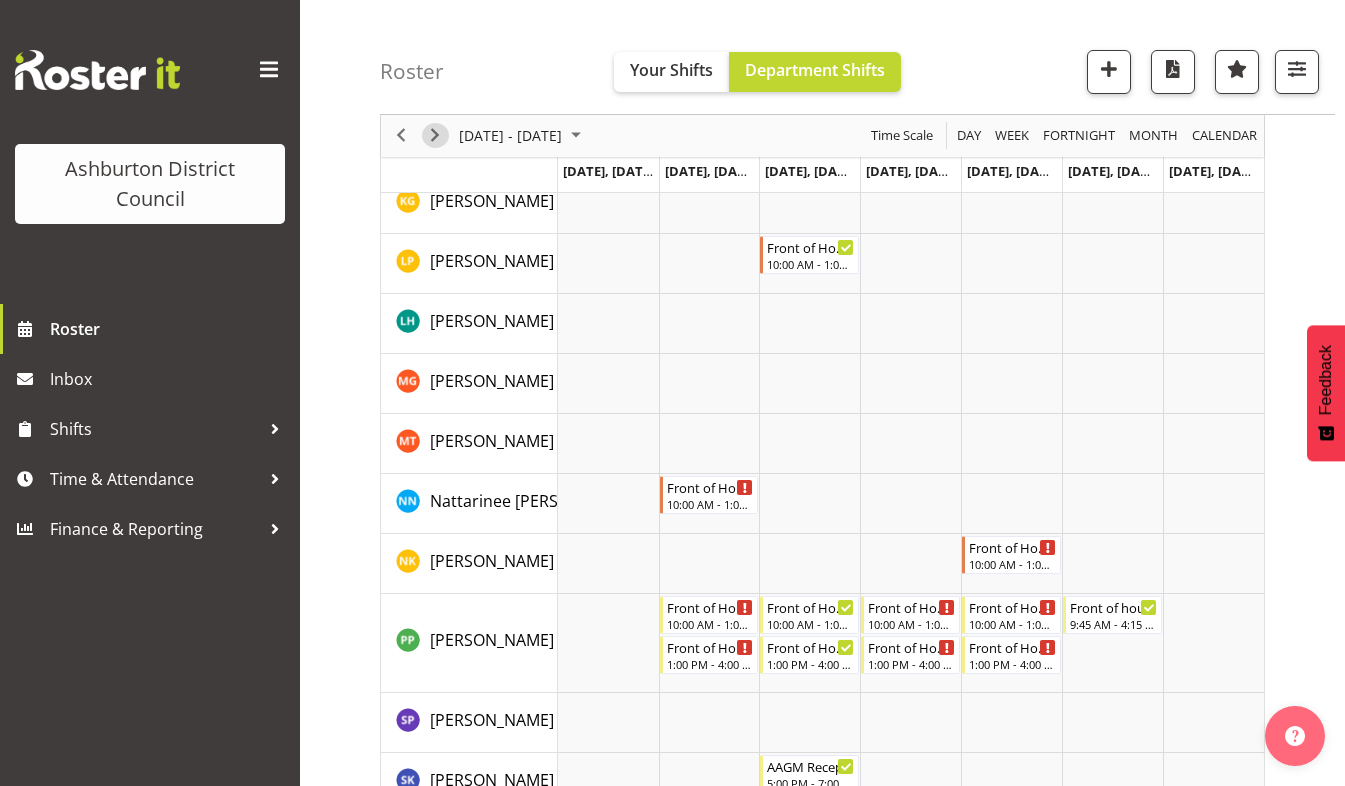 click at bounding box center [435, 136] 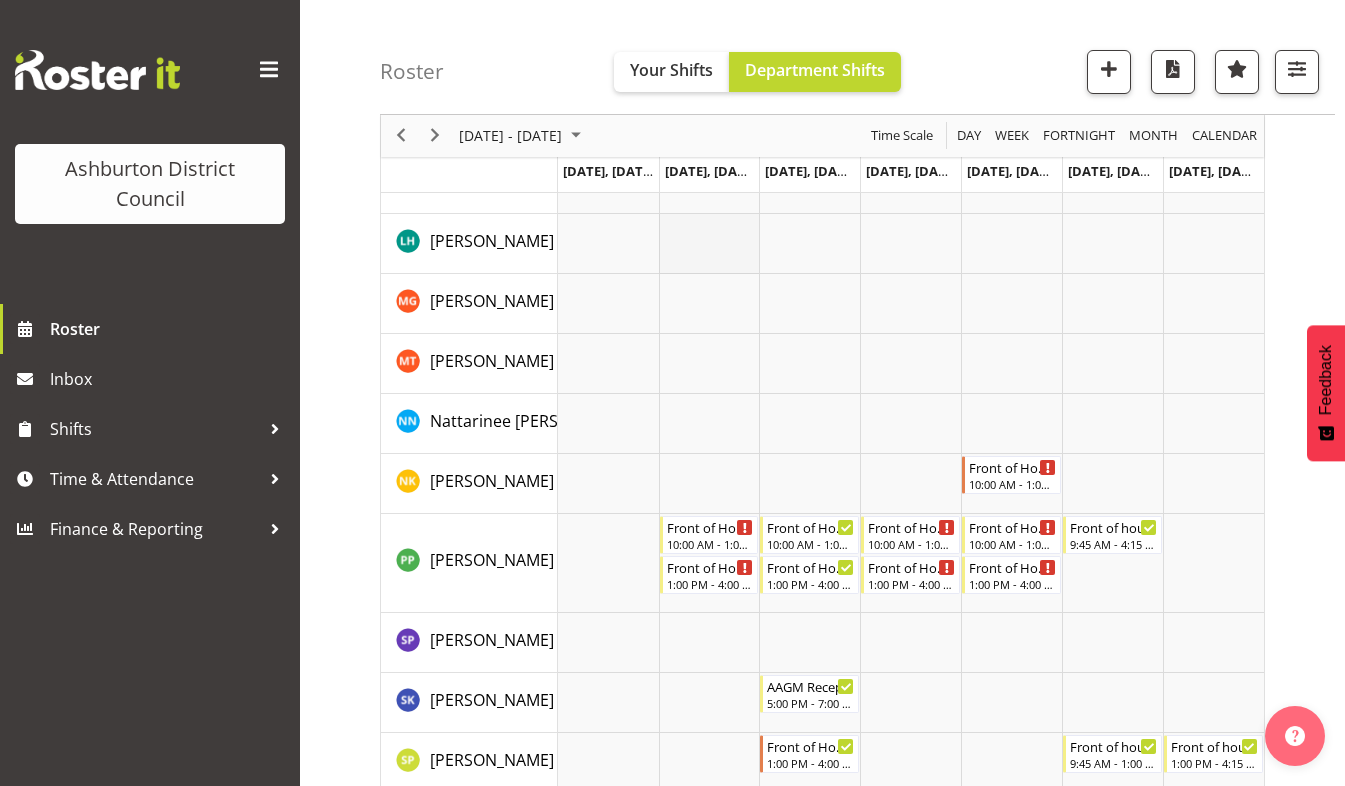 scroll, scrollTop: 1307, scrollLeft: 0, axis: vertical 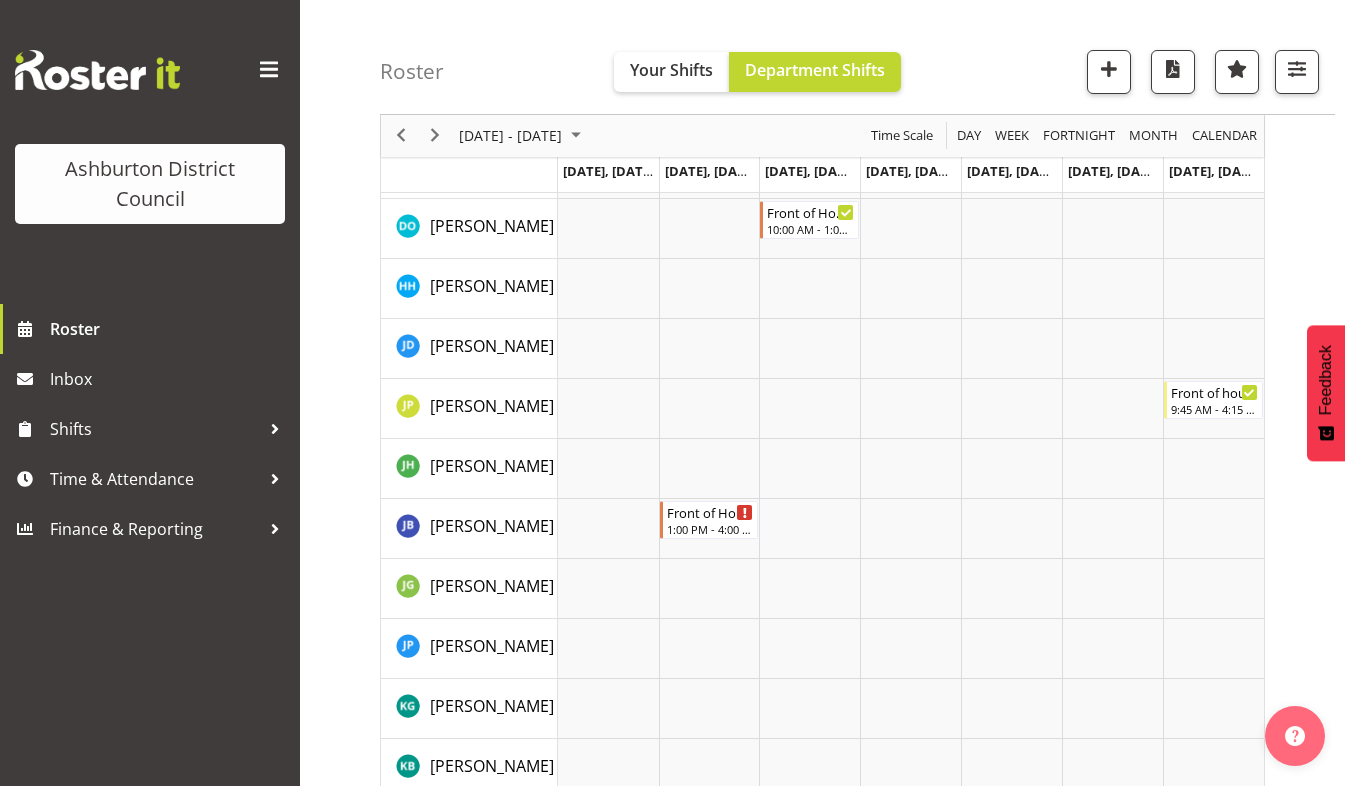 click at bounding box center (709, 349) 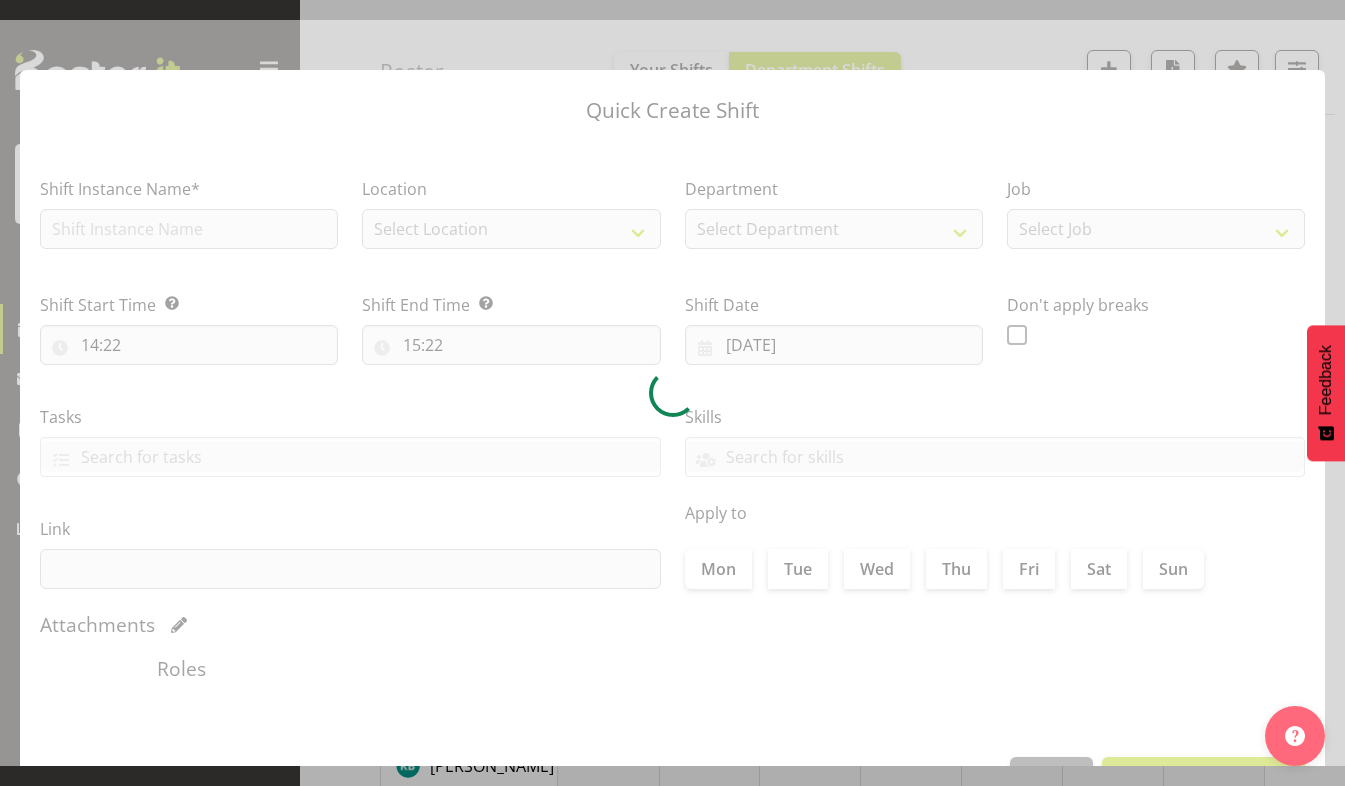 scroll, scrollTop: 216, scrollLeft: 0, axis: vertical 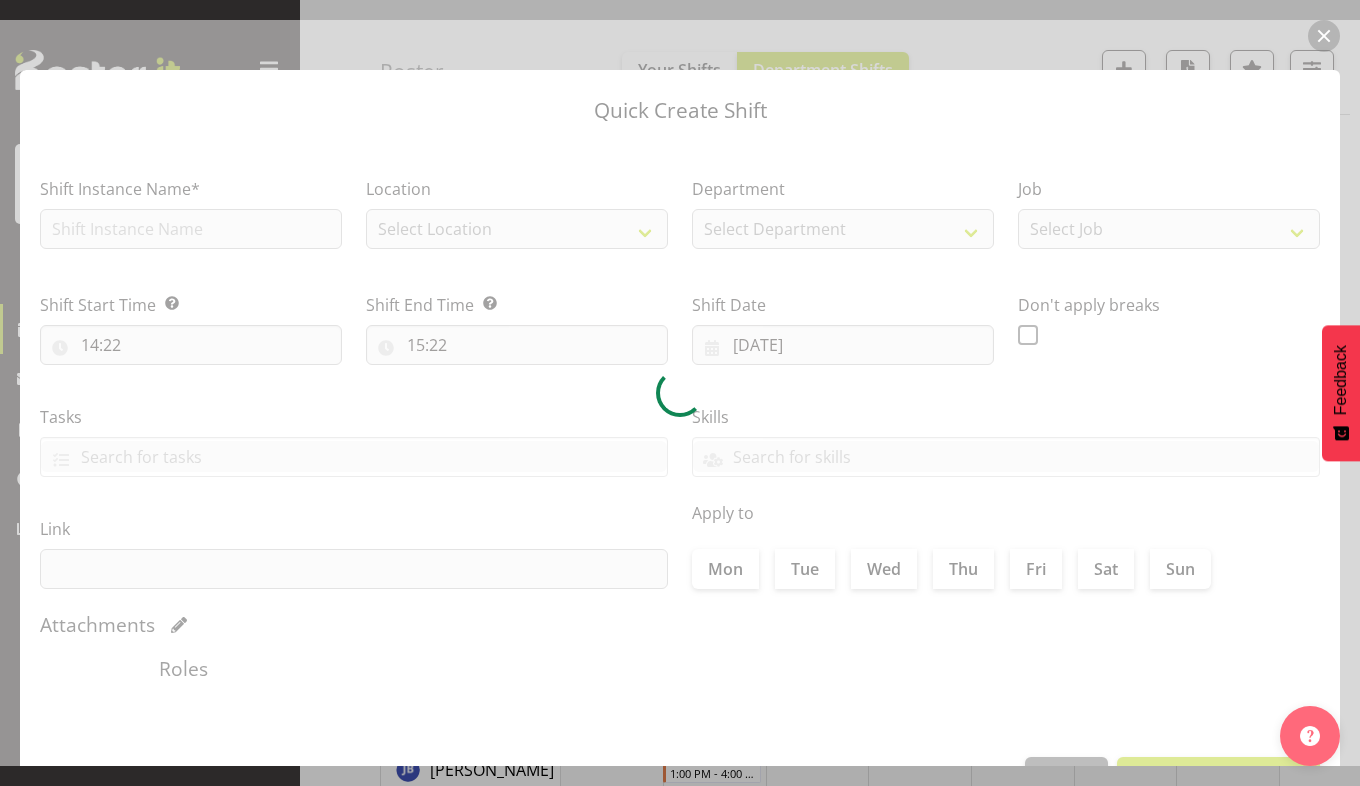 type on "[DATE]" 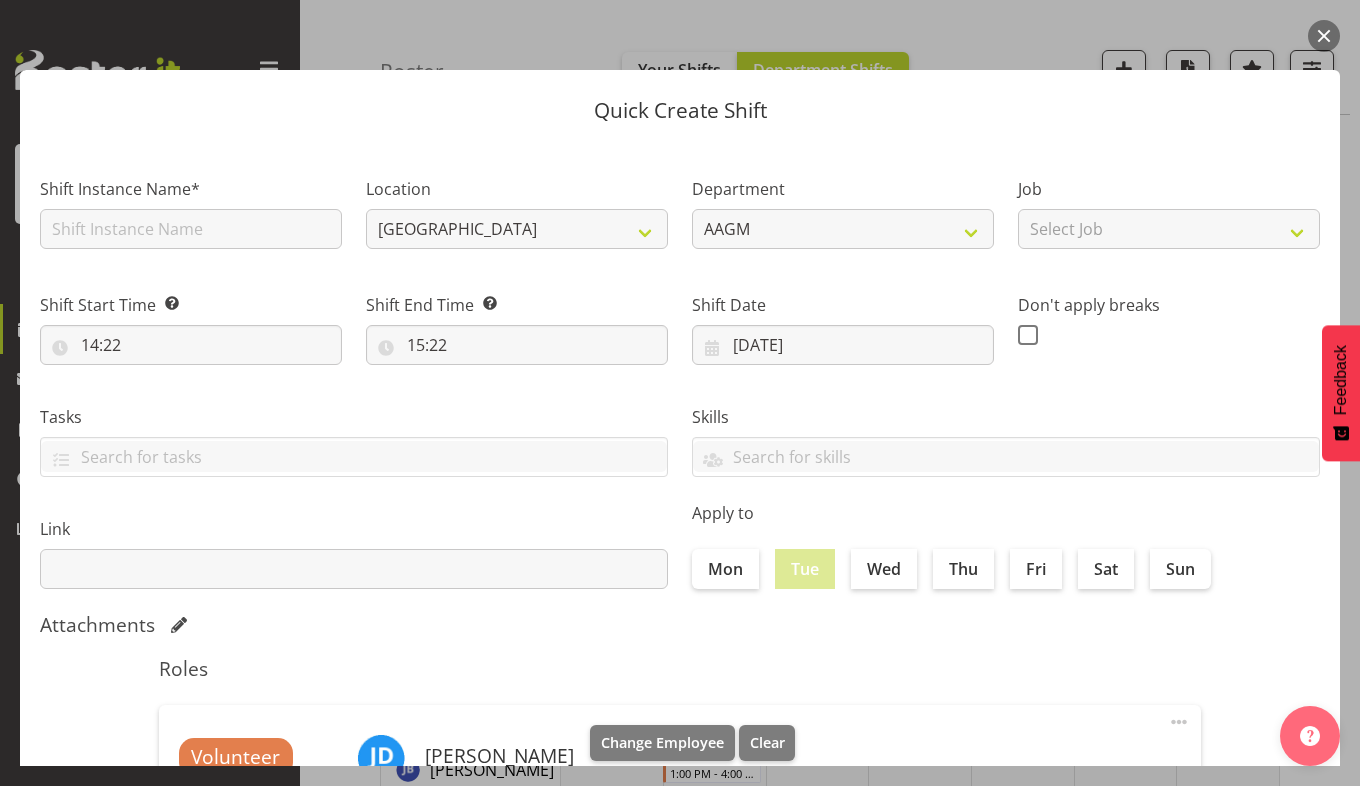 click at bounding box center [1324, 36] 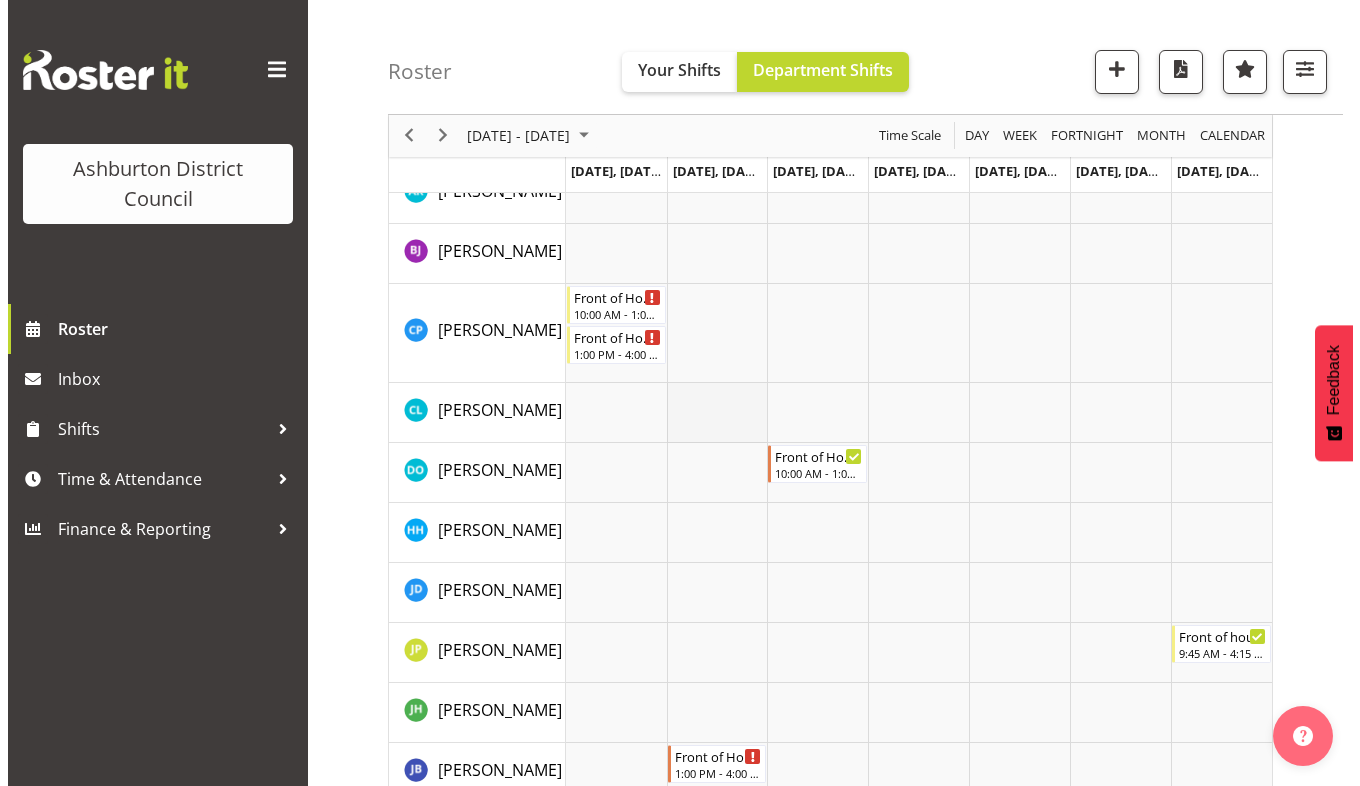 scroll, scrollTop: 0, scrollLeft: 0, axis: both 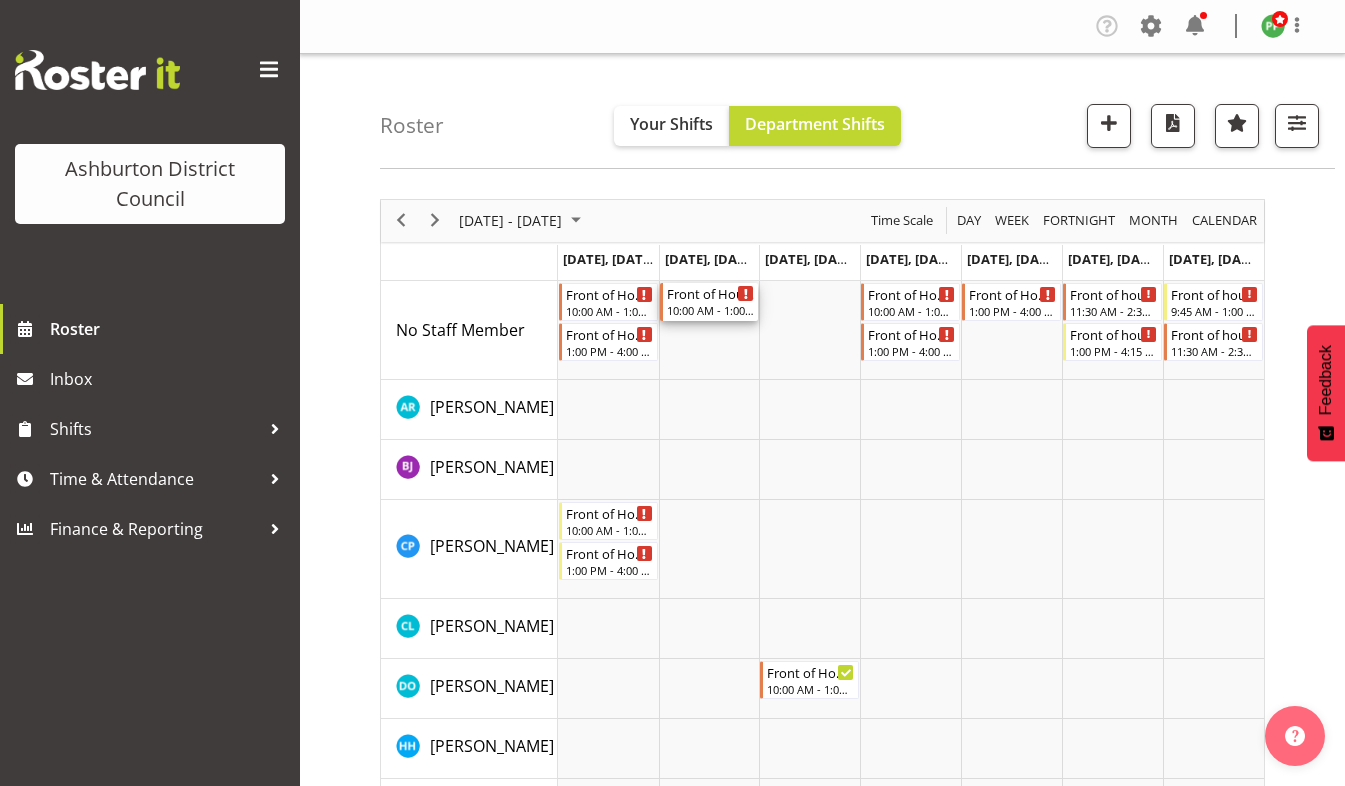 click on "10:00 AM - 1:00 PM" at bounding box center [711, 310] 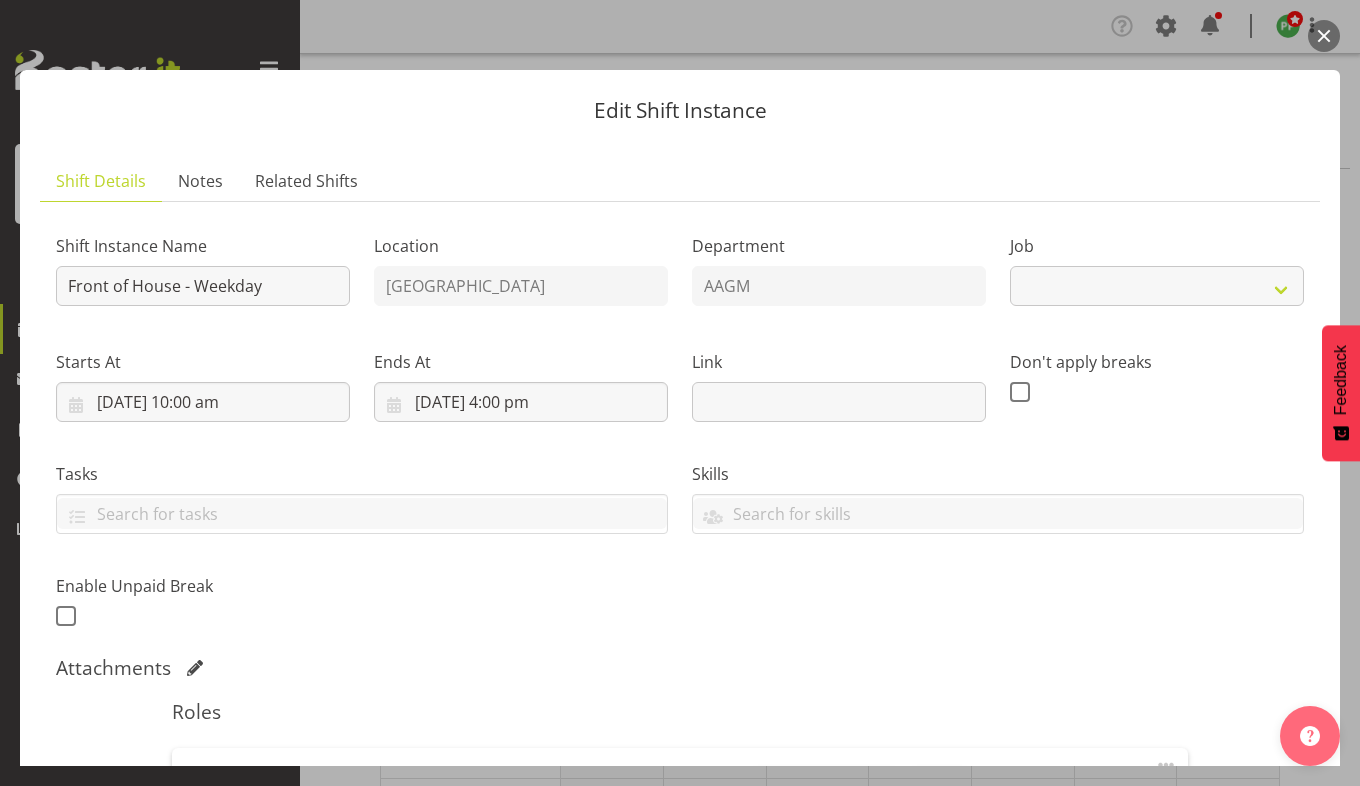 select on "10103" 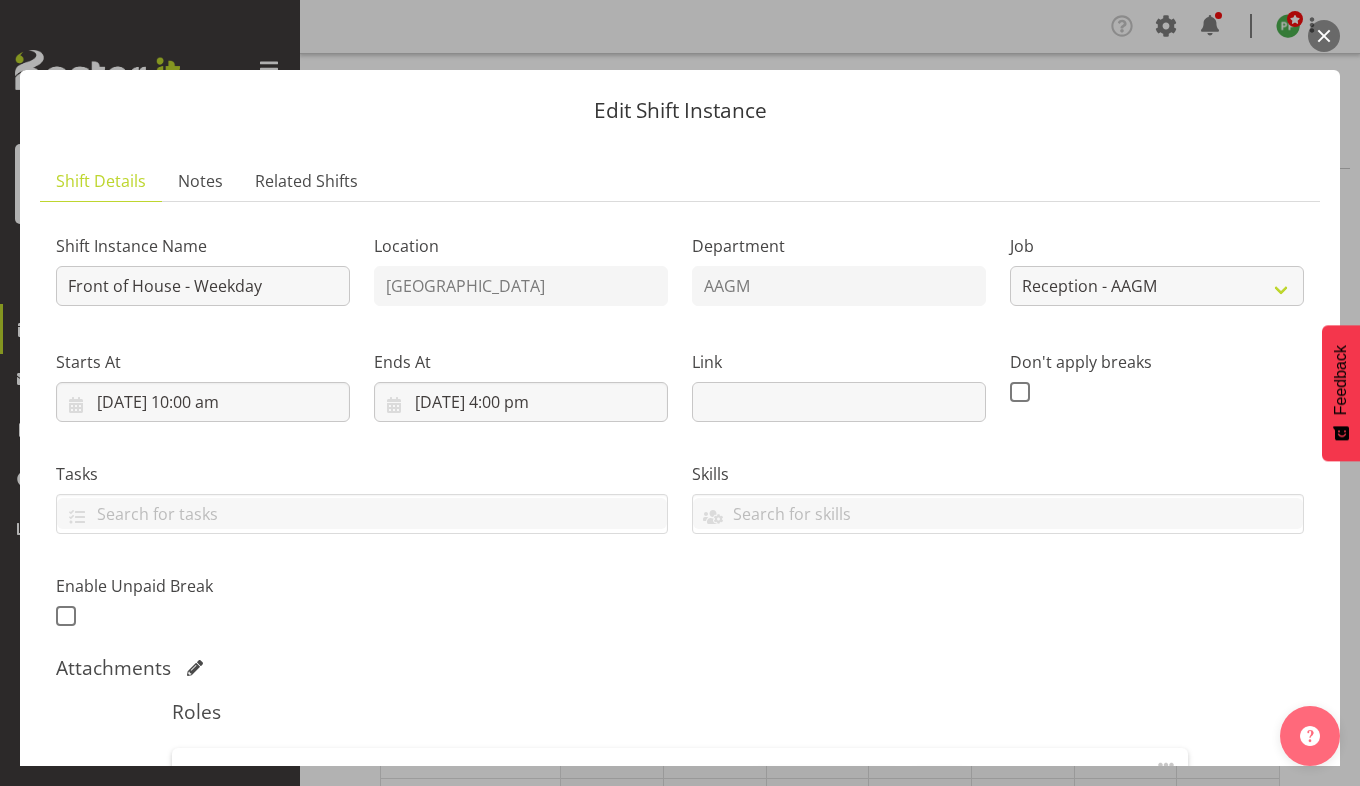 scroll, scrollTop: 720, scrollLeft: 0, axis: vertical 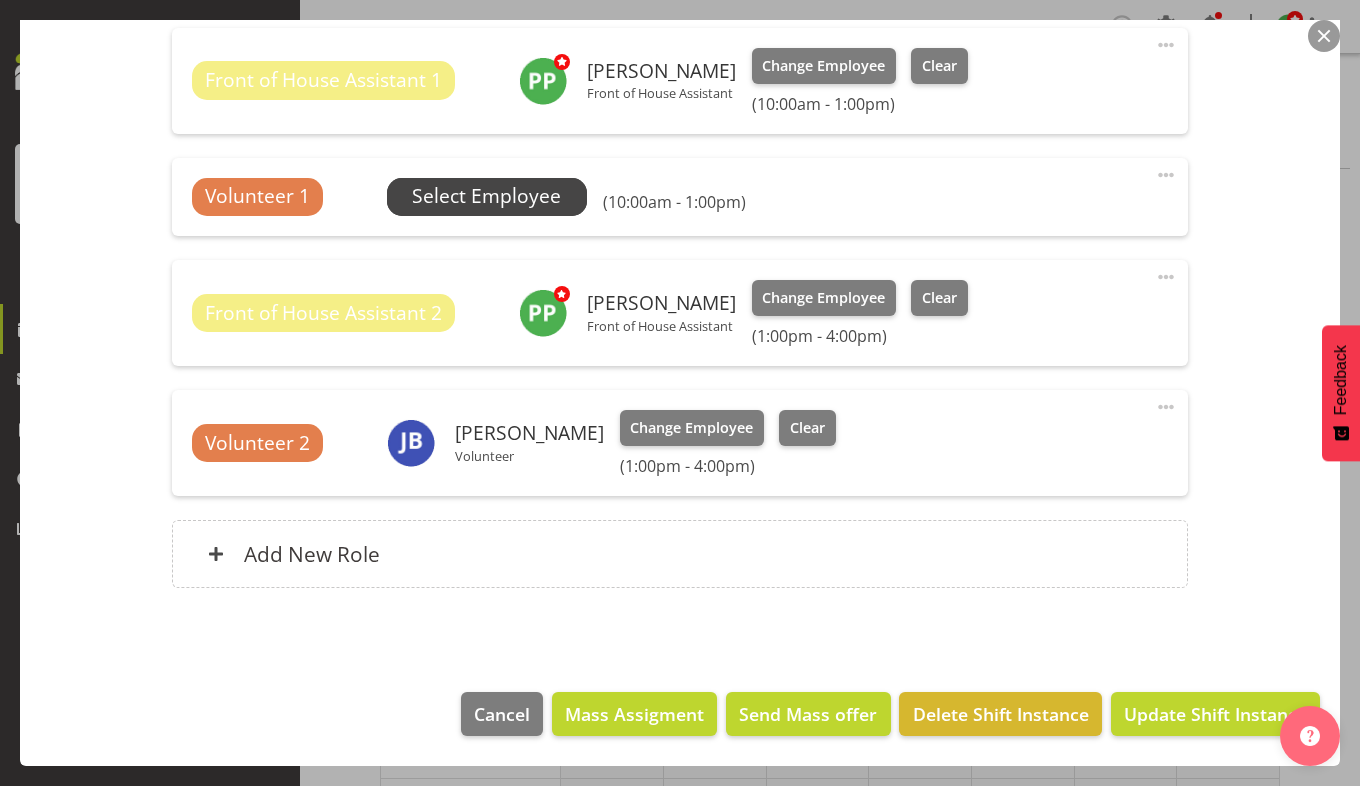 click on "Select Employee" at bounding box center [486, 196] 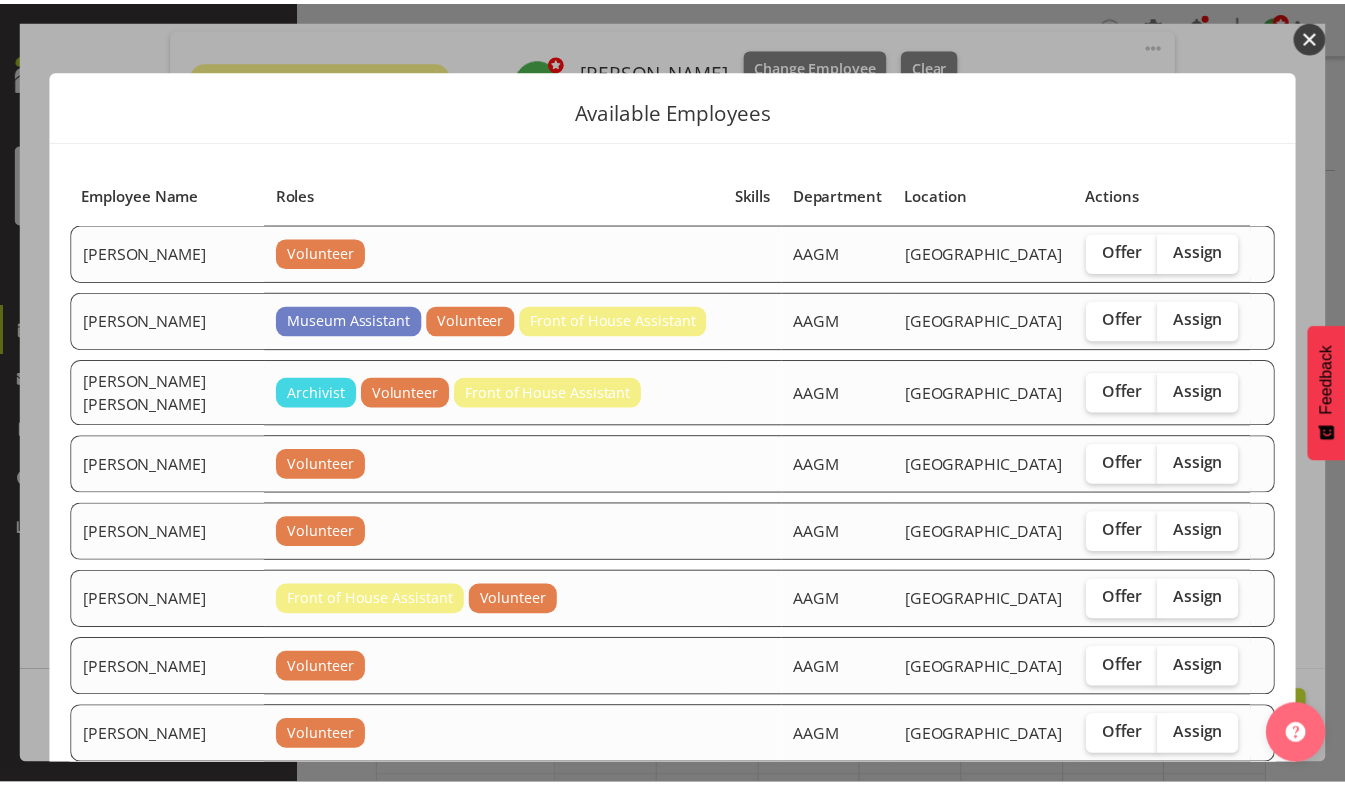 scroll, scrollTop: 1169, scrollLeft: 0, axis: vertical 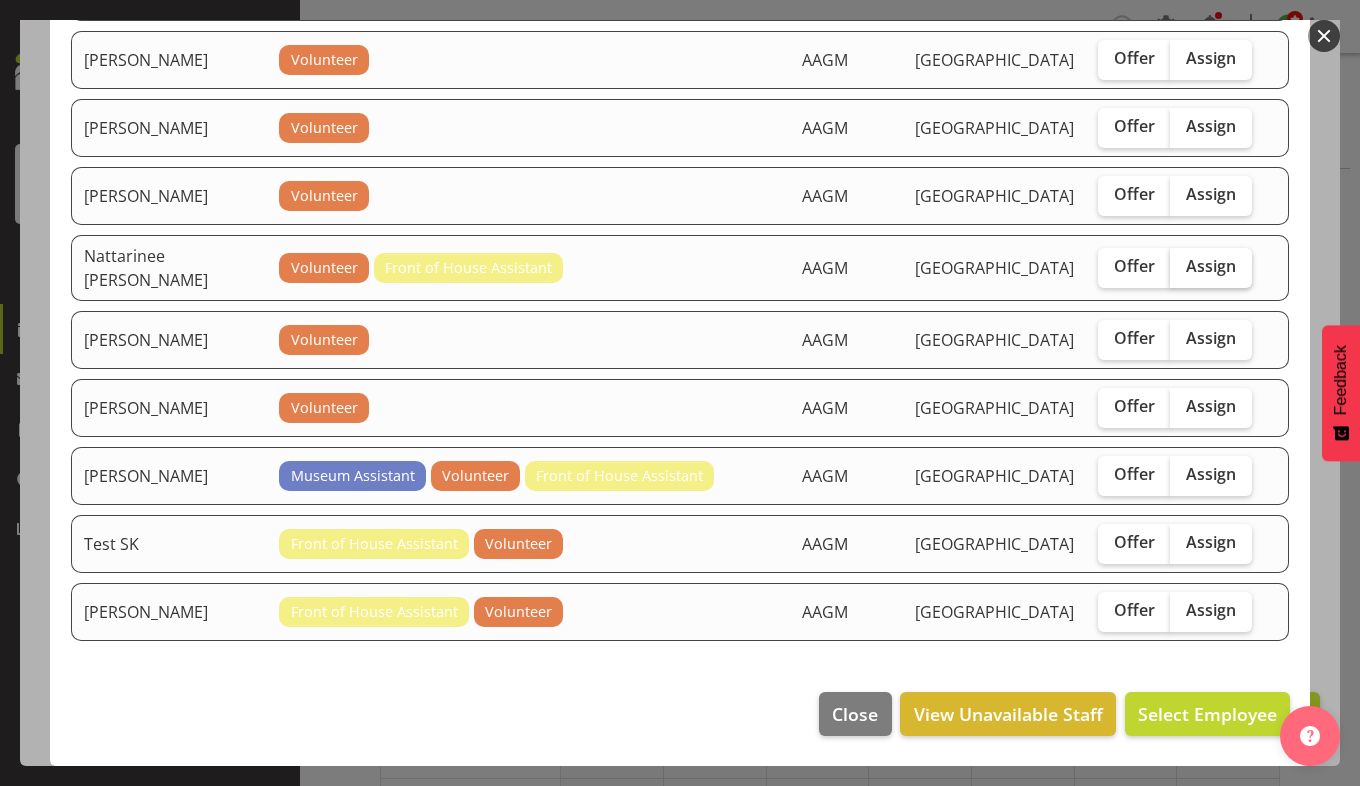 click on "Assign" at bounding box center (1211, 266) 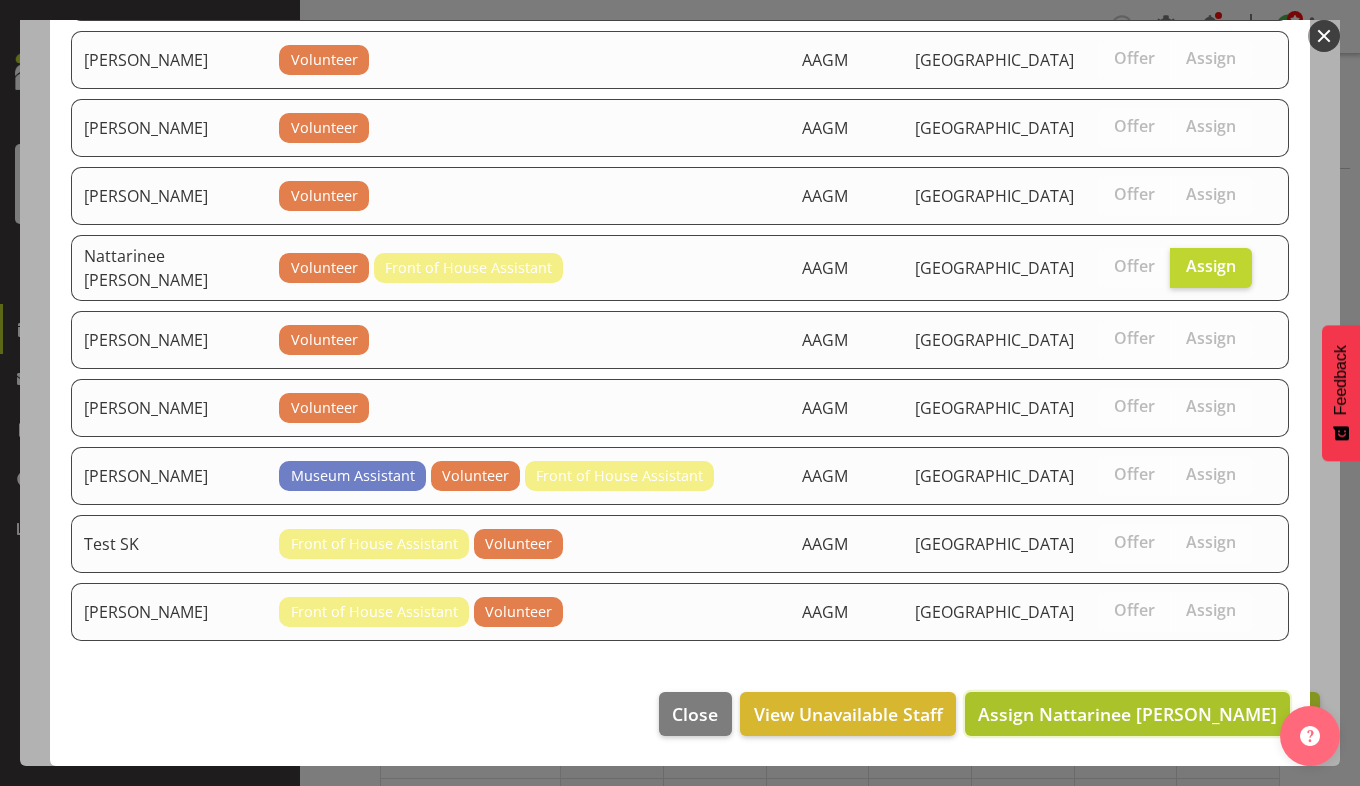 click on "Assign Nattarinee [PERSON_NAME]" at bounding box center [1127, 714] 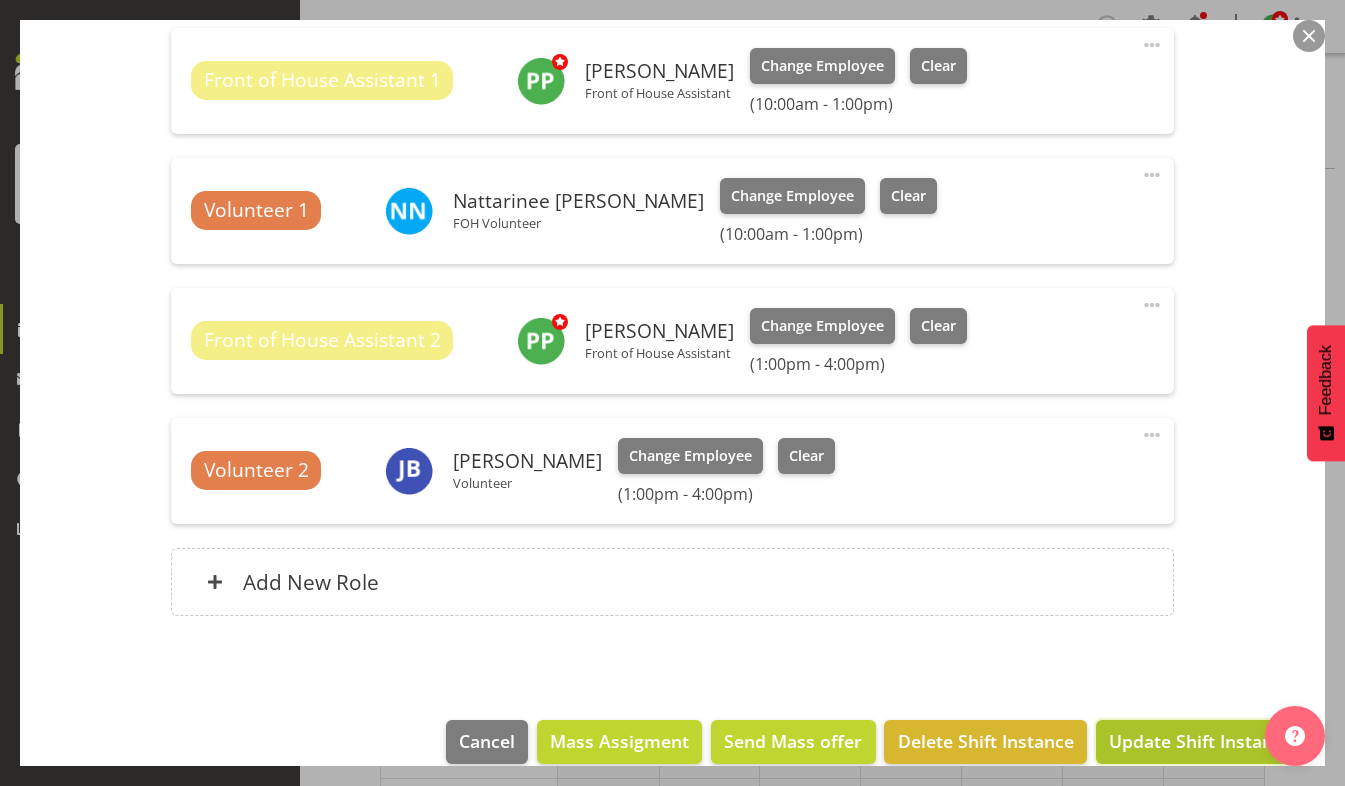 drag, startPoint x: 1117, startPoint y: 710, endPoint x: 1139, endPoint y: 751, distance: 46.52956 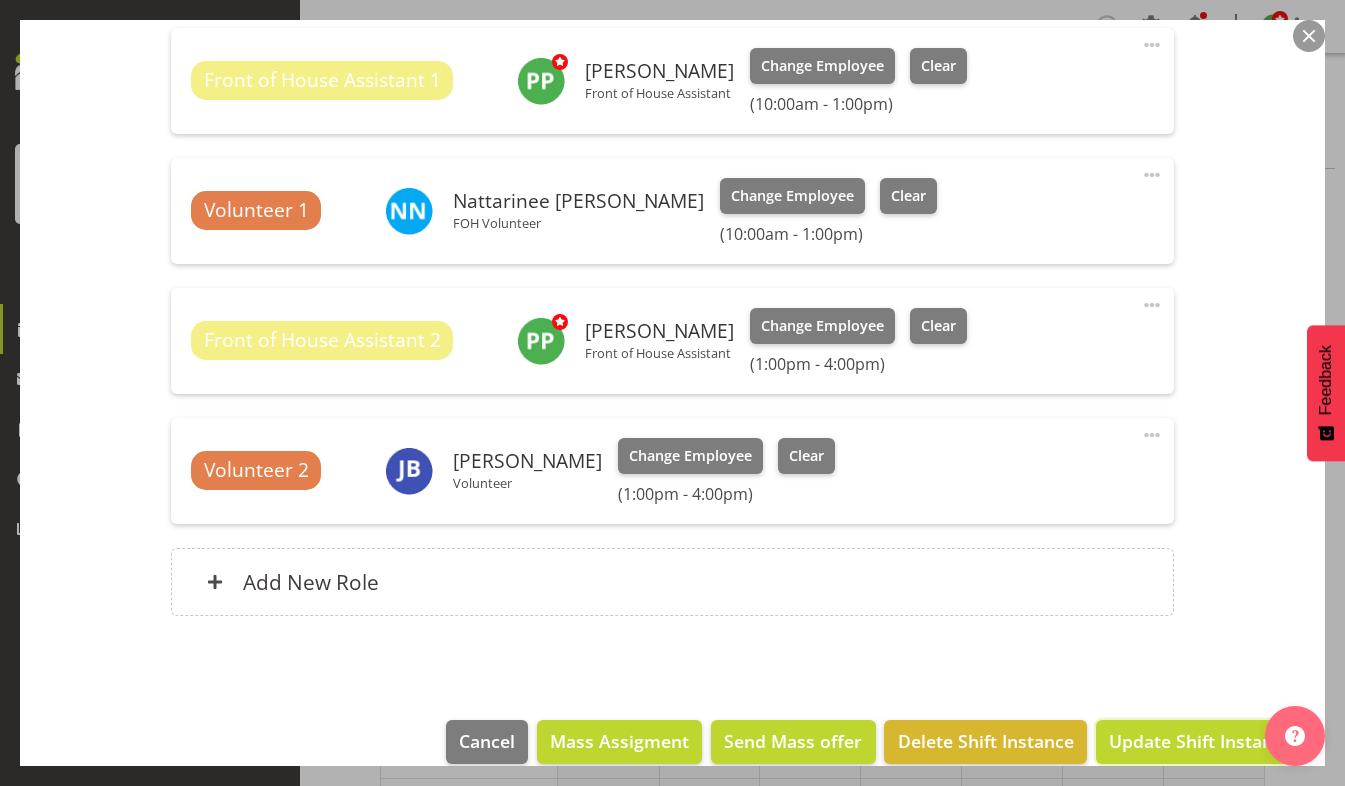 scroll, scrollTop: 667, scrollLeft: 0, axis: vertical 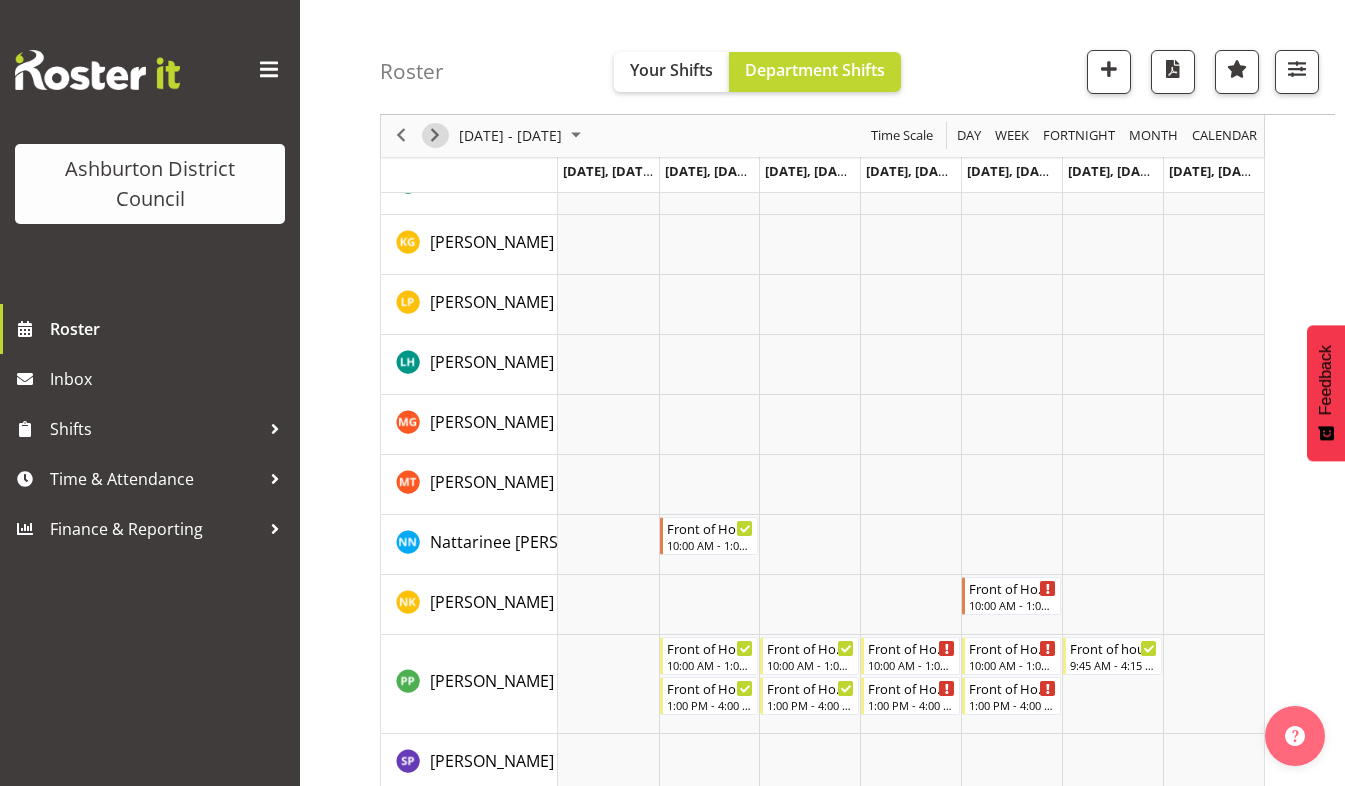 click at bounding box center (435, 136) 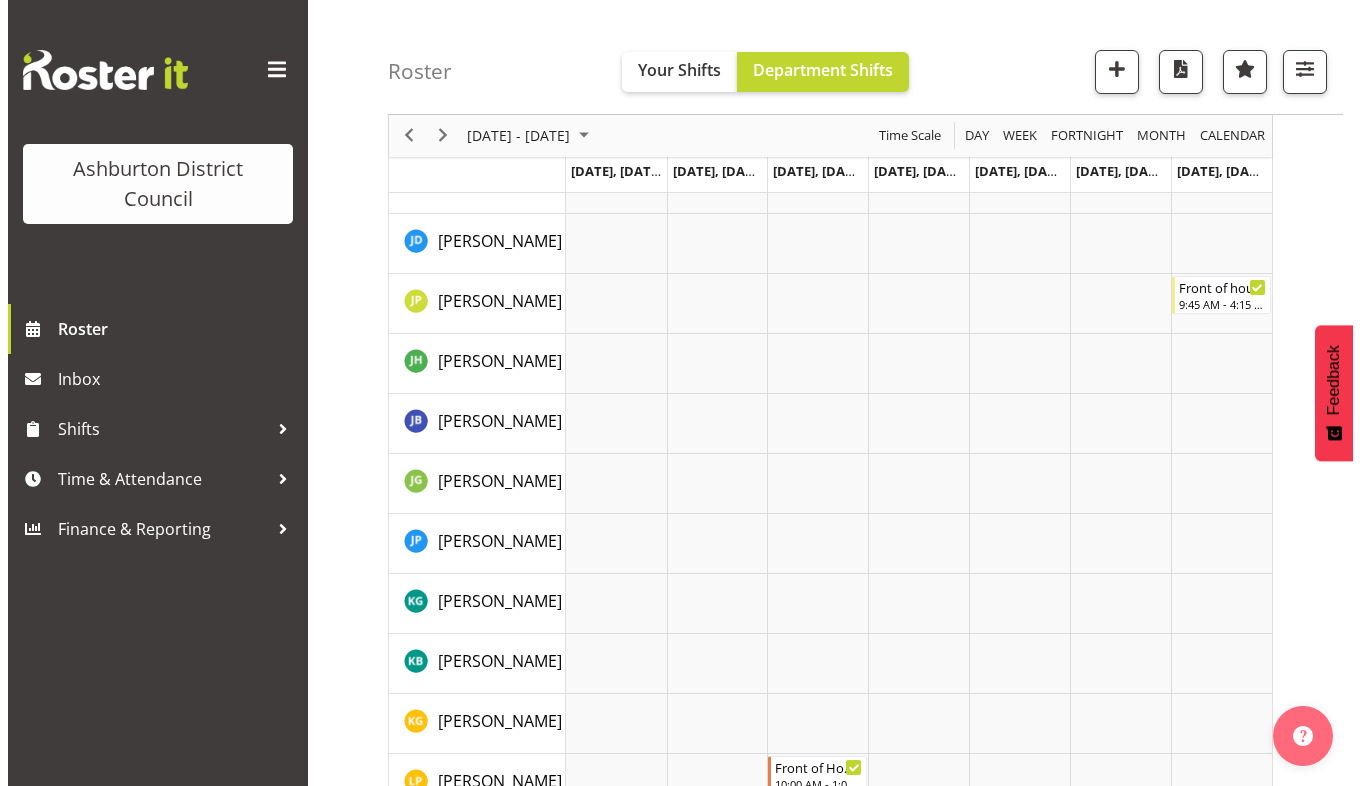 scroll, scrollTop: 0, scrollLeft: 0, axis: both 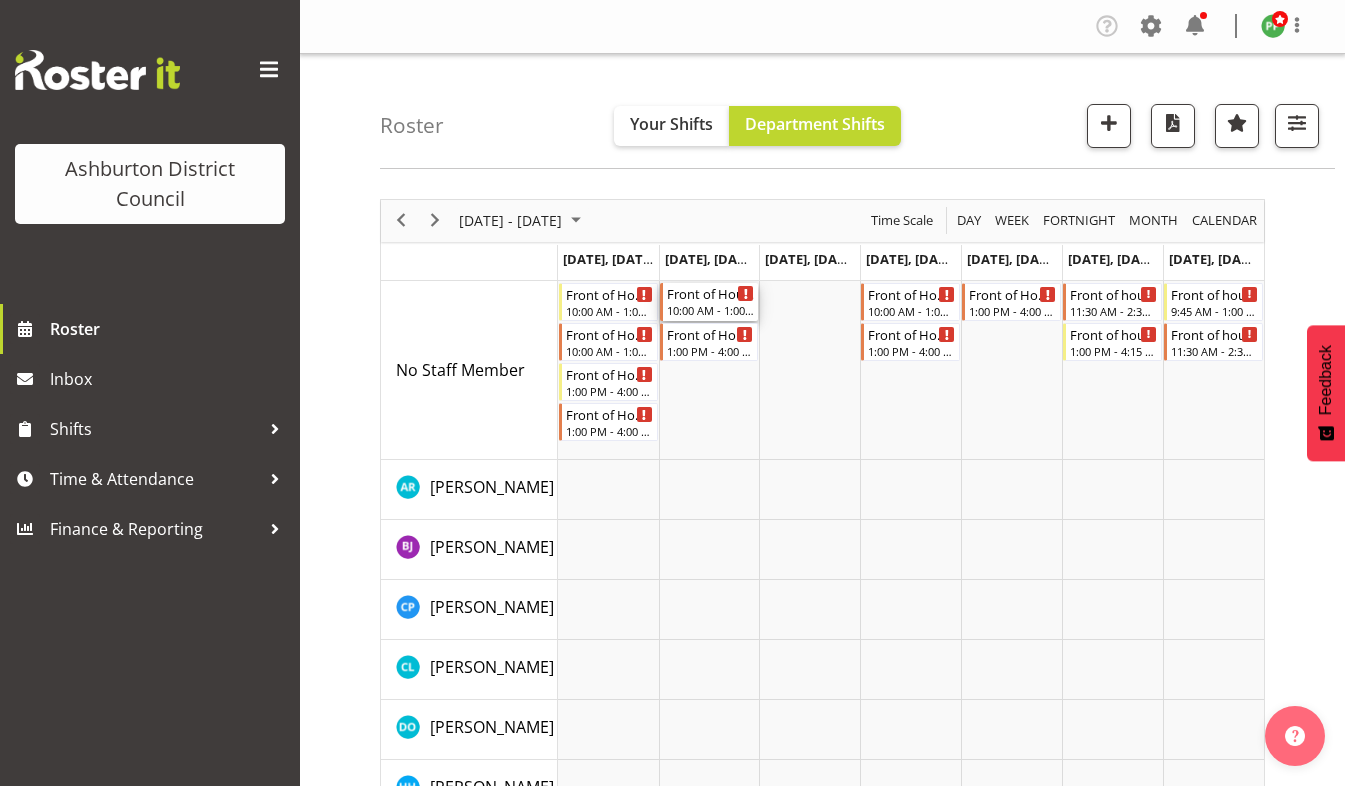 click on "10:00 AM - 1:00 PM" at bounding box center [711, 310] 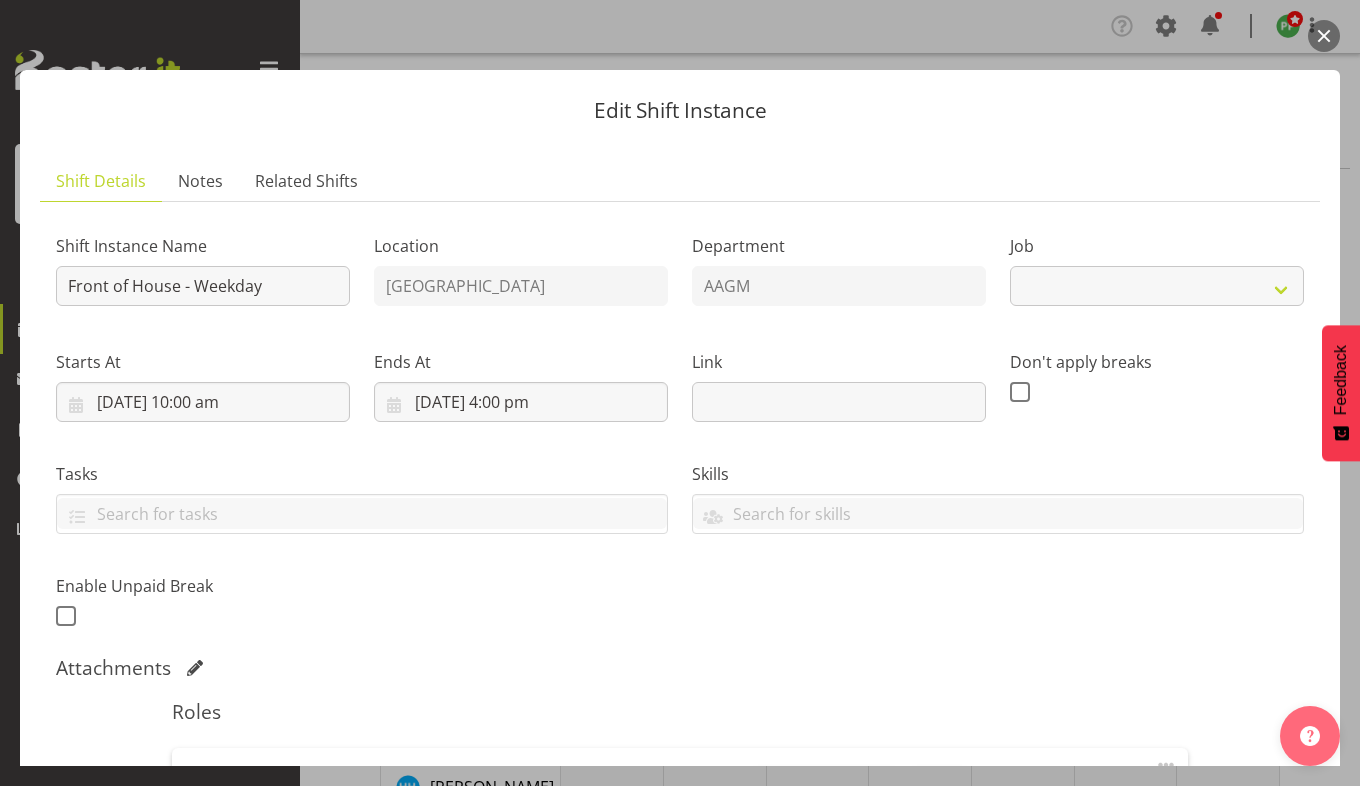select on "10103" 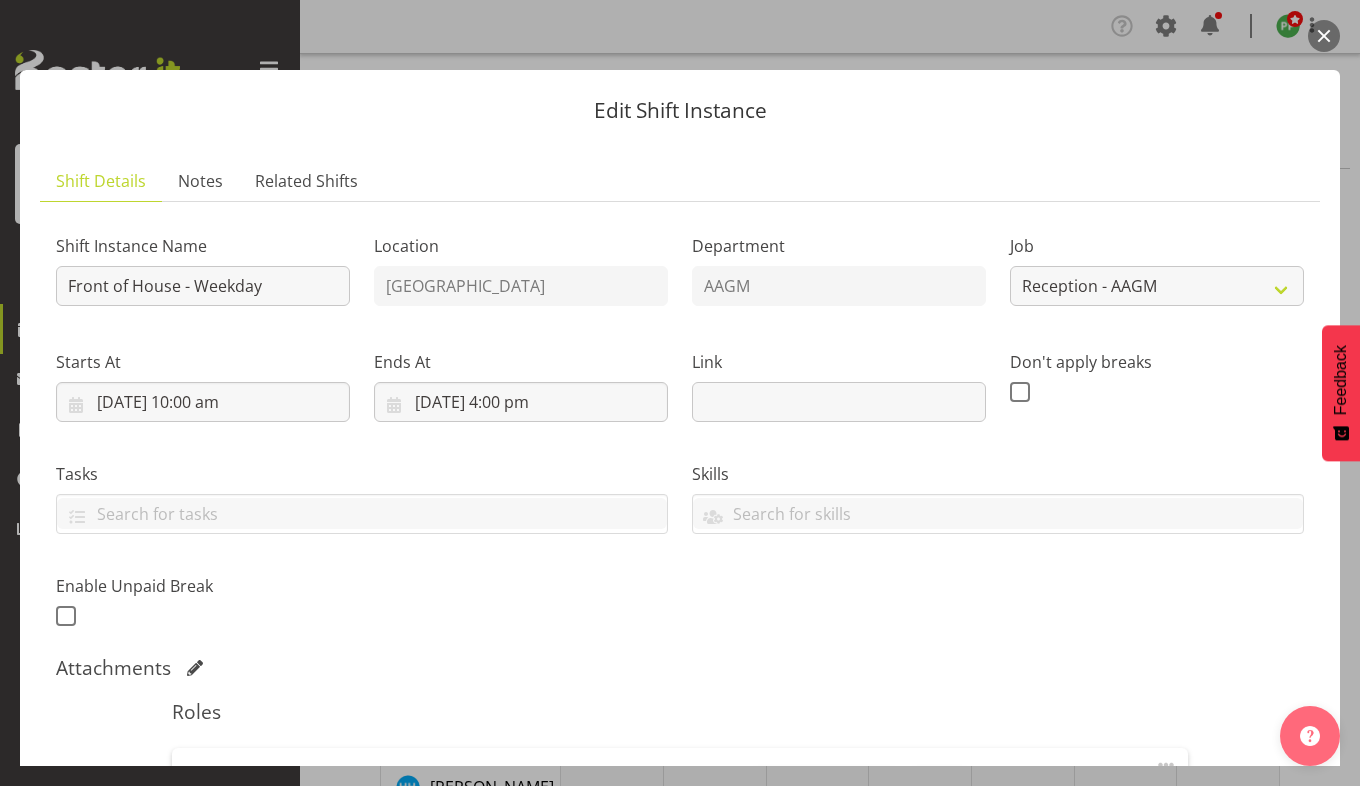 scroll, scrollTop: 692, scrollLeft: 0, axis: vertical 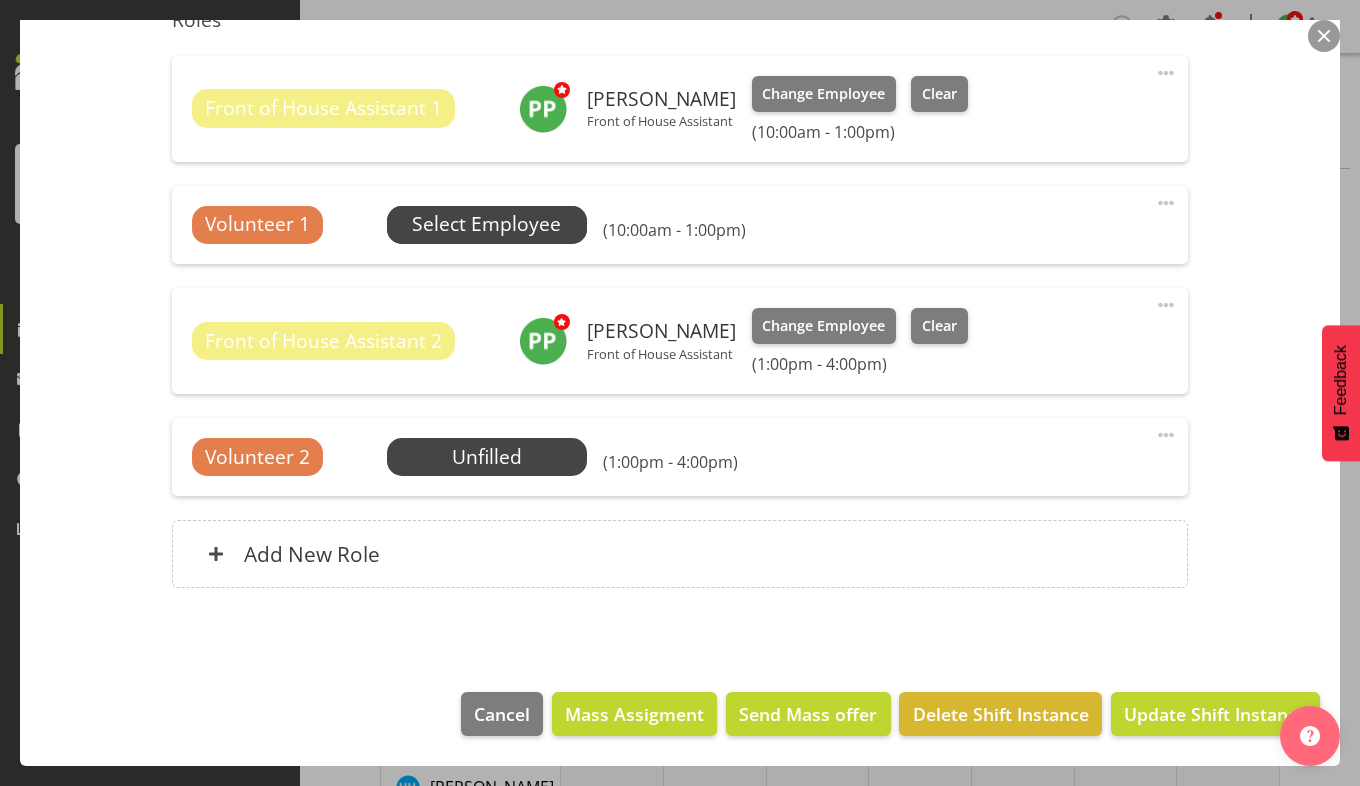 click on "Select Employee" at bounding box center (486, 224) 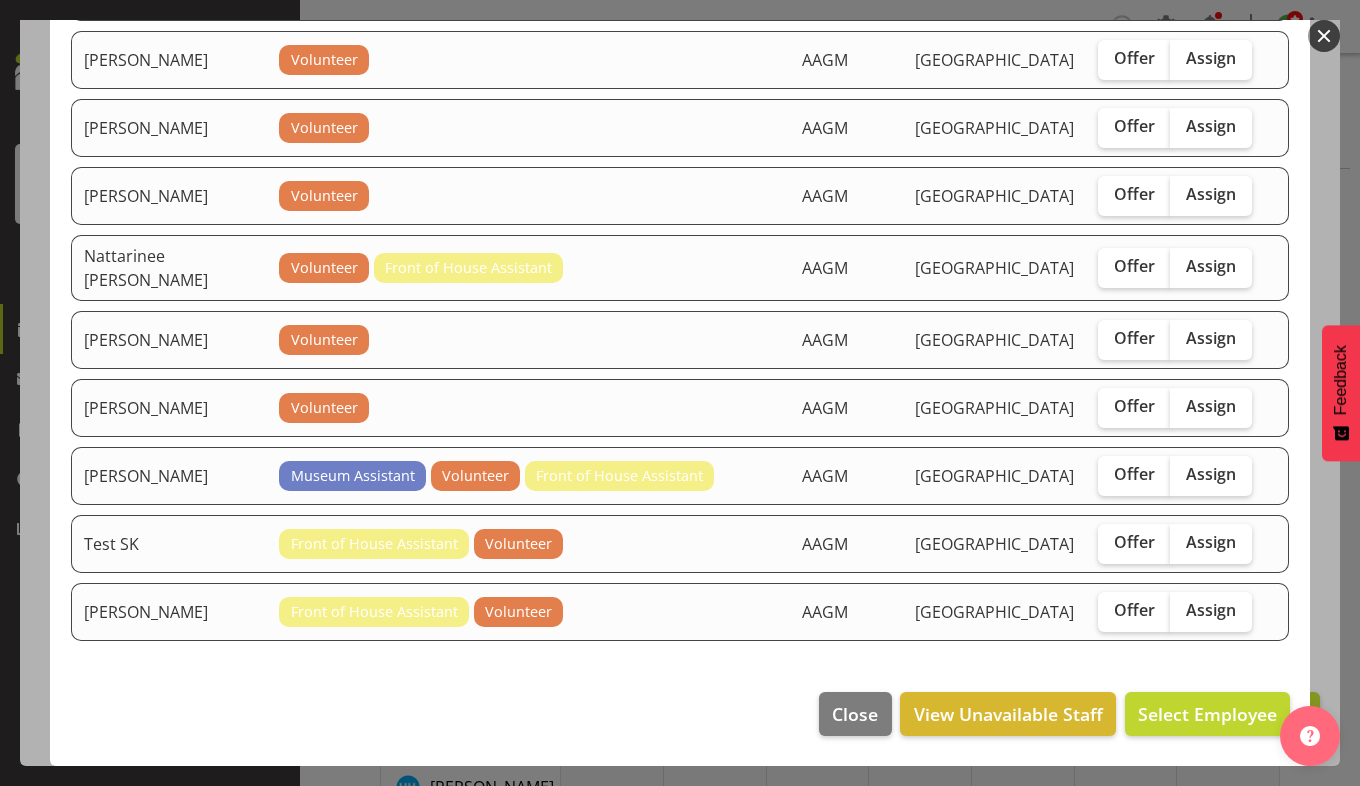 scroll, scrollTop: 1081, scrollLeft: 0, axis: vertical 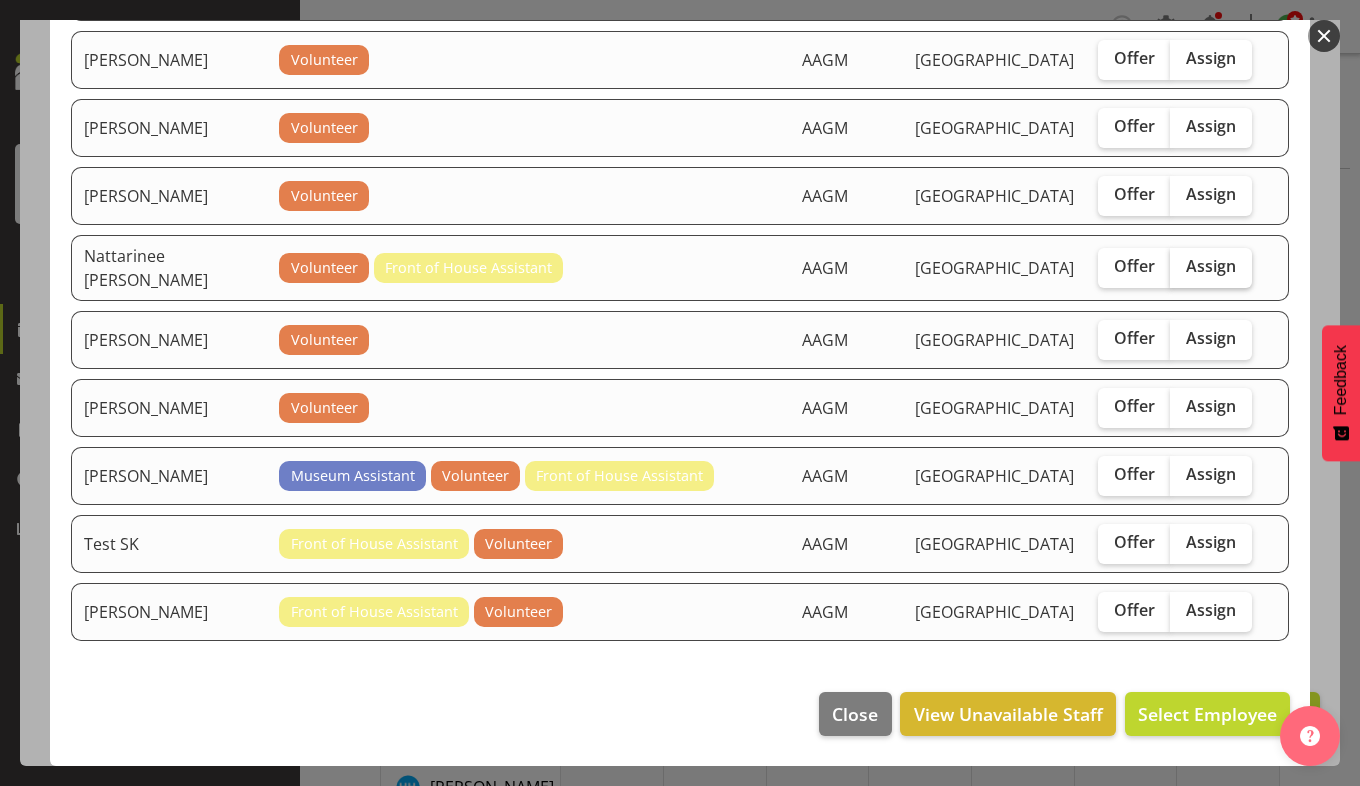 click on "Assign" at bounding box center [1211, 266] 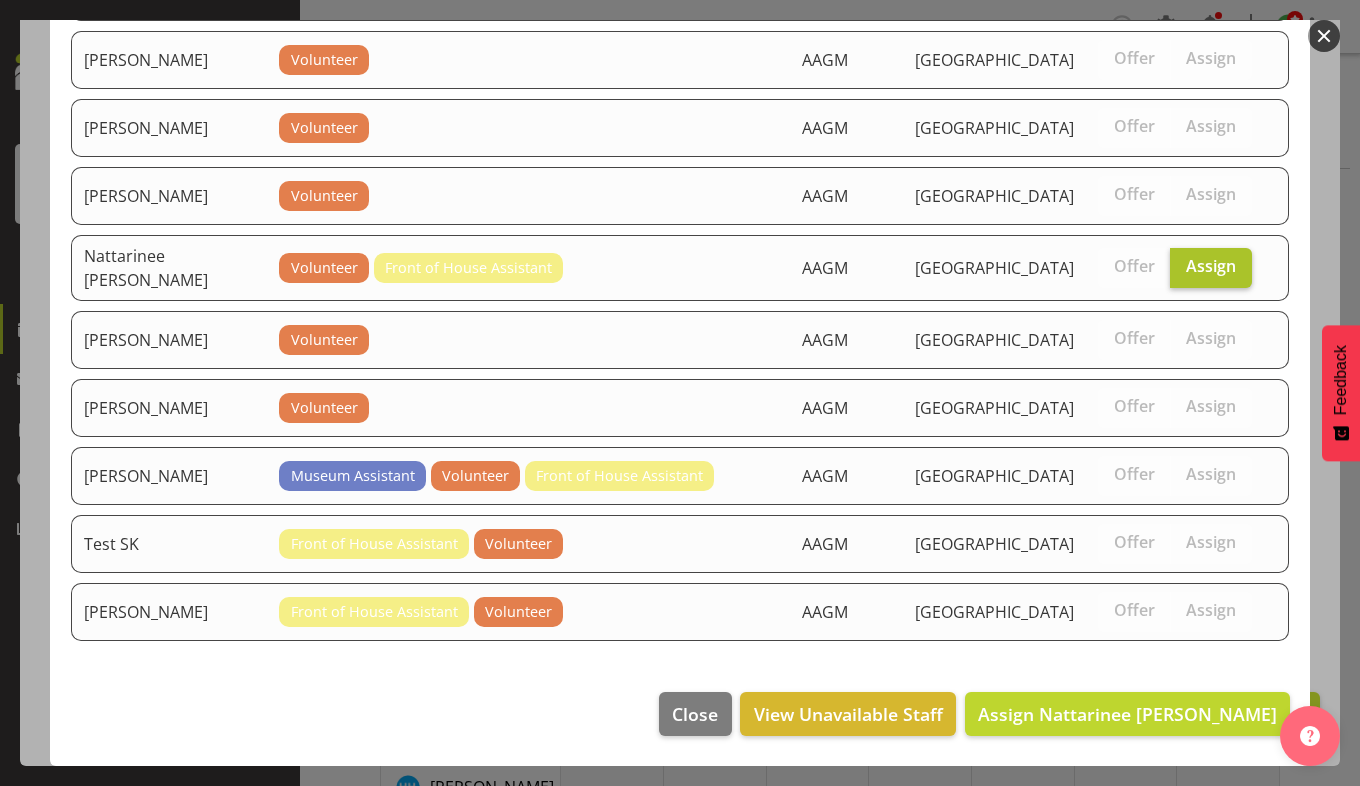 scroll, scrollTop: 1044, scrollLeft: 0, axis: vertical 